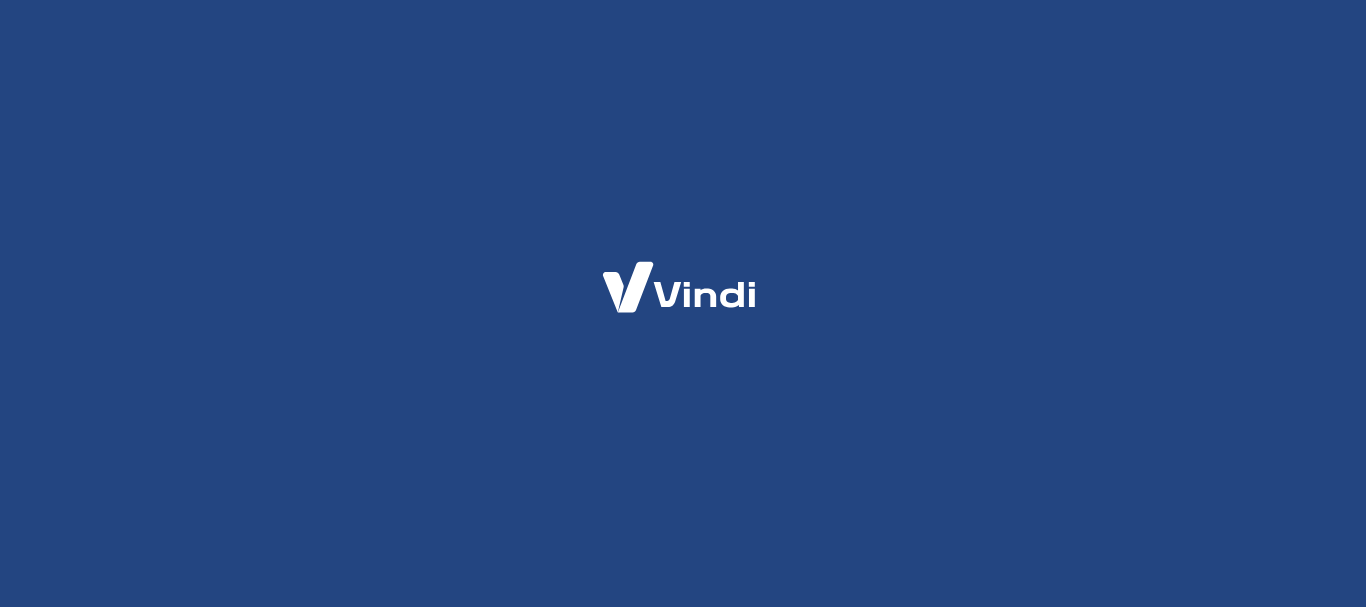 scroll, scrollTop: 0, scrollLeft: 0, axis: both 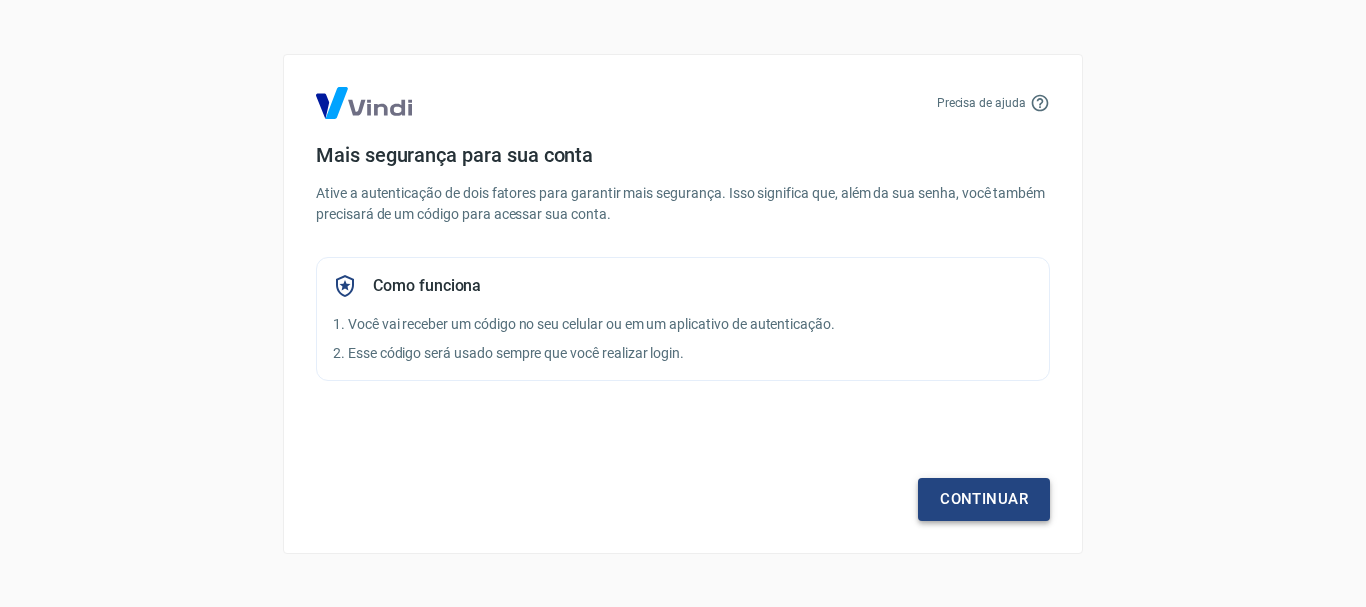 click on "Continuar" at bounding box center (984, 499) 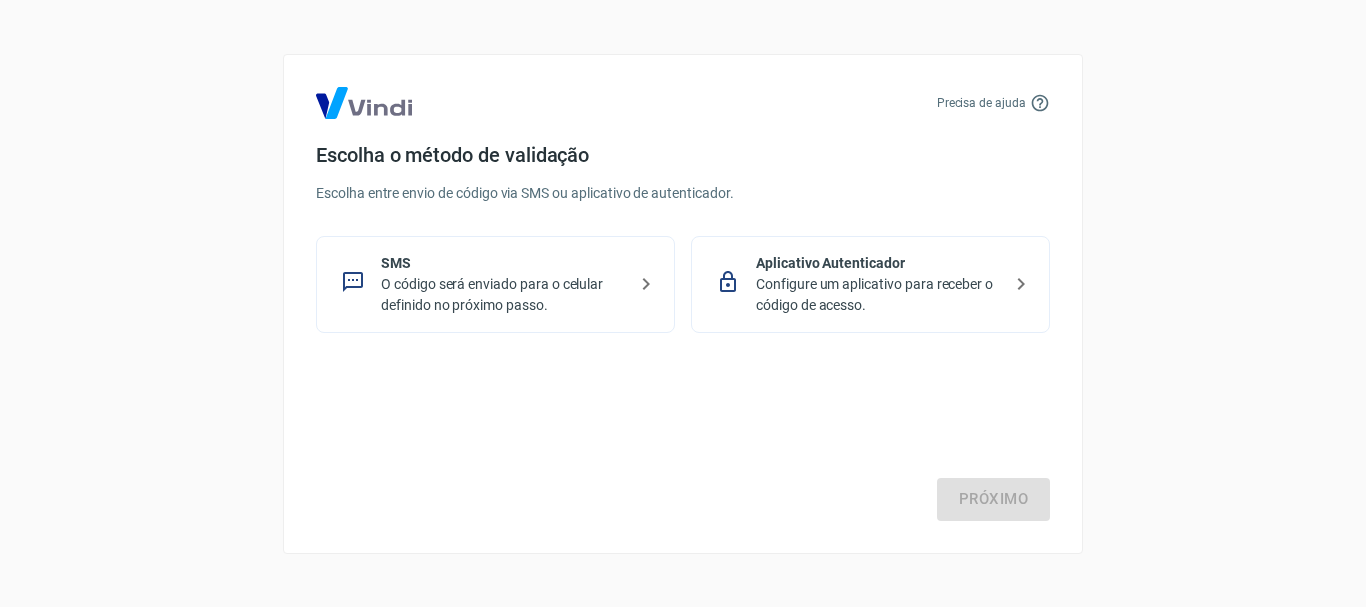 click on "Configure um aplicativo para receber o código de acesso." at bounding box center [878, 295] 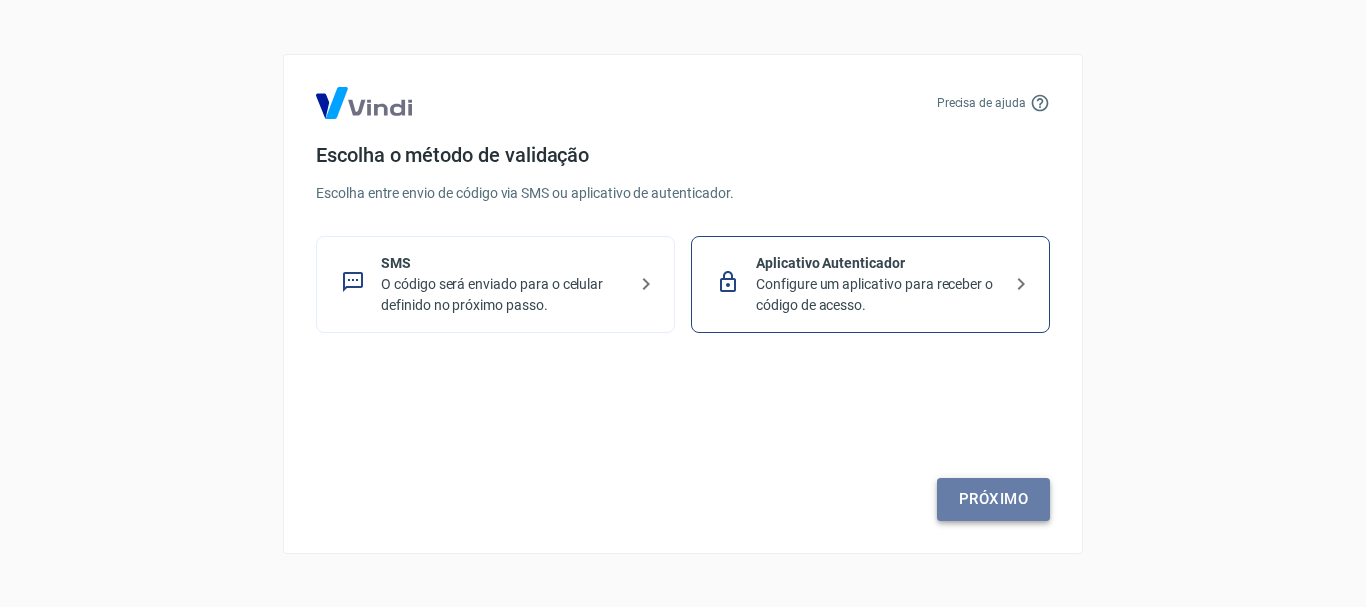 click on "Próximo" at bounding box center [993, 499] 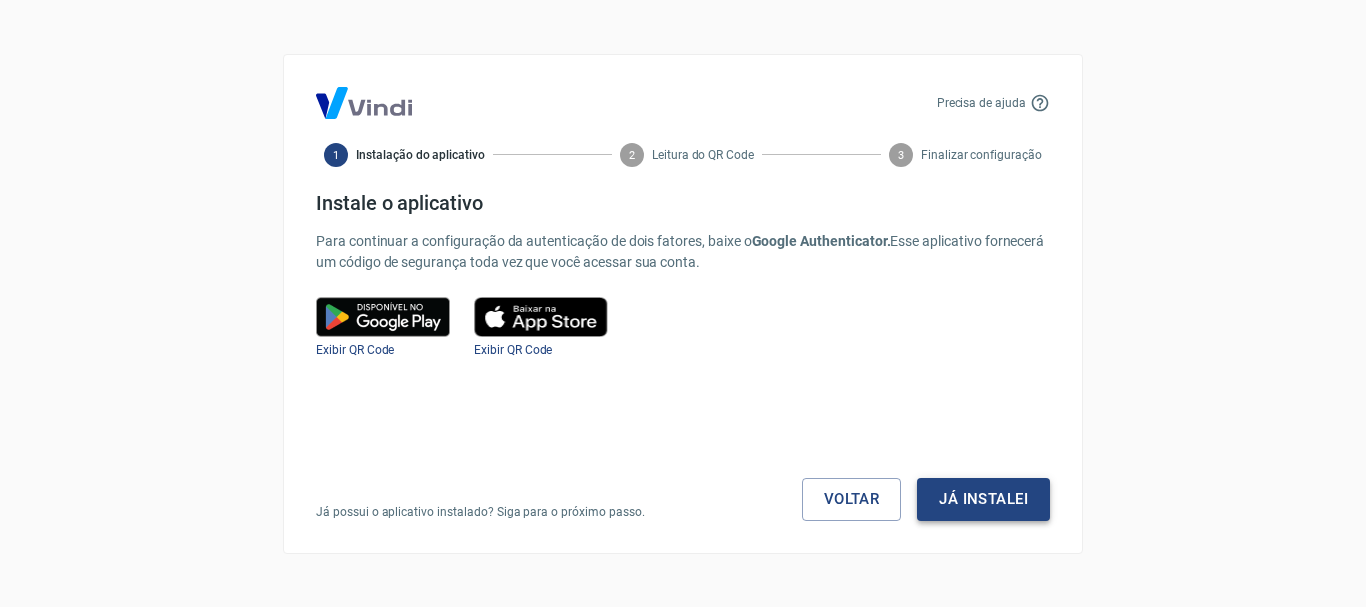 click on "Já instalei" at bounding box center [983, 499] 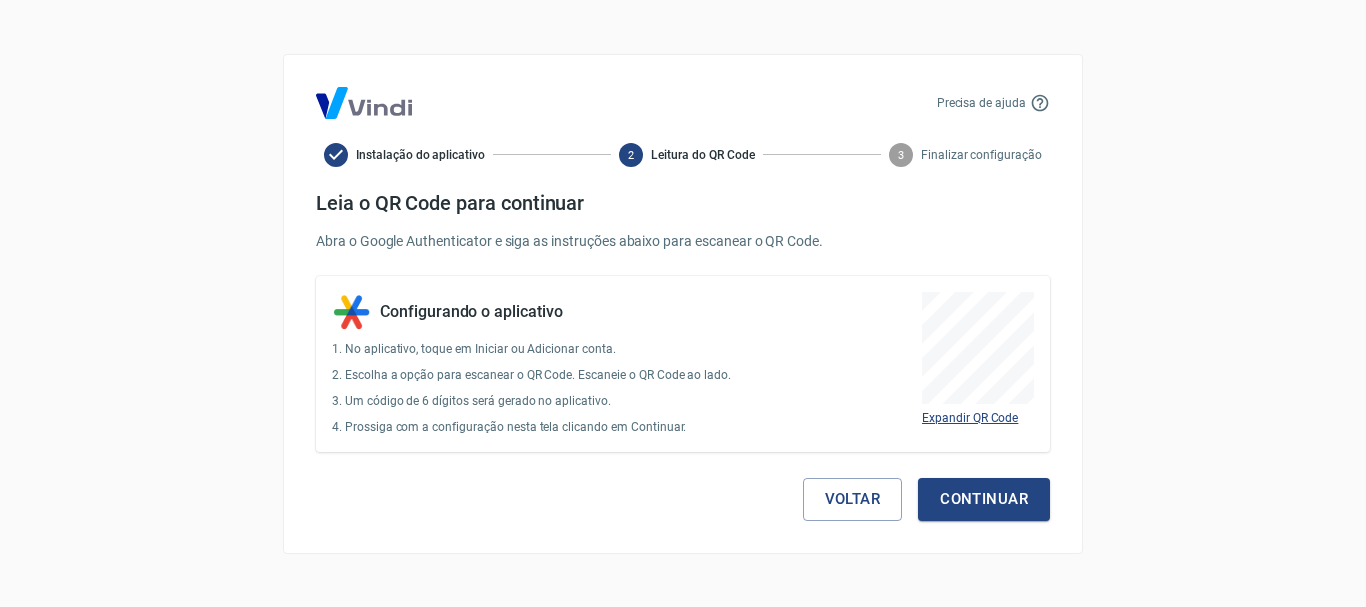 click on "Expandir QR Code" at bounding box center [970, 418] 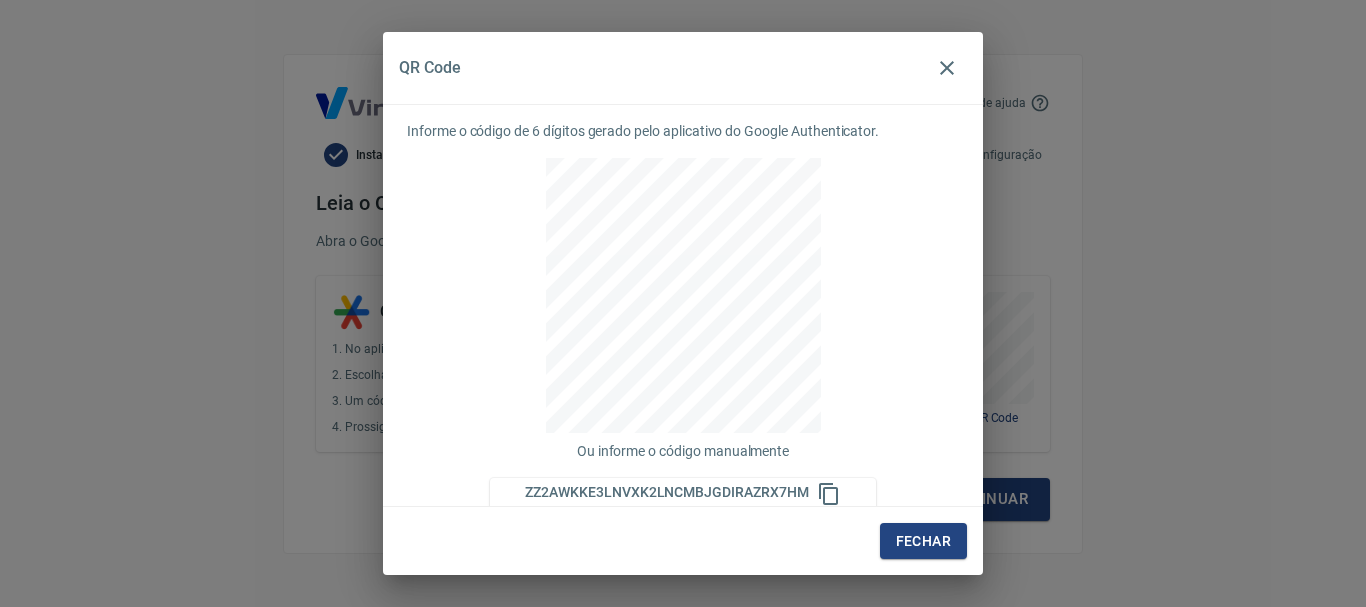 click 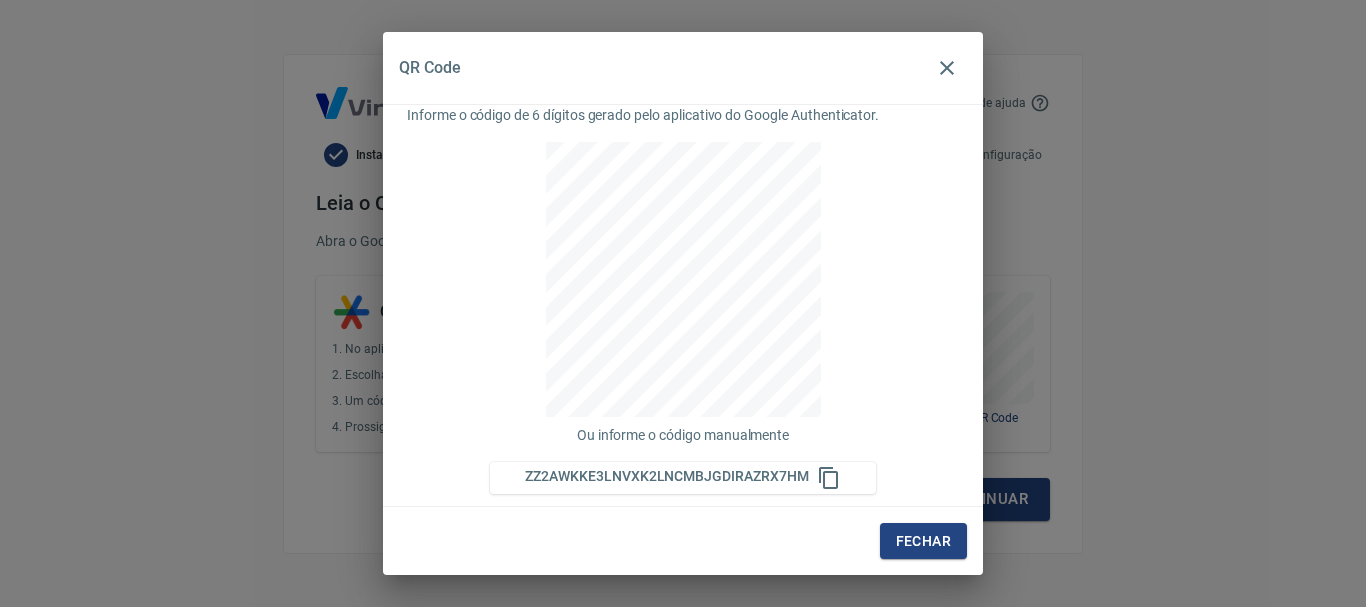 scroll, scrollTop: 20, scrollLeft: 0, axis: vertical 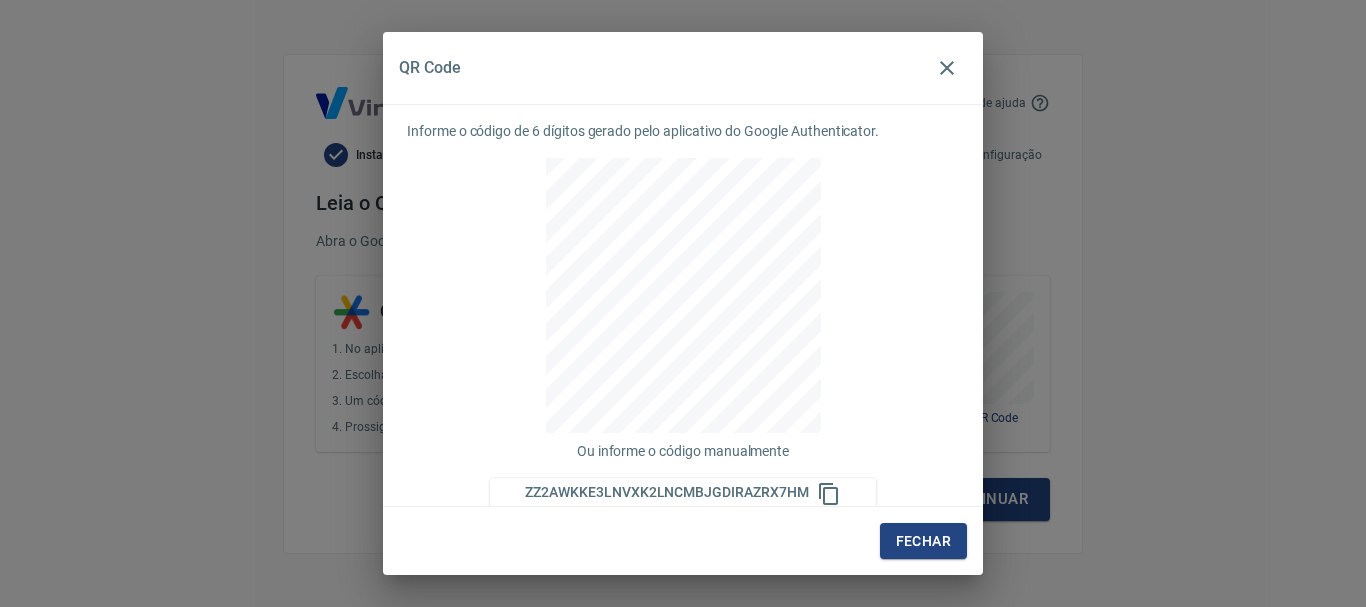 click on "Ou informe o código manualmente" at bounding box center (683, 451) 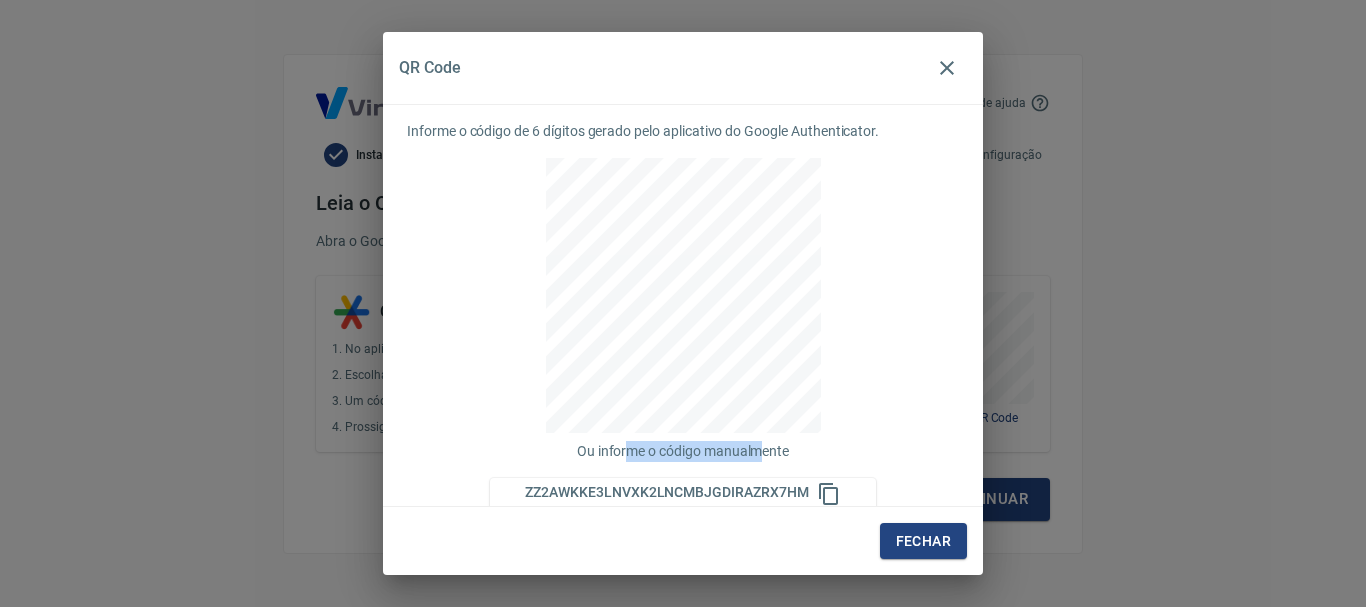 drag, startPoint x: 756, startPoint y: 451, endPoint x: 622, endPoint y: 455, distance: 134.0597 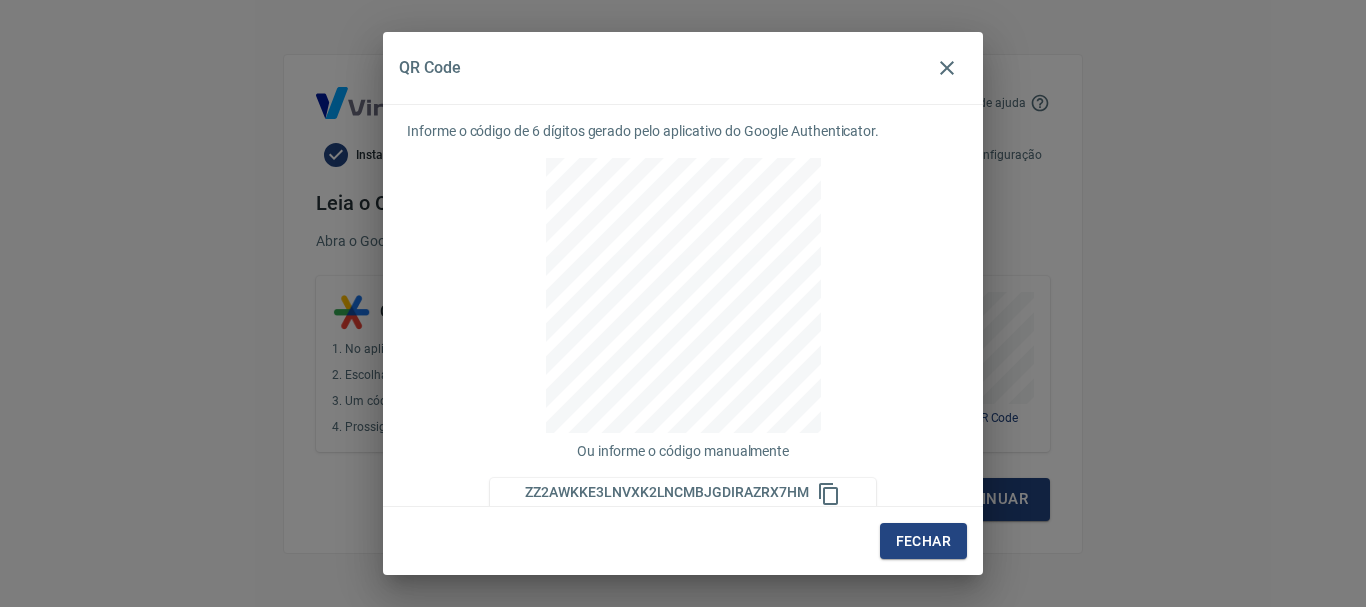 click on "Ou informe o código manualmente" at bounding box center [683, 451] 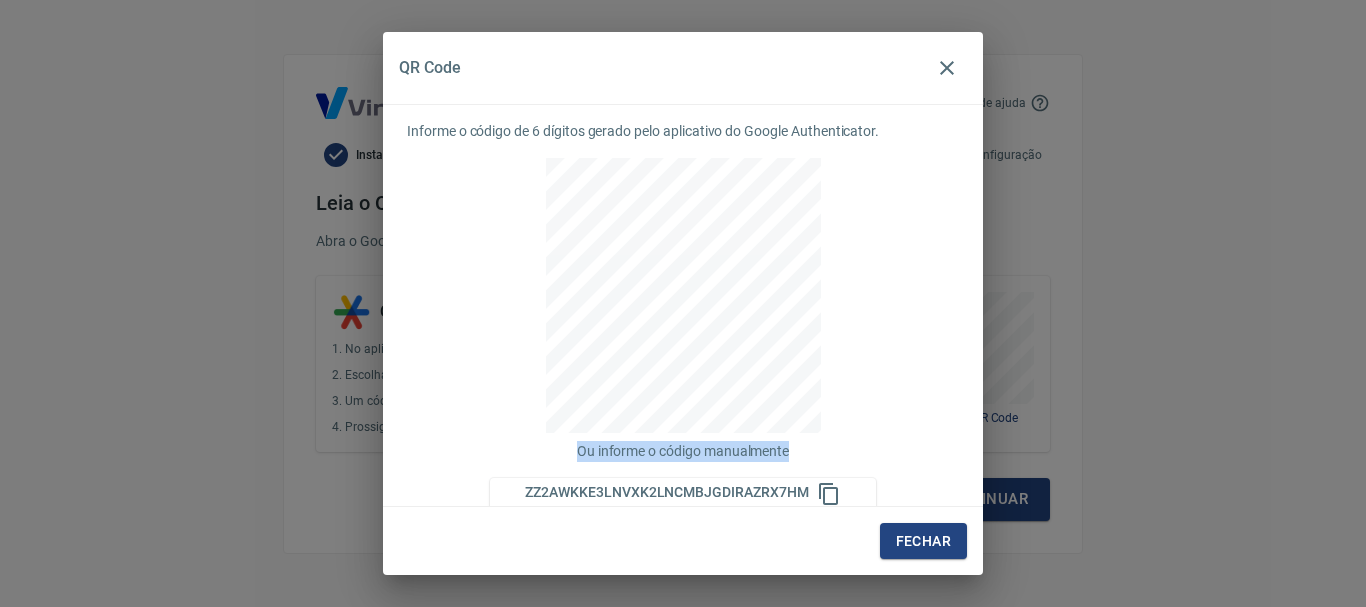 drag, startPoint x: 783, startPoint y: 452, endPoint x: 563, endPoint y: 461, distance: 220.18402 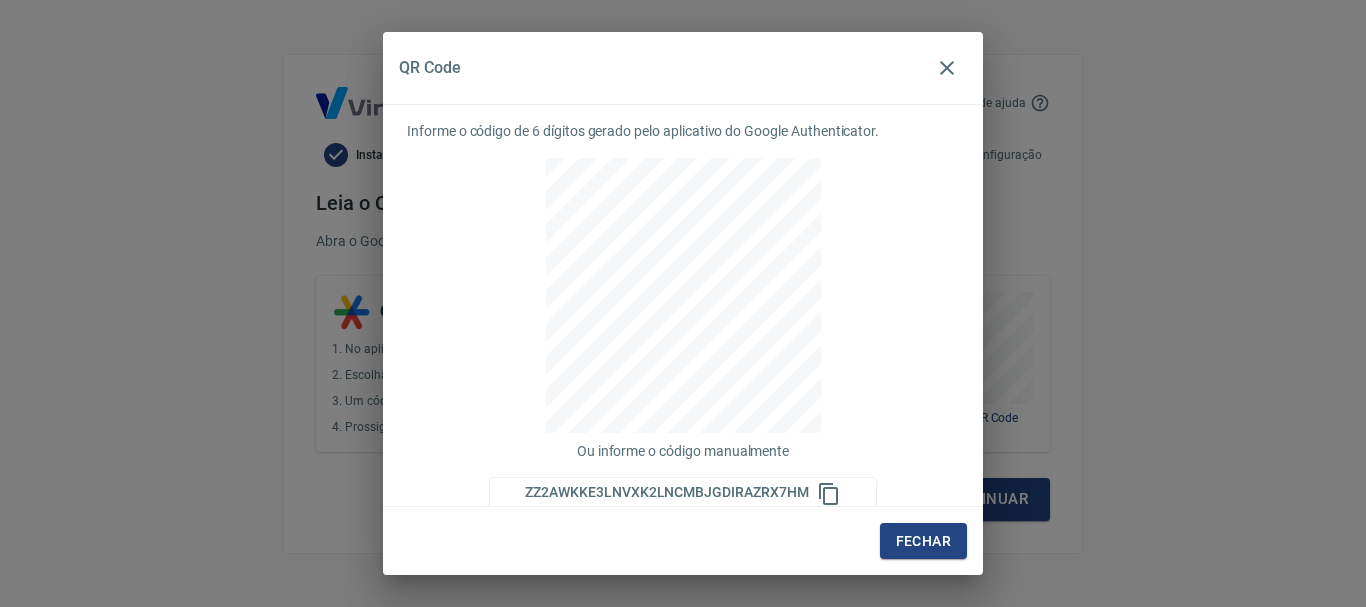 click on "Ou informe o código manualmente" at bounding box center (683, 451) 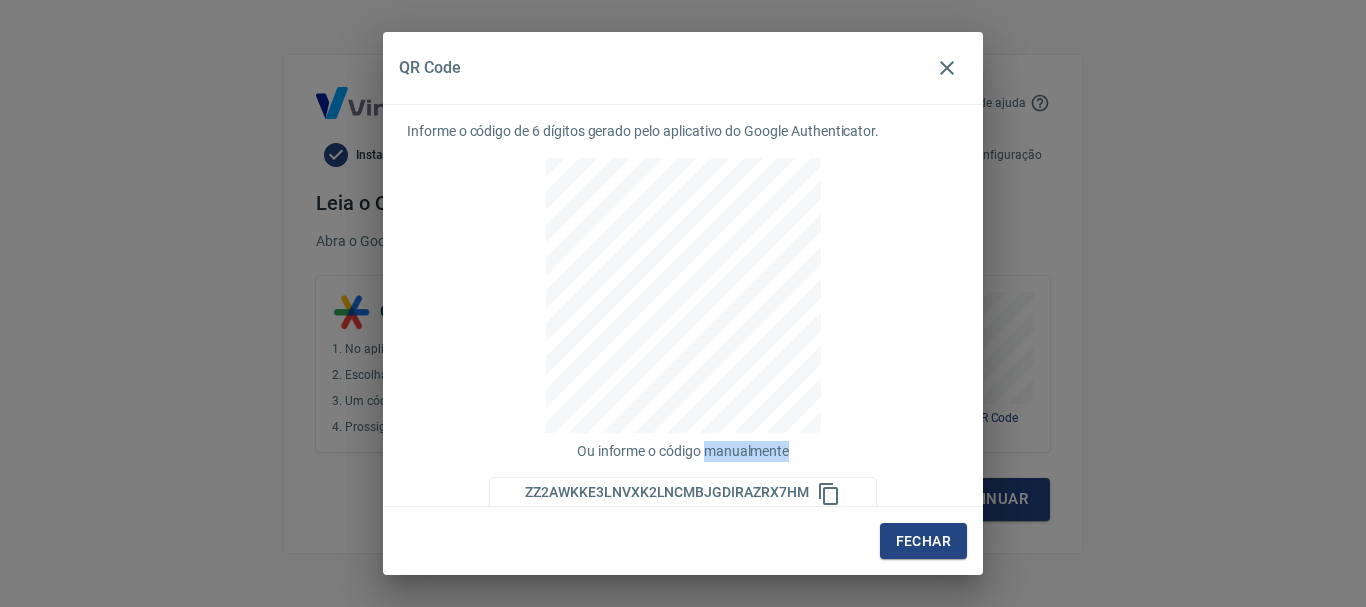 drag, startPoint x: 703, startPoint y: 451, endPoint x: 803, endPoint y: 449, distance: 100.02 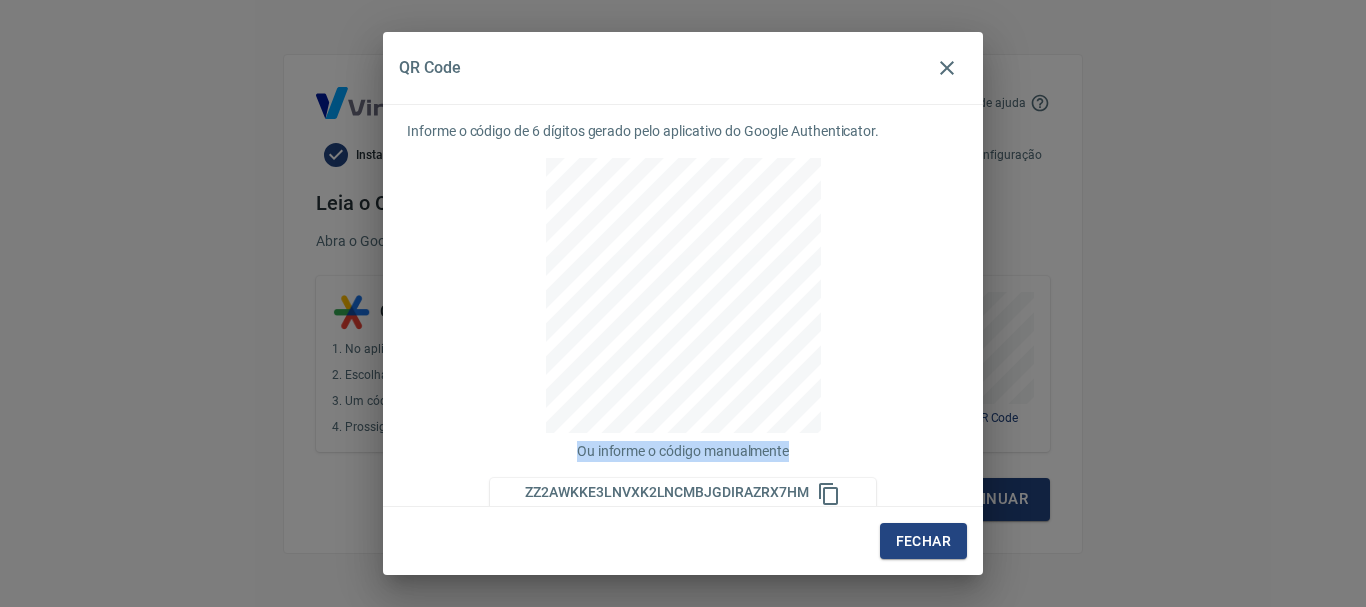drag, startPoint x: 570, startPoint y: 448, endPoint x: 799, endPoint y: 453, distance: 229.05458 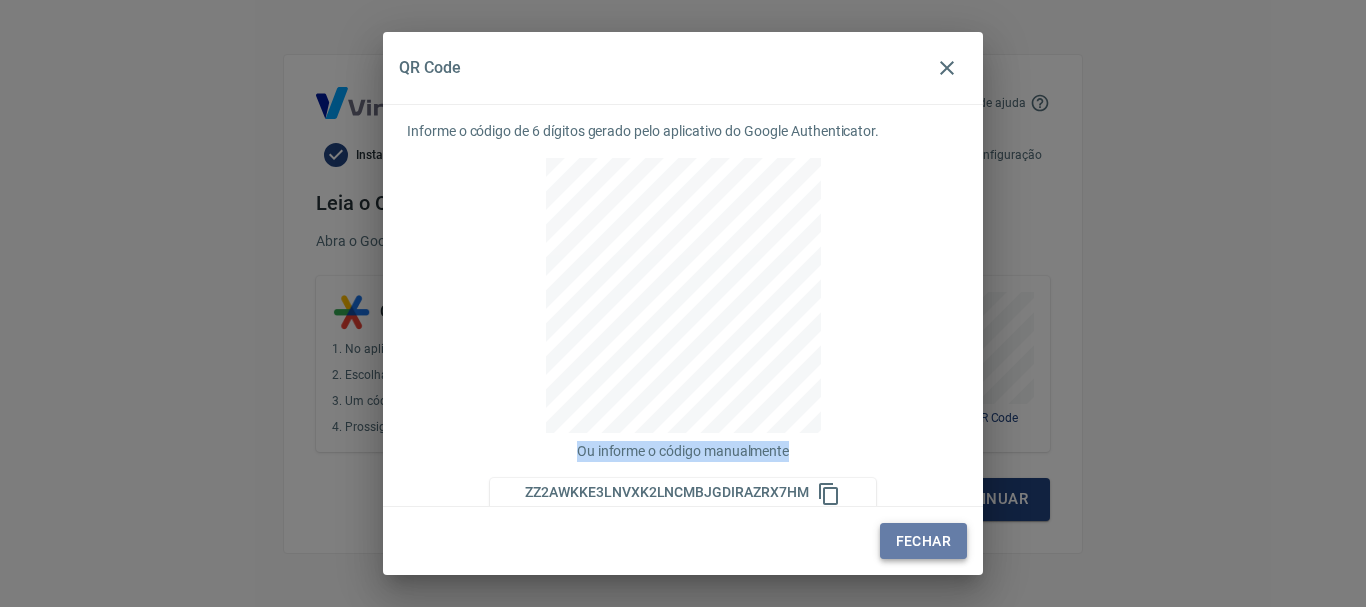 click on "Fechar" at bounding box center (923, 541) 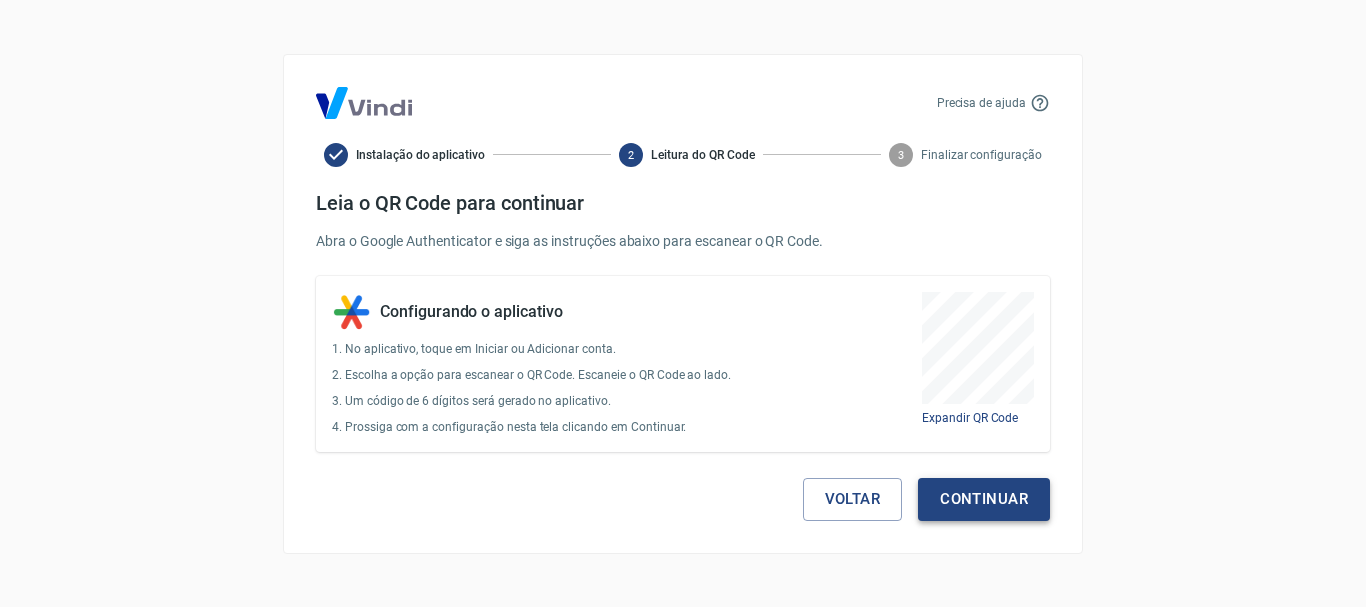 click on "Continuar" at bounding box center (984, 499) 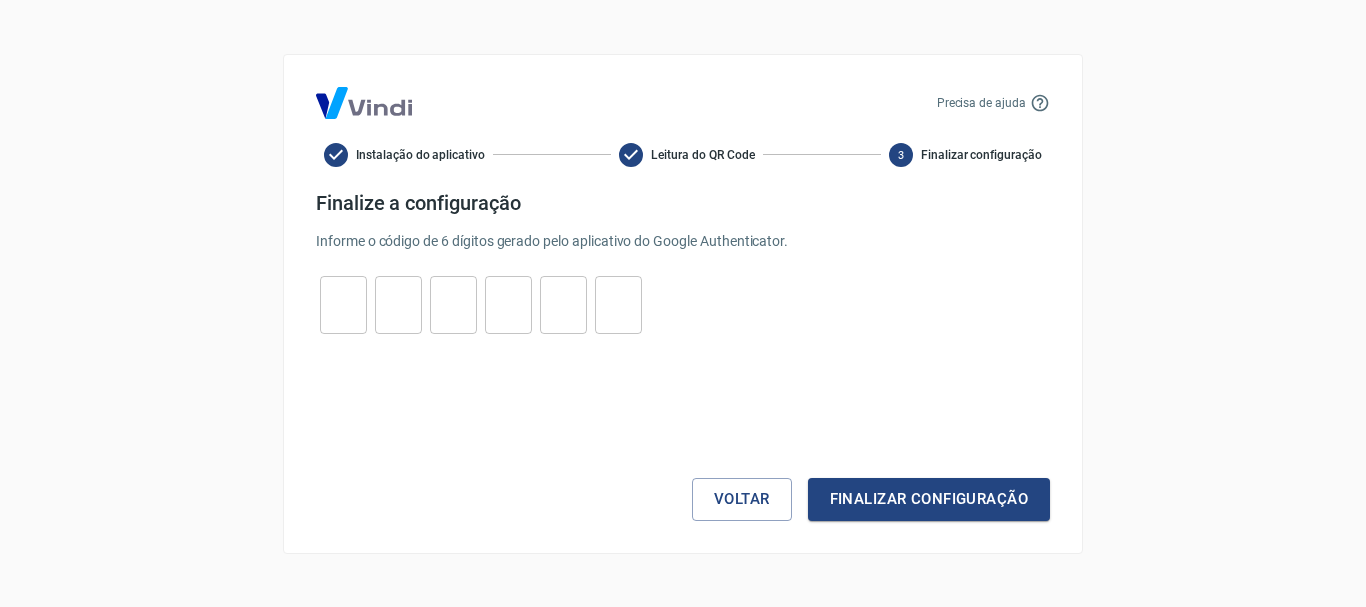 click at bounding box center (343, 304) 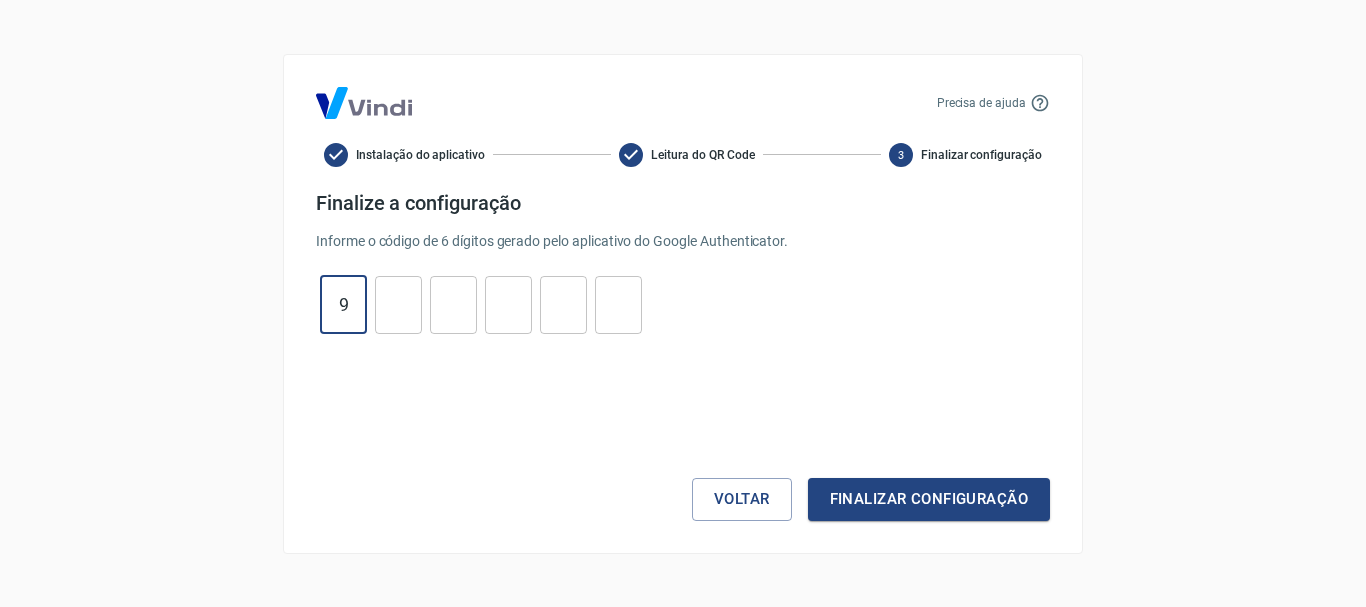 type on "9" 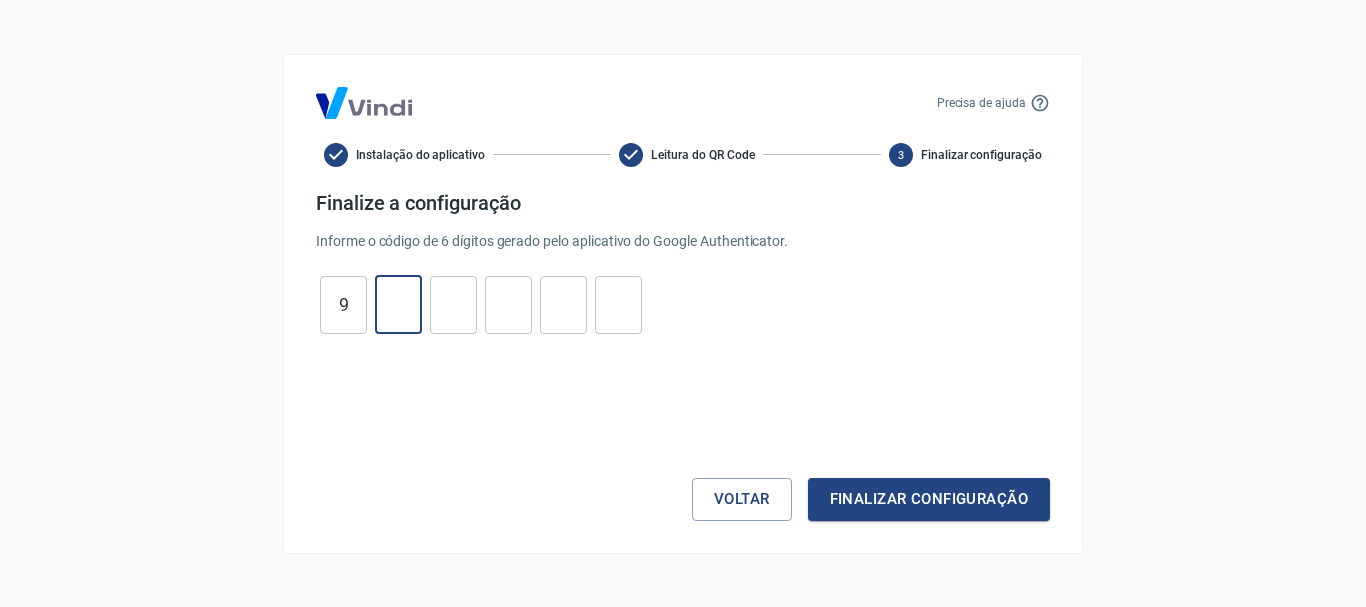 type on "6" 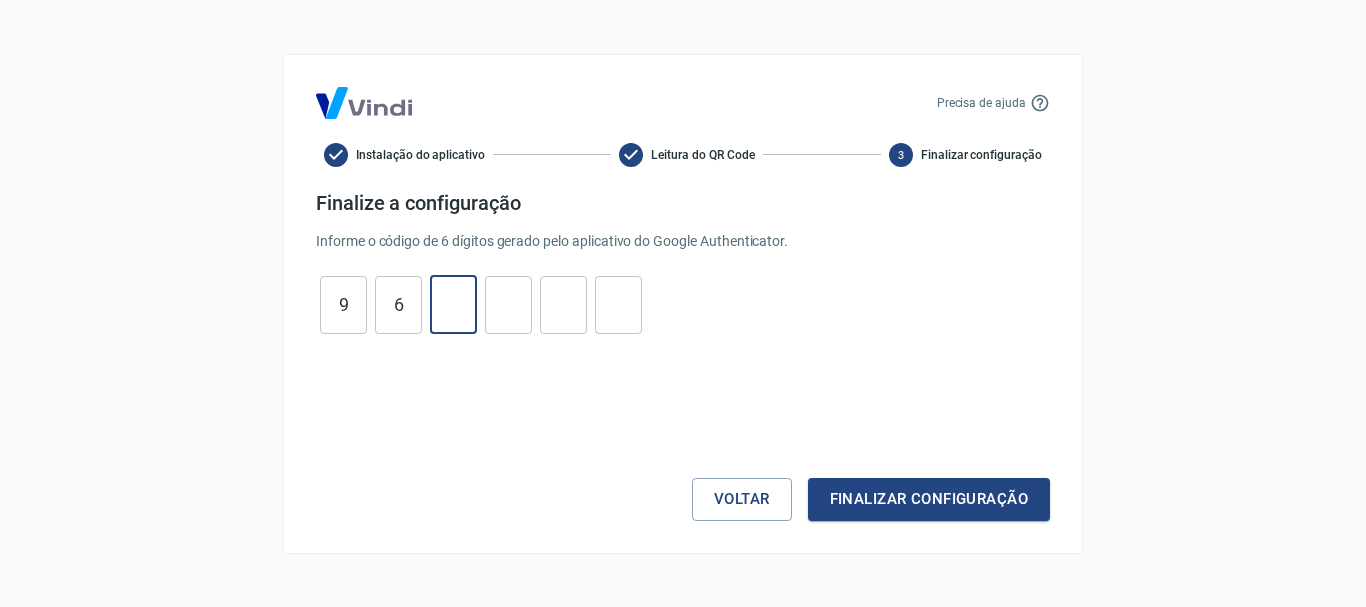 type on "6" 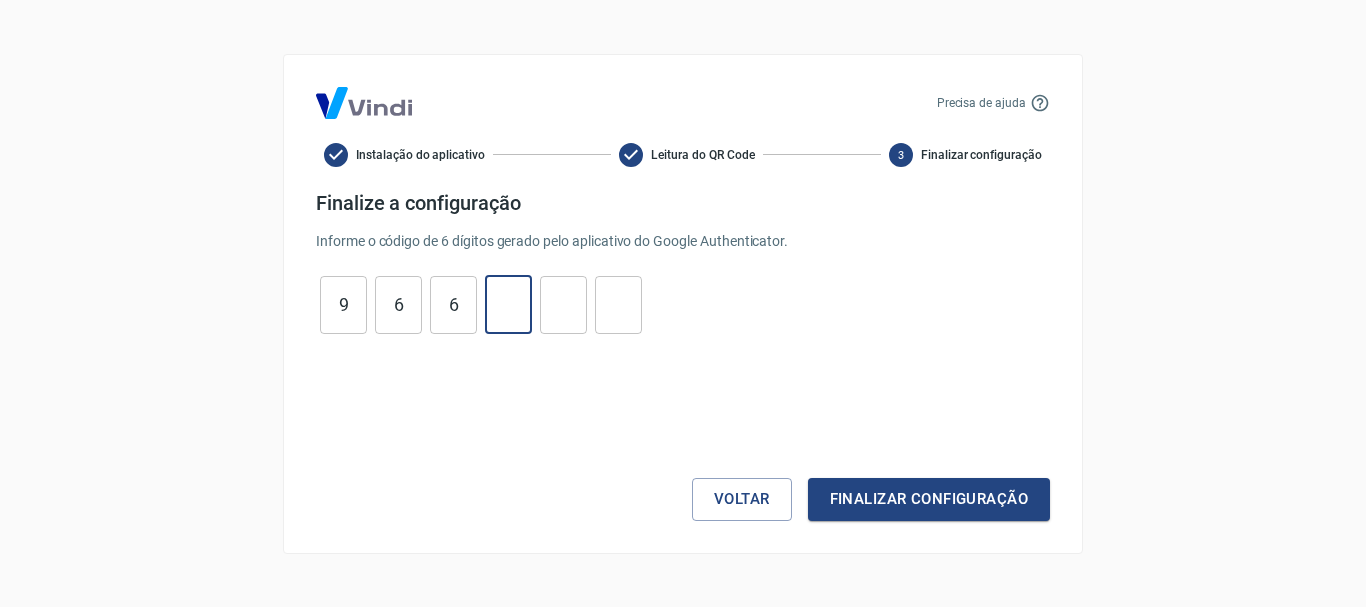 type on "5" 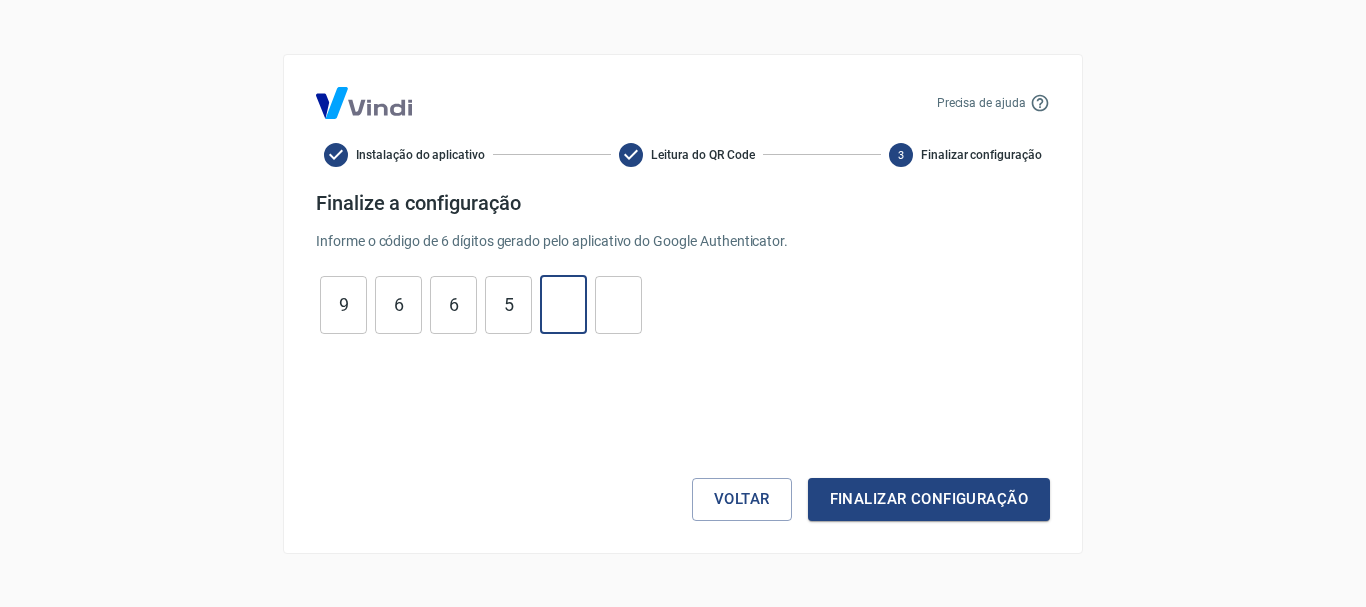 type on "4" 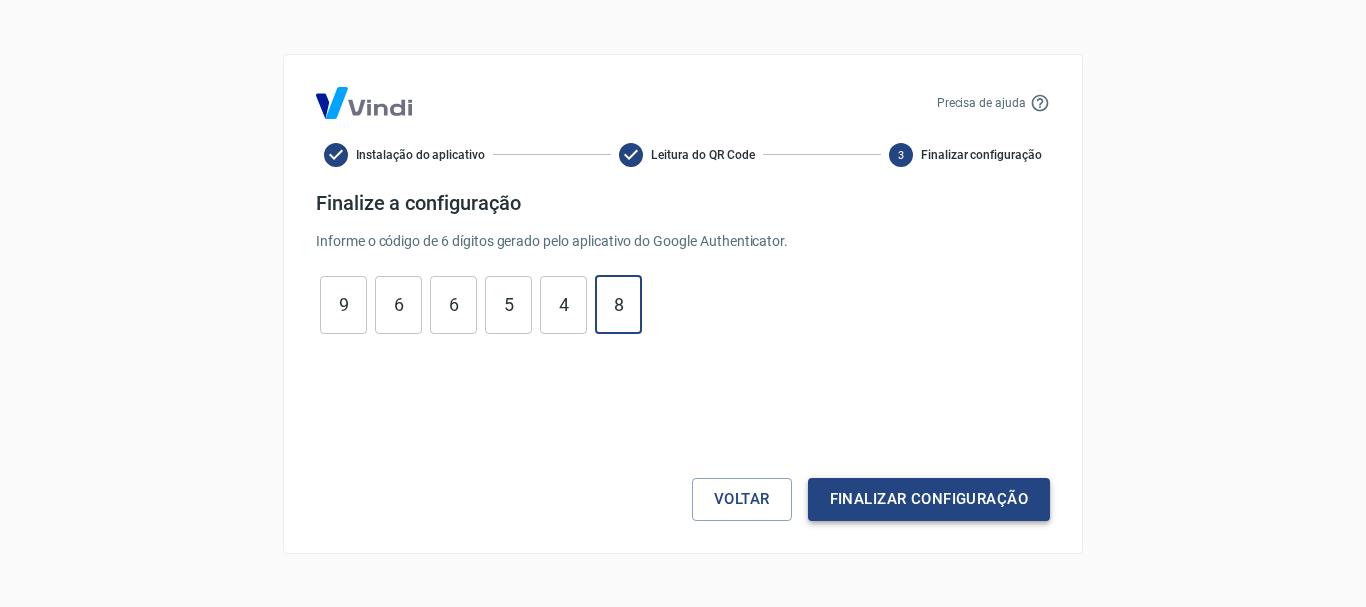 type on "8" 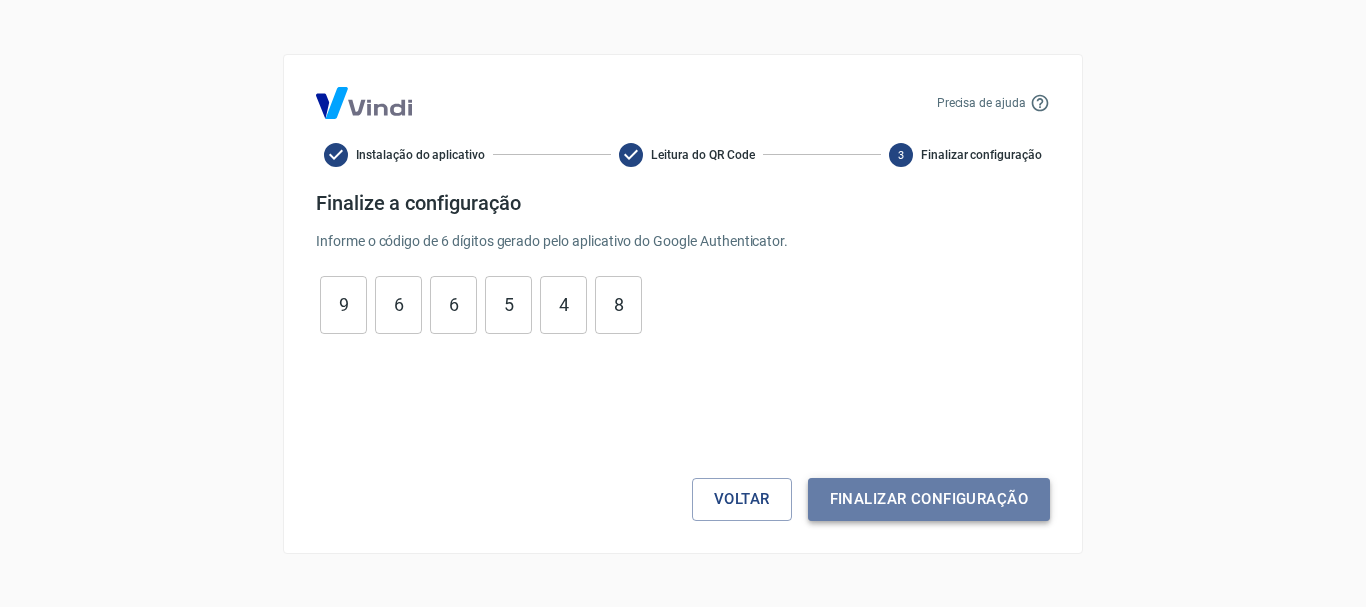 click on "Finalizar configuração" at bounding box center (929, 499) 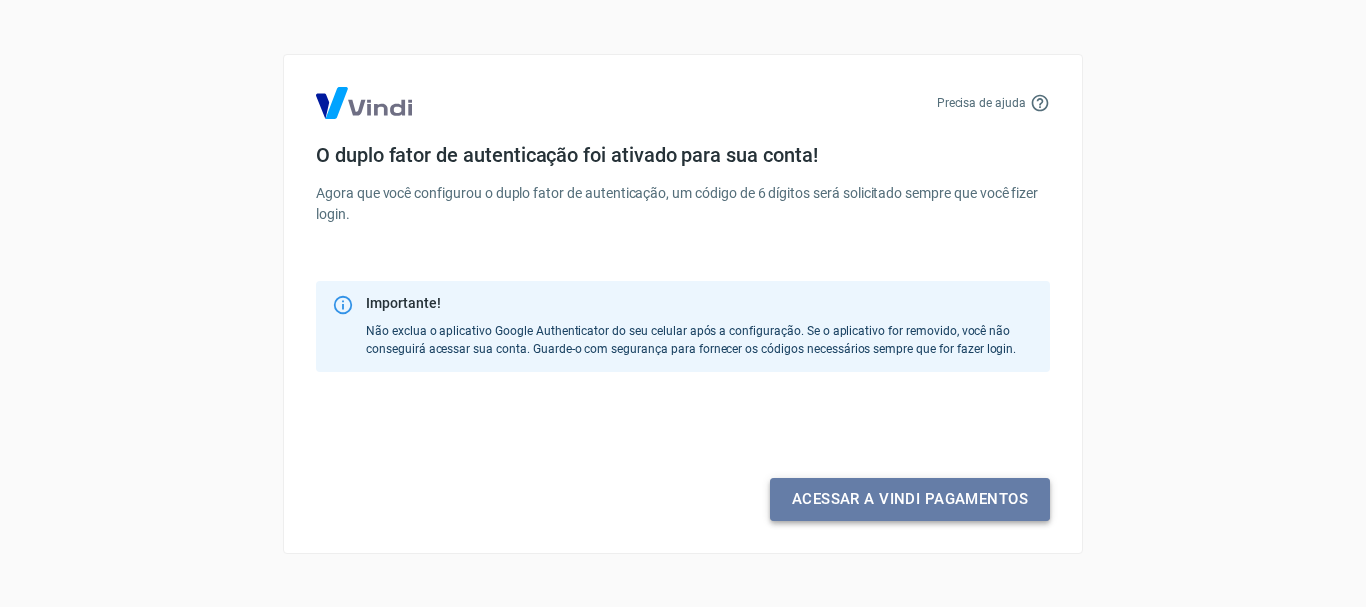 click on "Acessar a Vindi pagamentos" at bounding box center (910, 499) 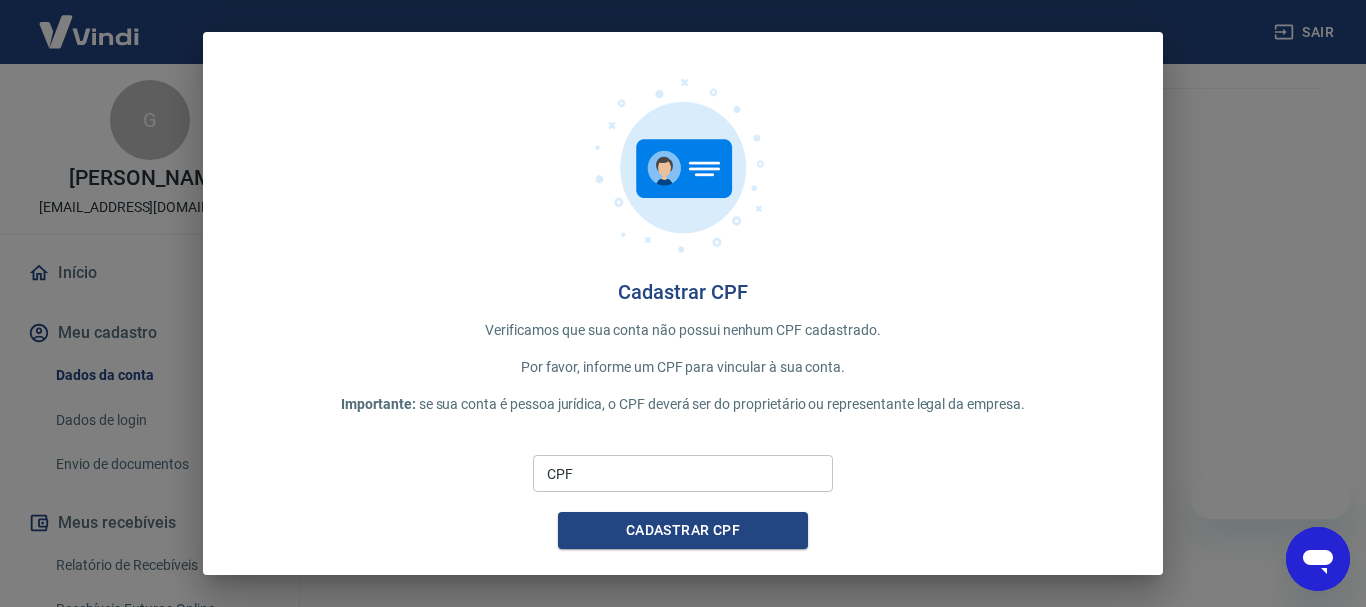 scroll, scrollTop: 0, scrollLeft: 0, axis: both 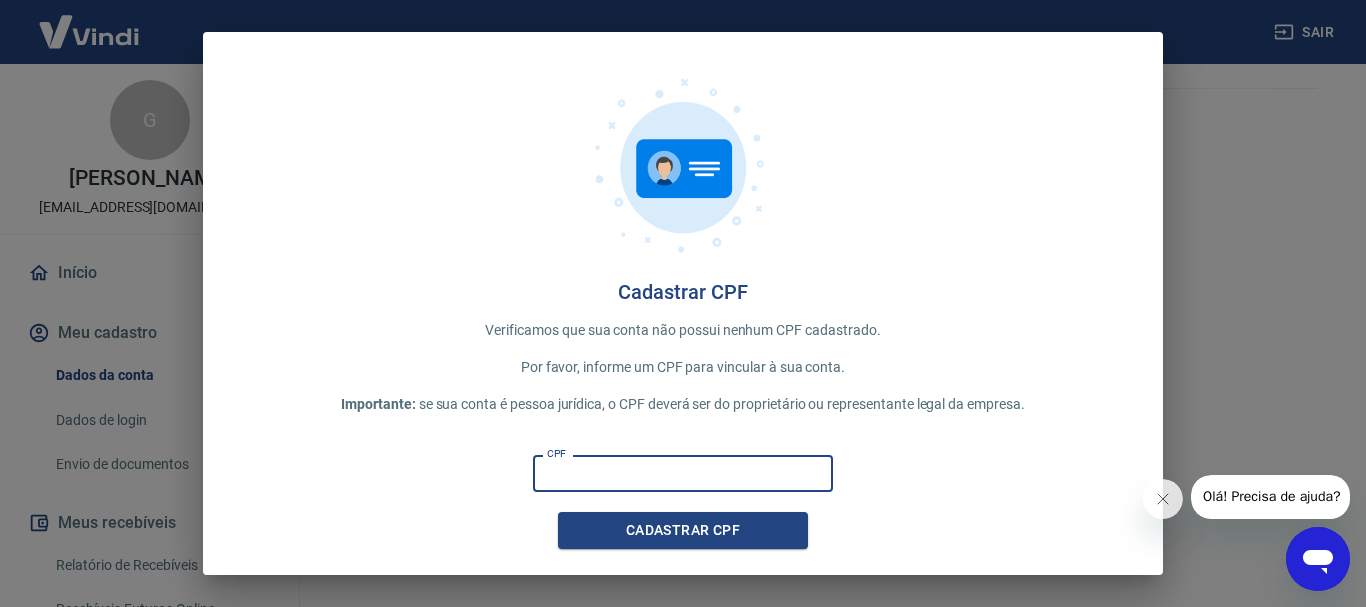 click on "CPF" at bounding box center [683, 473] 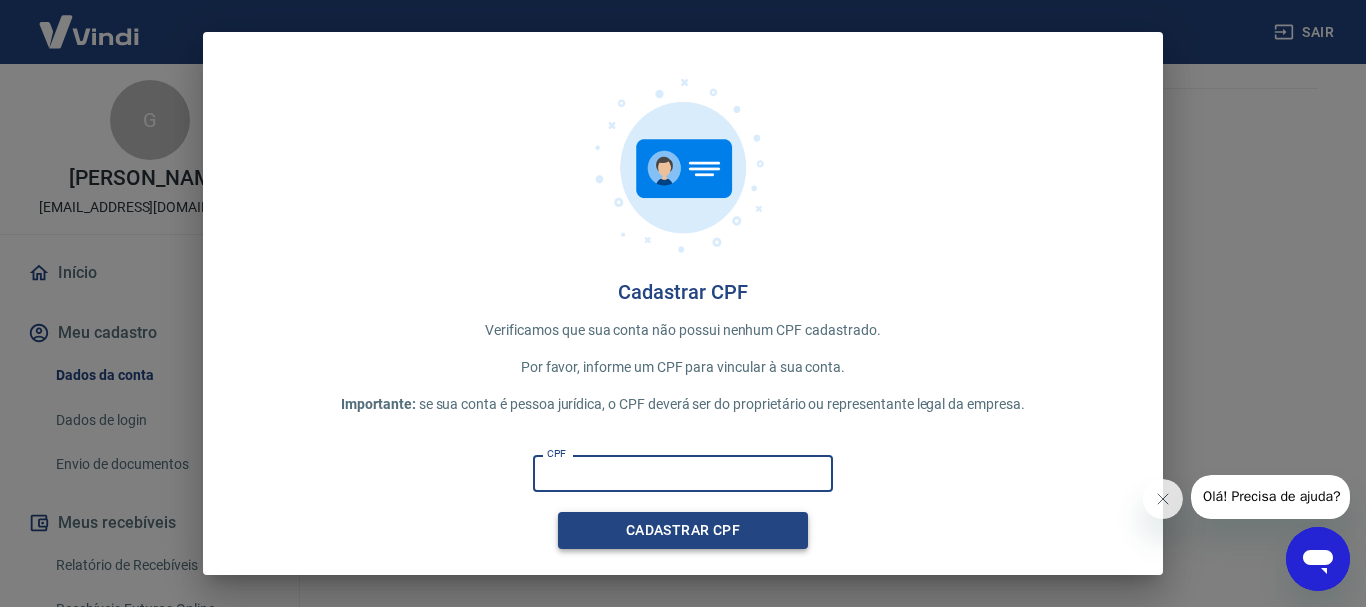 type on "020.979.087-30" 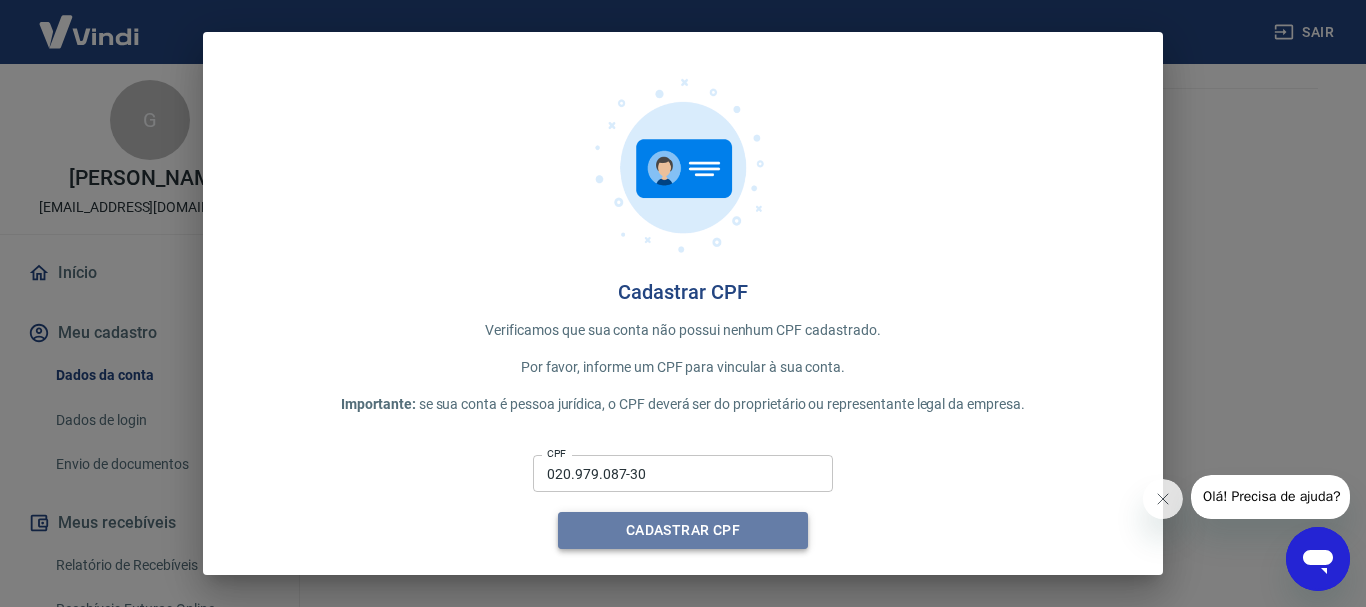click on "Cadastrar CPF" at bounding box center [683, 530] 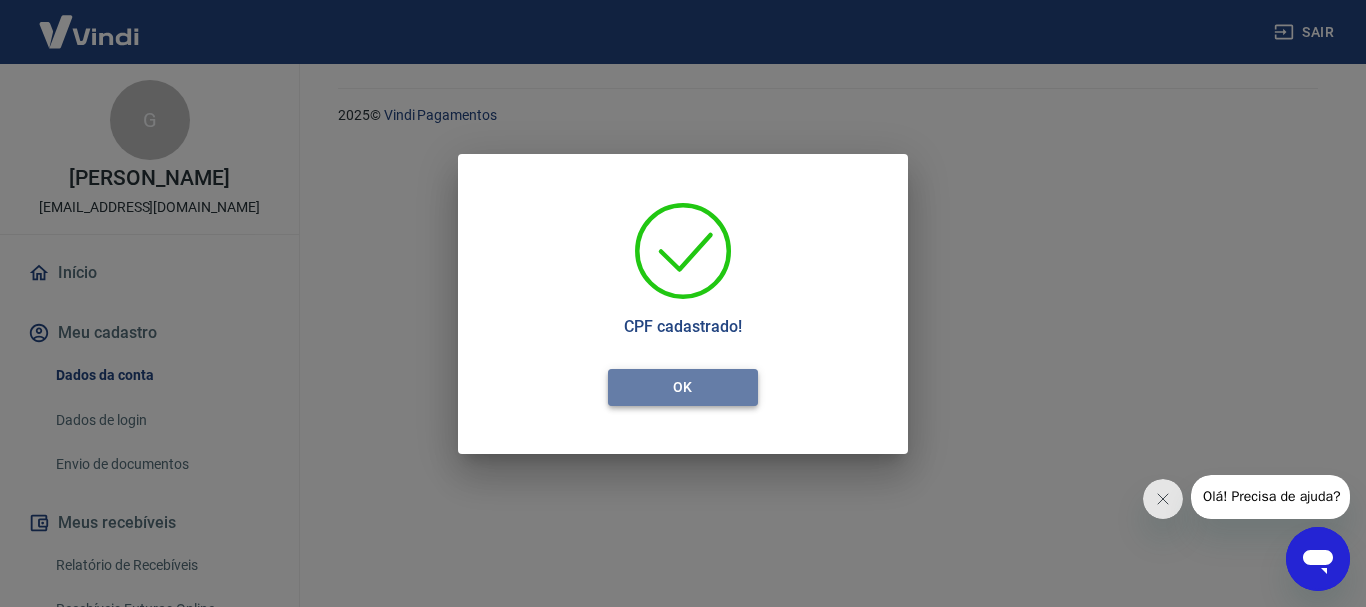 click on "OK" at bounding box center [683, 387] 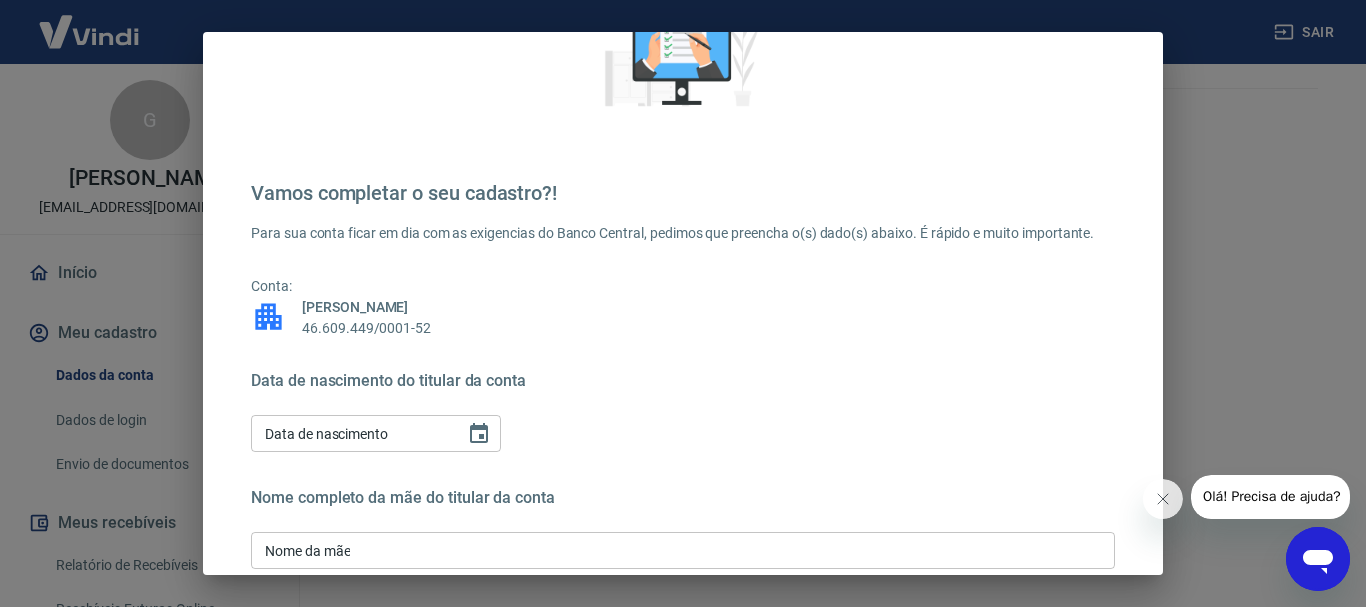 scroll, scrollTop: 299, scrollLeft: 0, axis: vertical 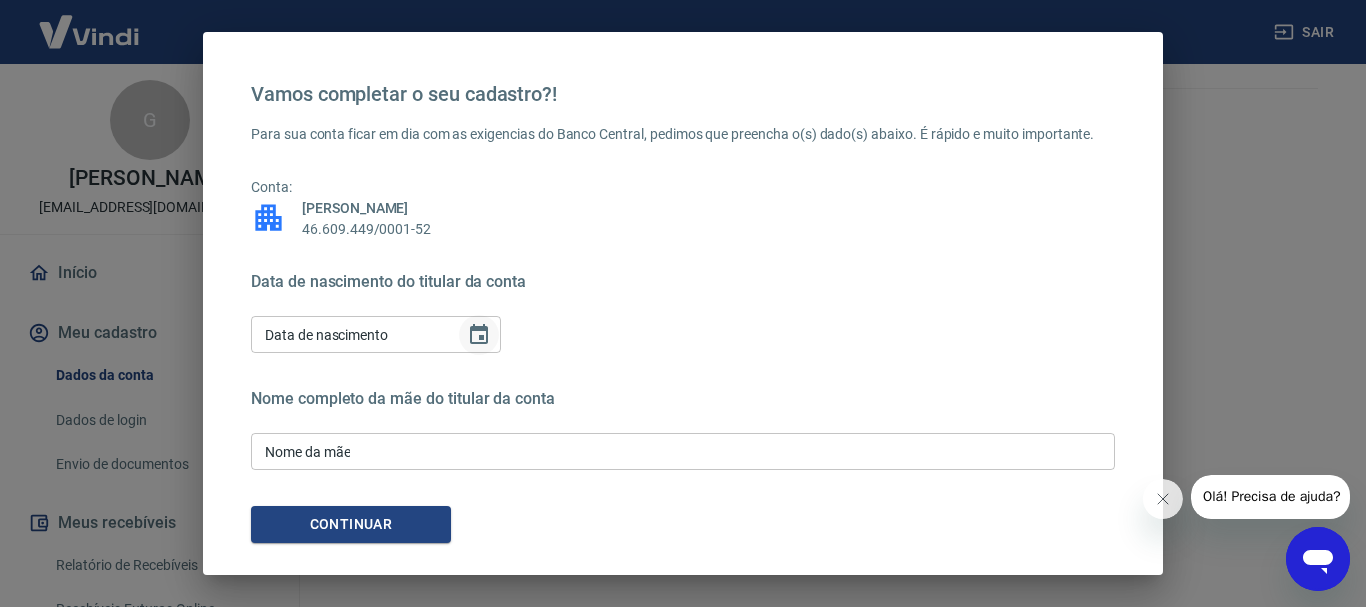 click 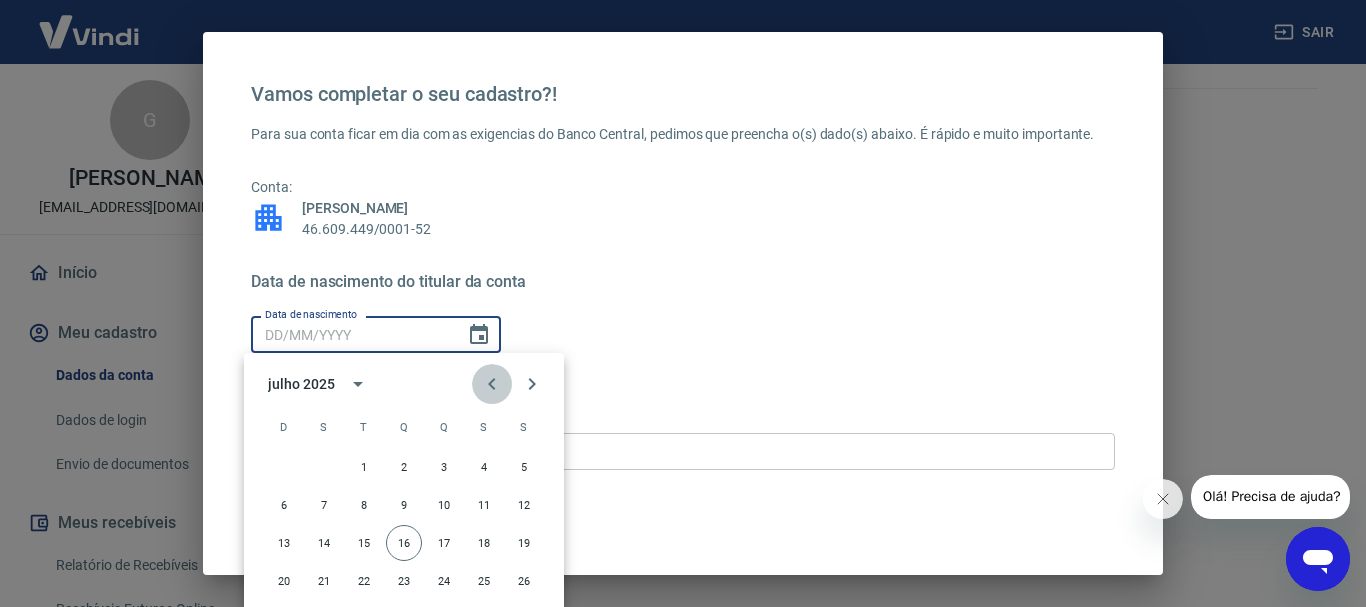 click 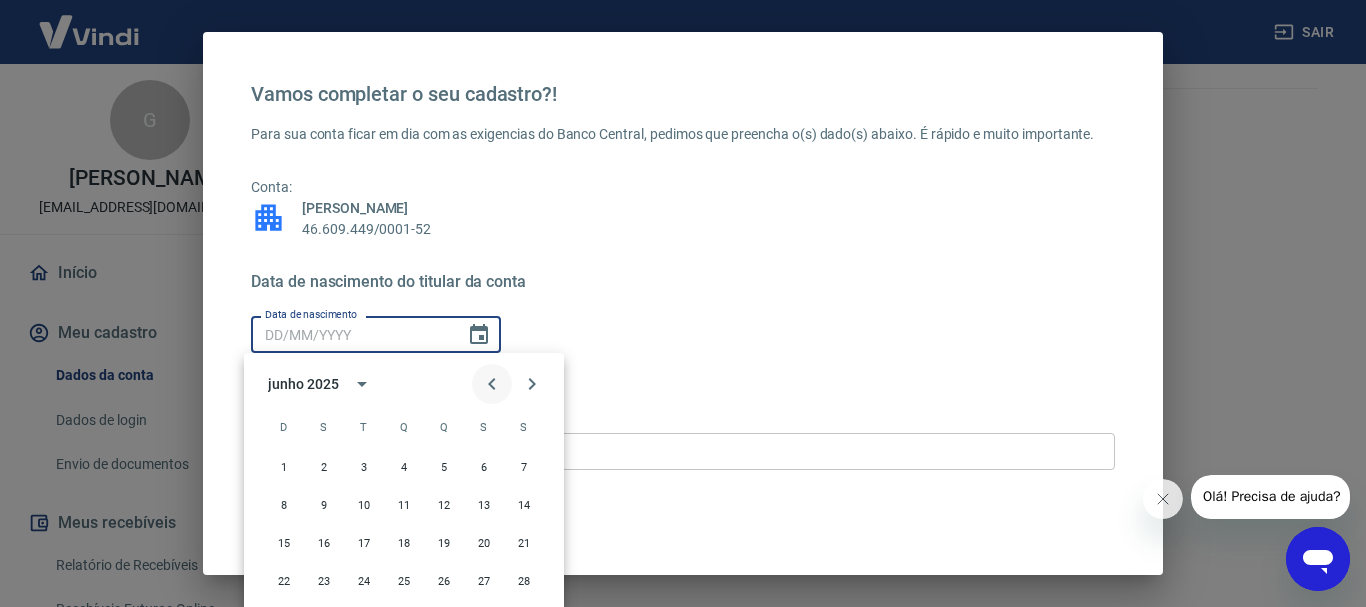 click 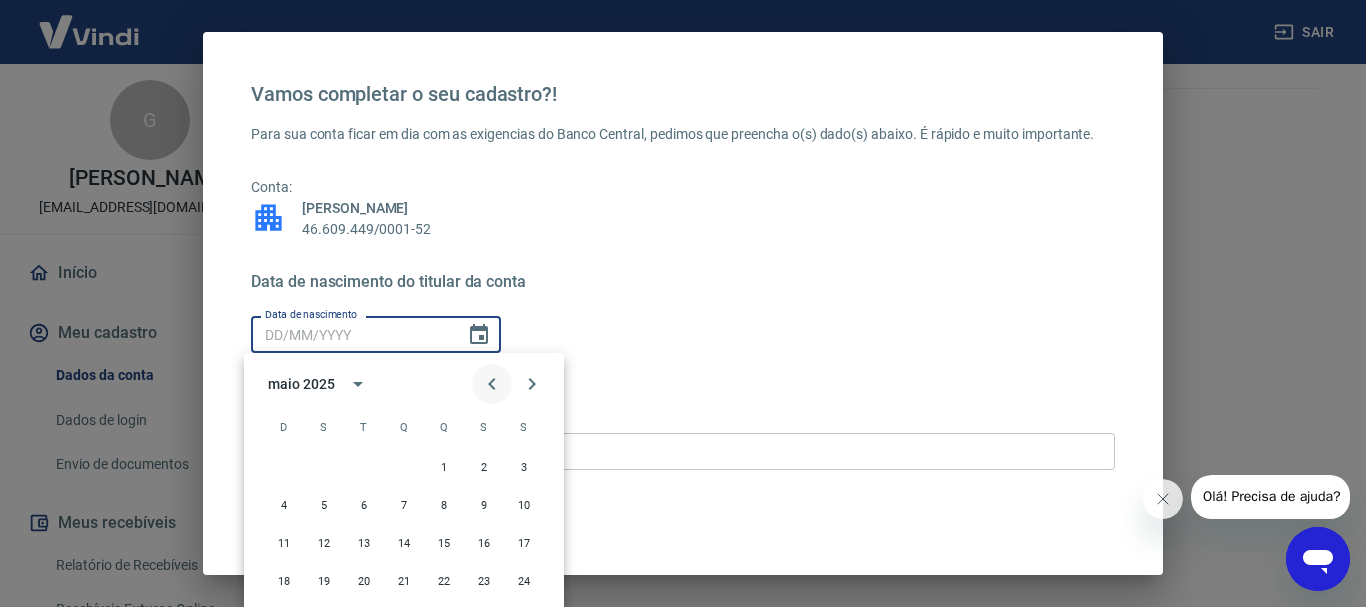 click 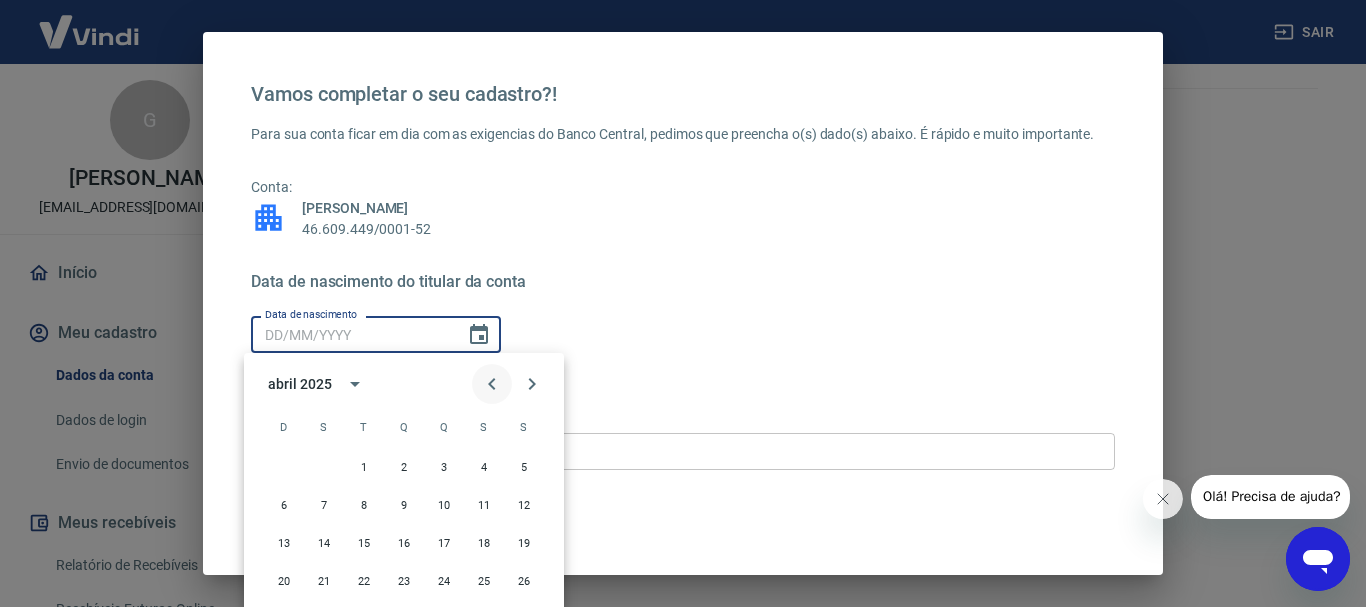 click 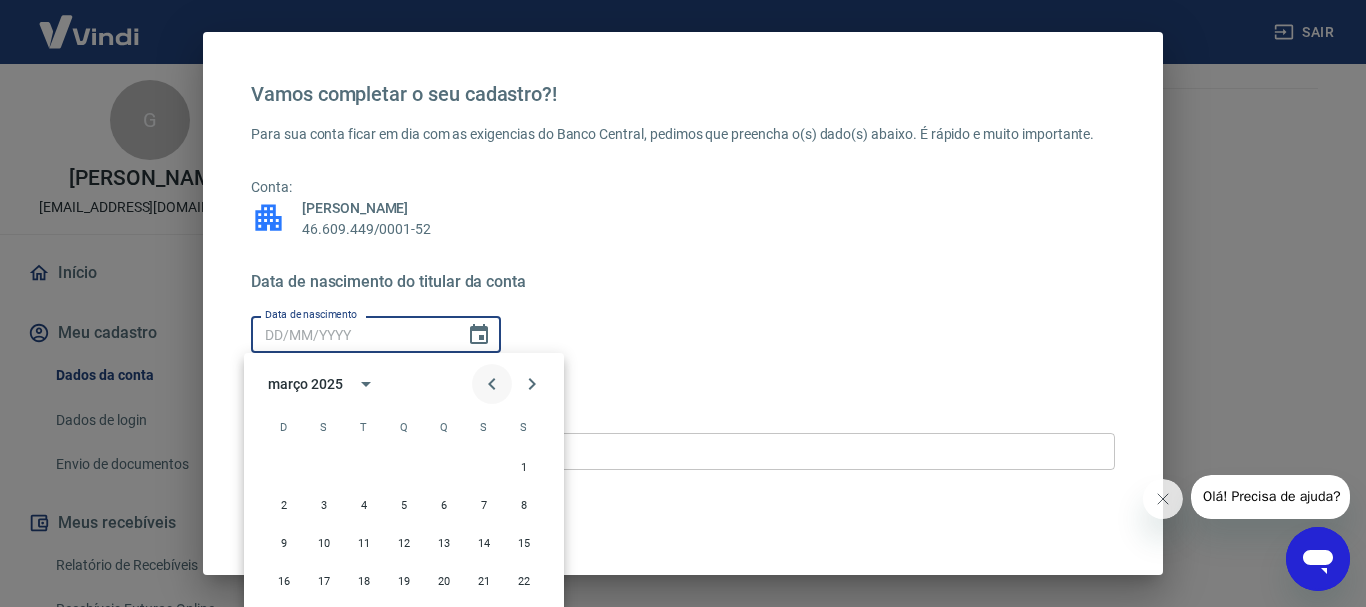 click 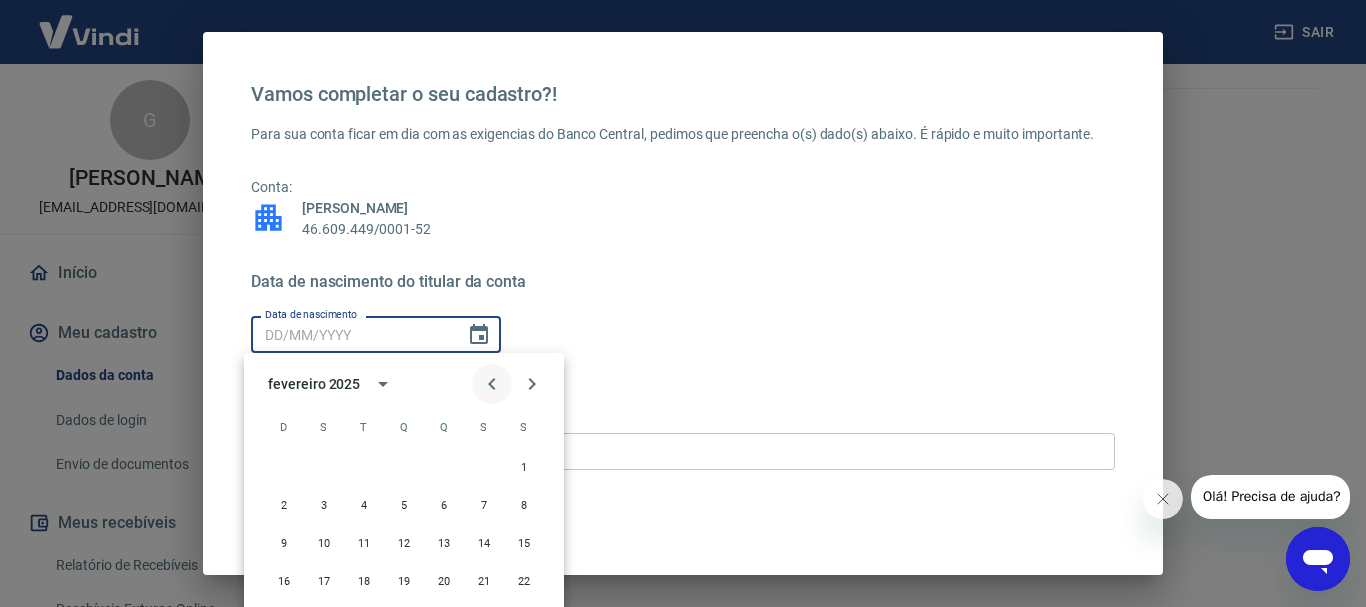 click 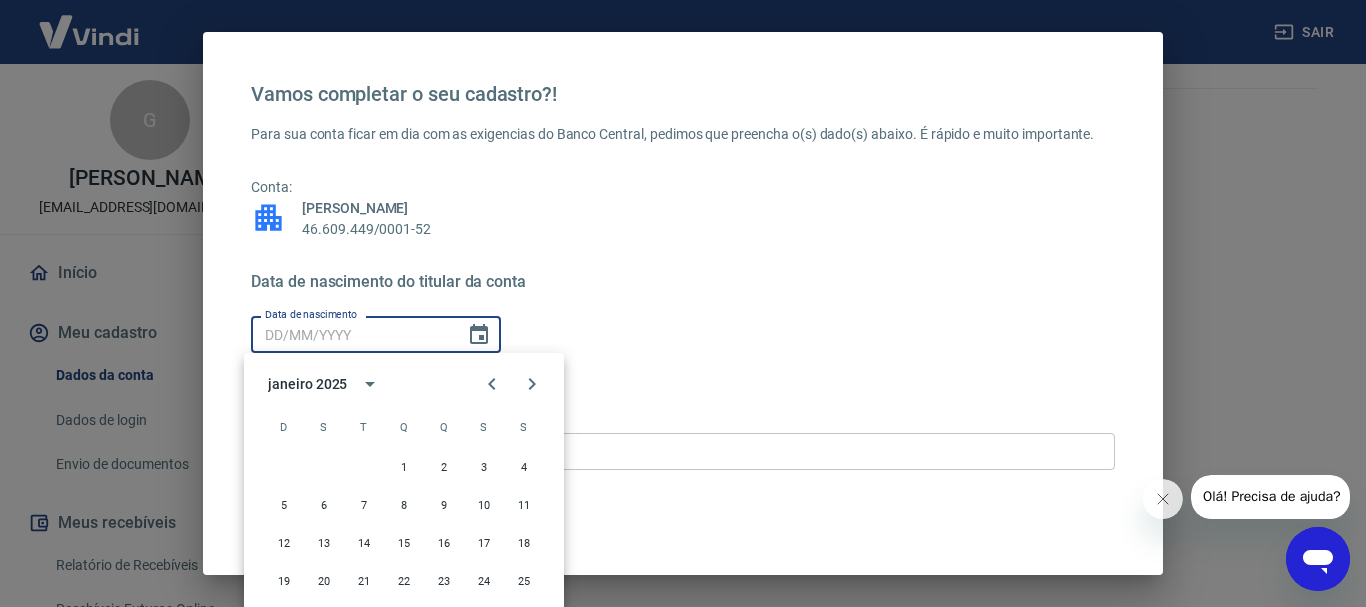 scroll, scrollTop: 80, scrollLeft: 0, axis: vertical 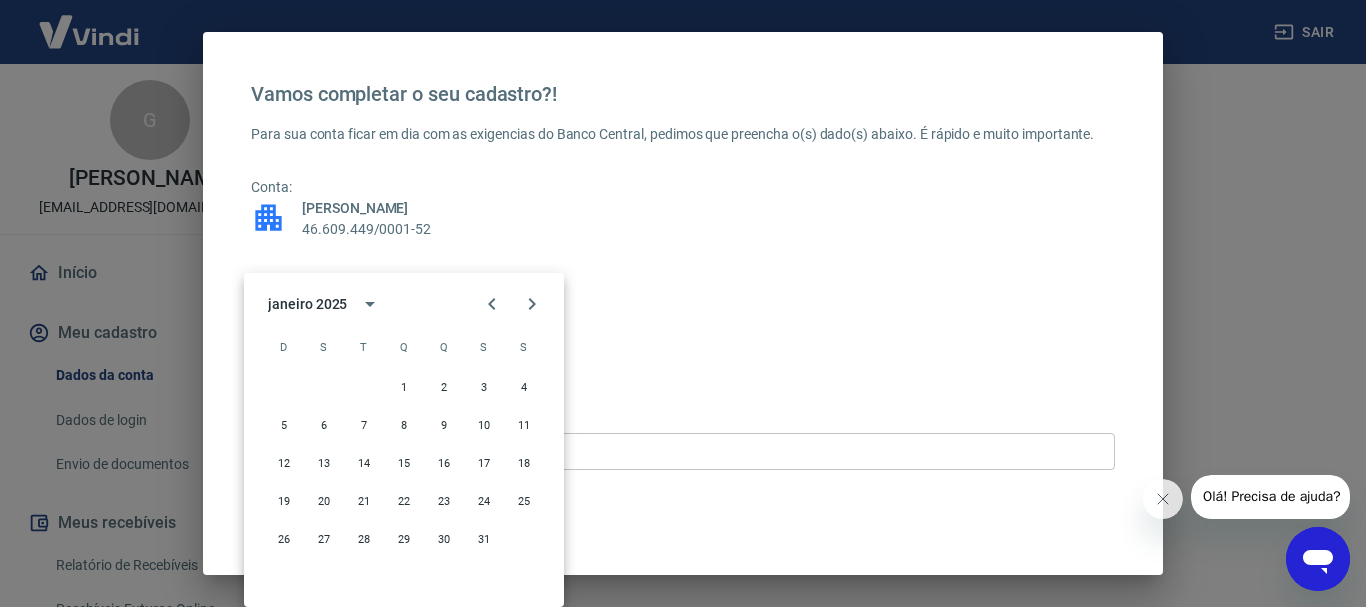 click on "Data de nascimento" at bounding box center [351, 334] 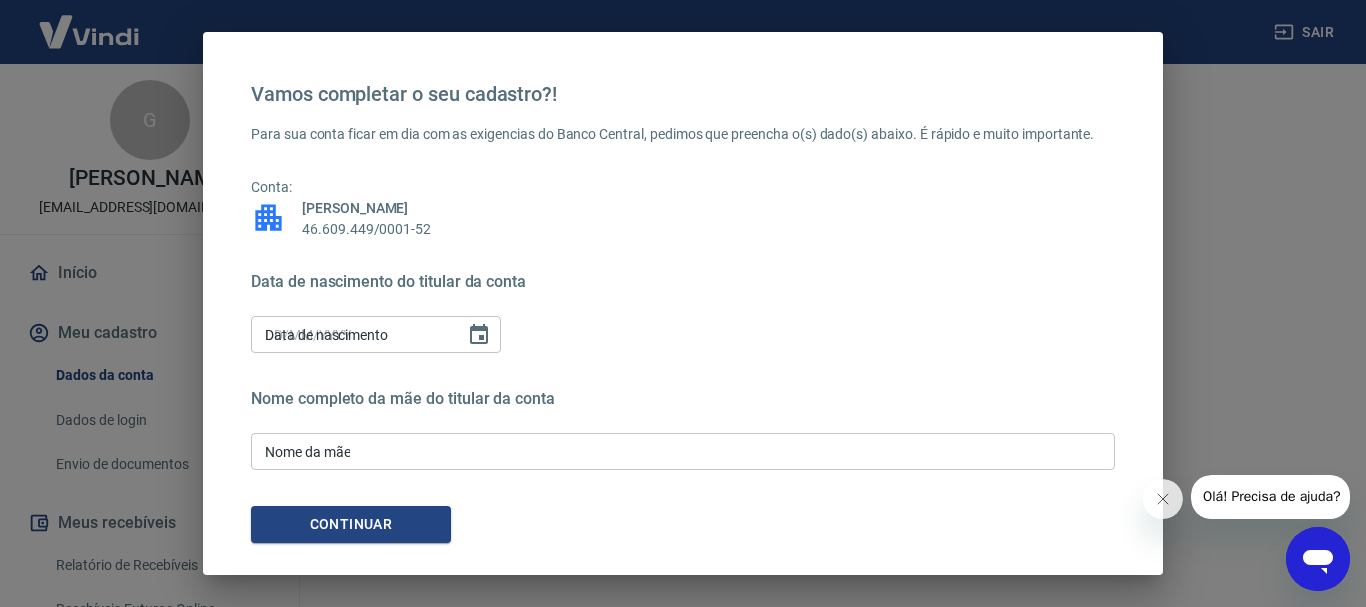 scroll, scrollTop: 0, scrollLeft: 0, axis: both 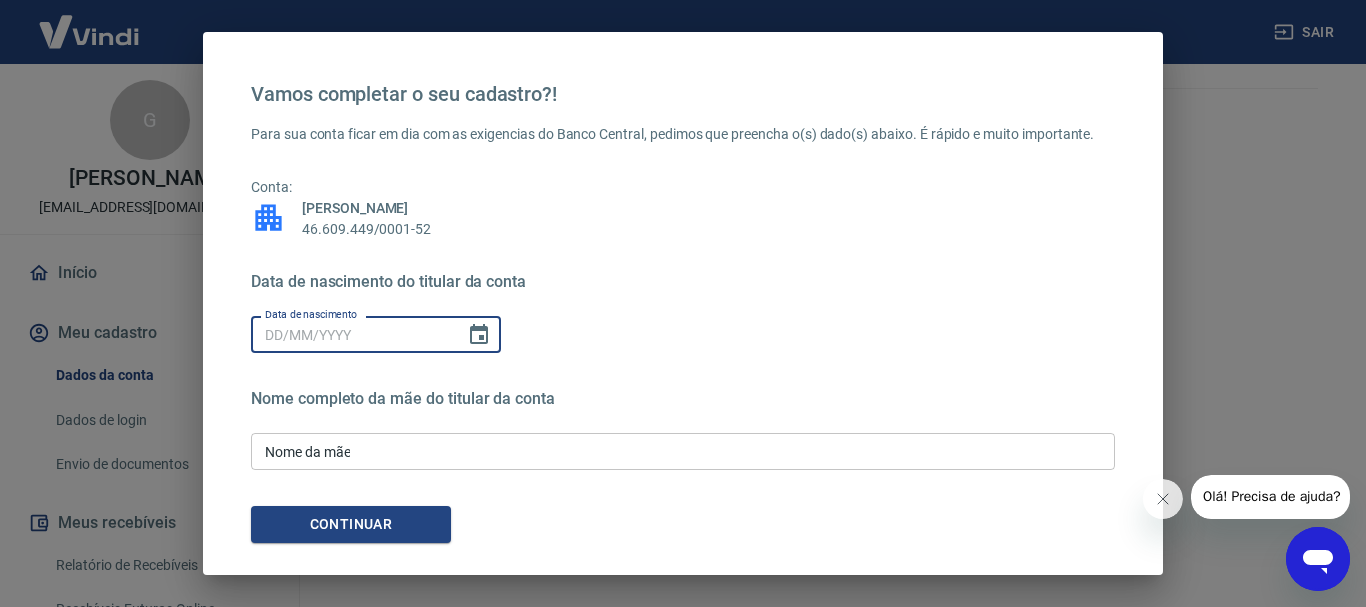 click on "Data de nascimento" at bounding box center [351, 334] 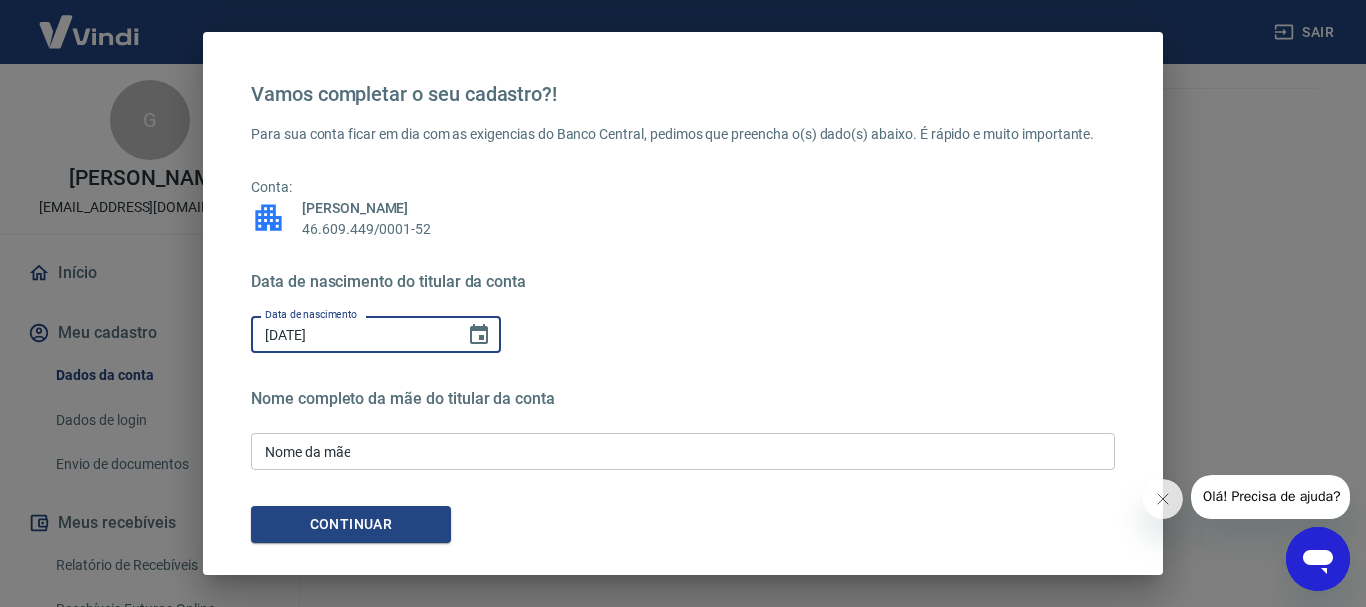 type on "28/02/1972" 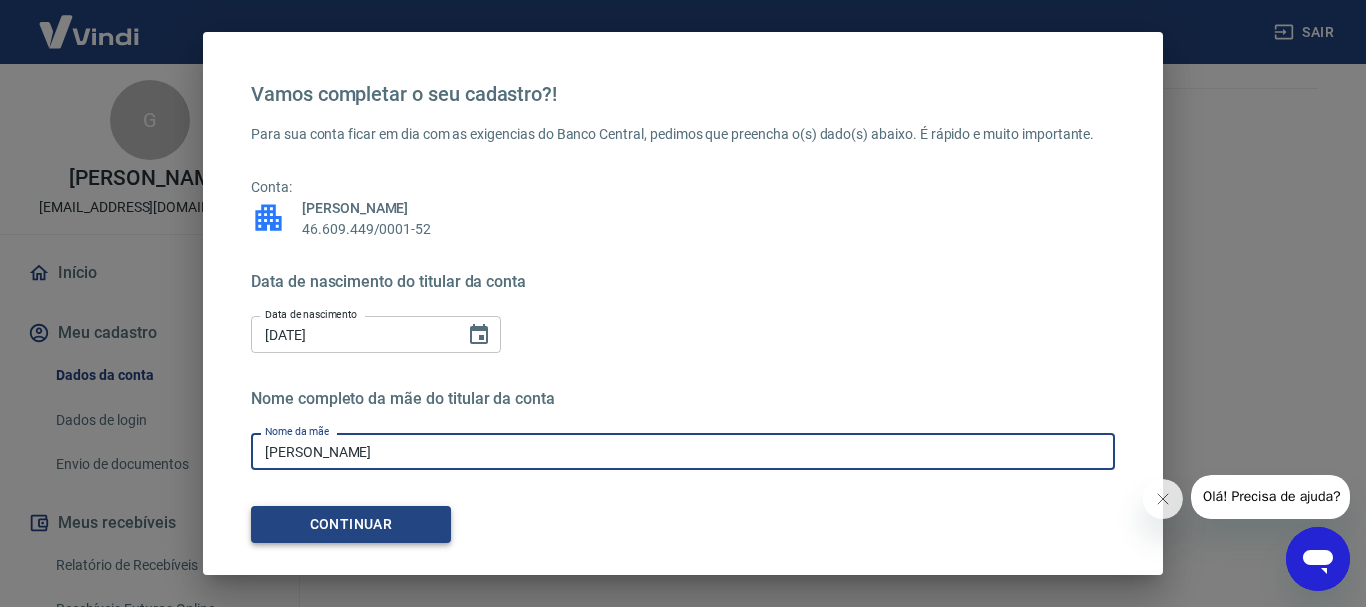 type on "Lilian Leite Brandão" 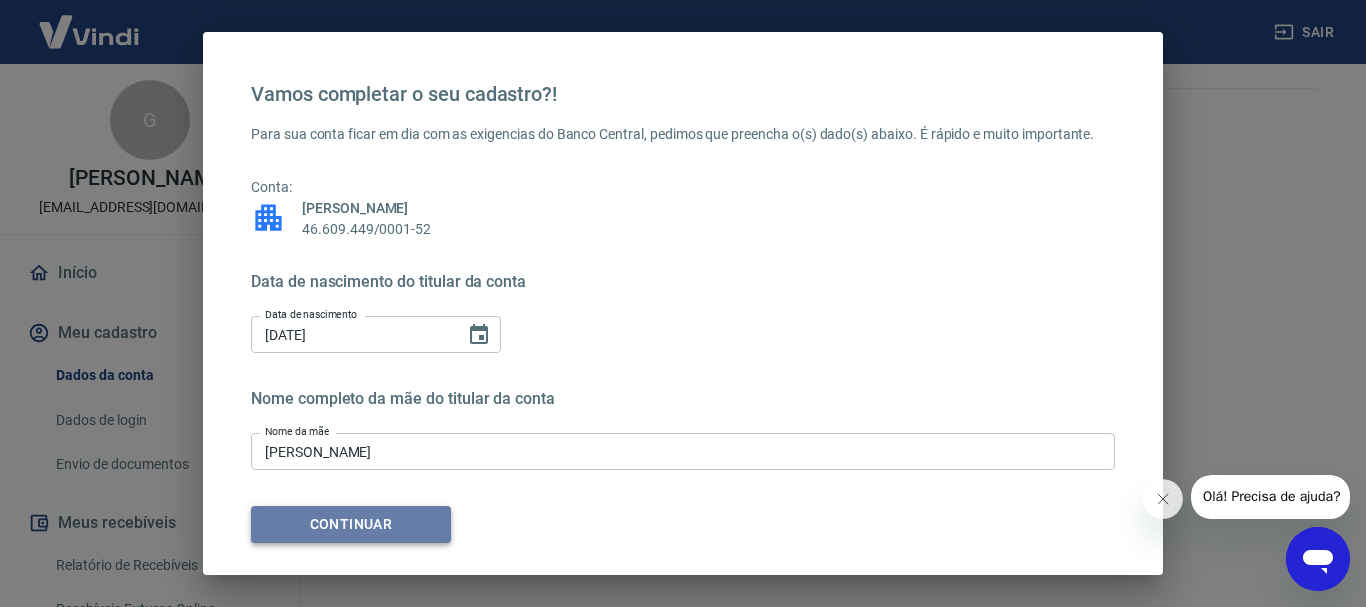 click on "Continuar" at bounding box center [351, 524] 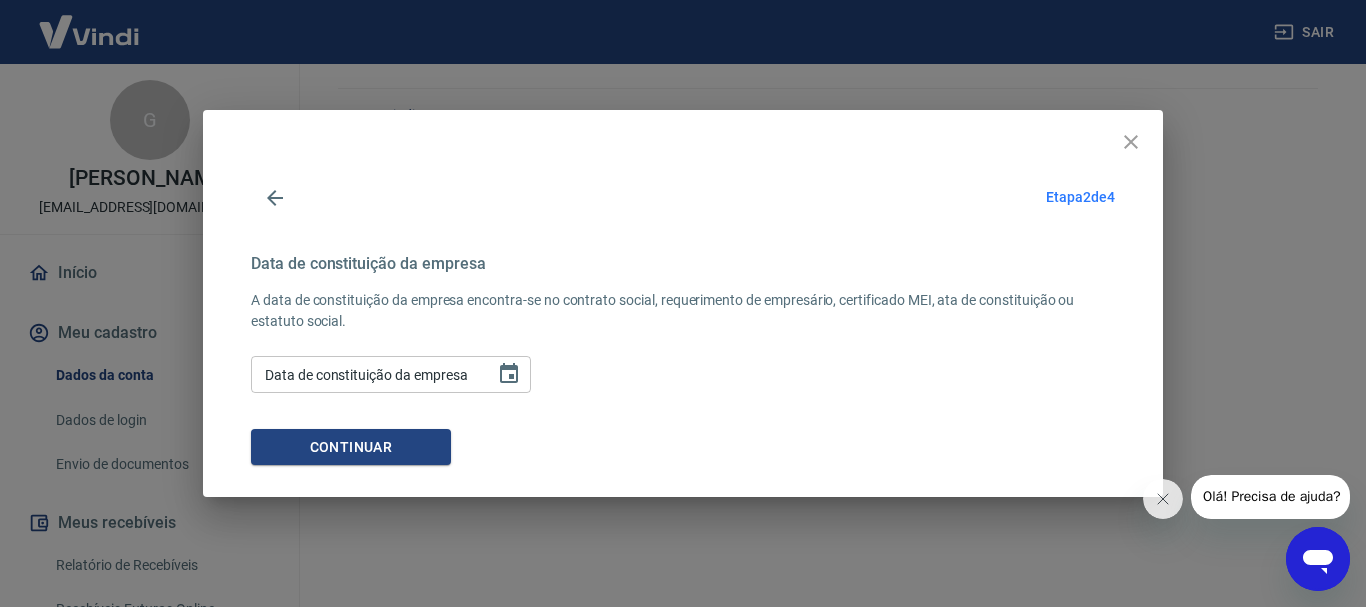 scroll, scrollTop: 0, scrollLeft: 0, axis: both 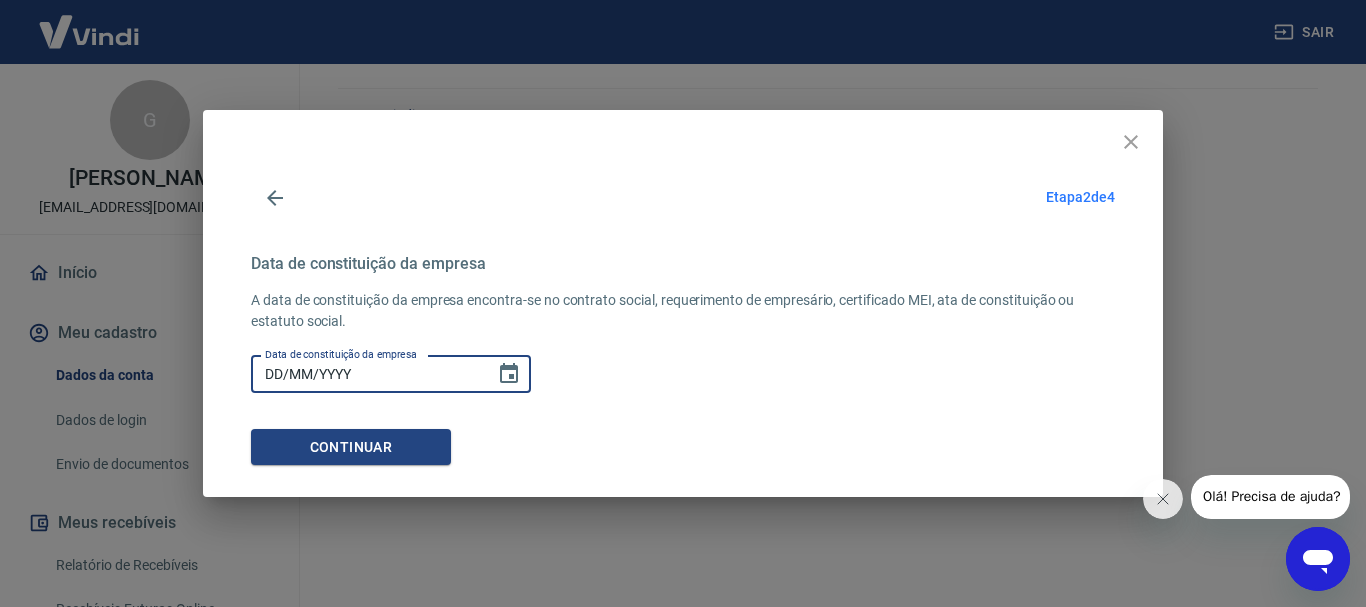 click on "DD/MM/YYYY" at bounding box center [366, 374] 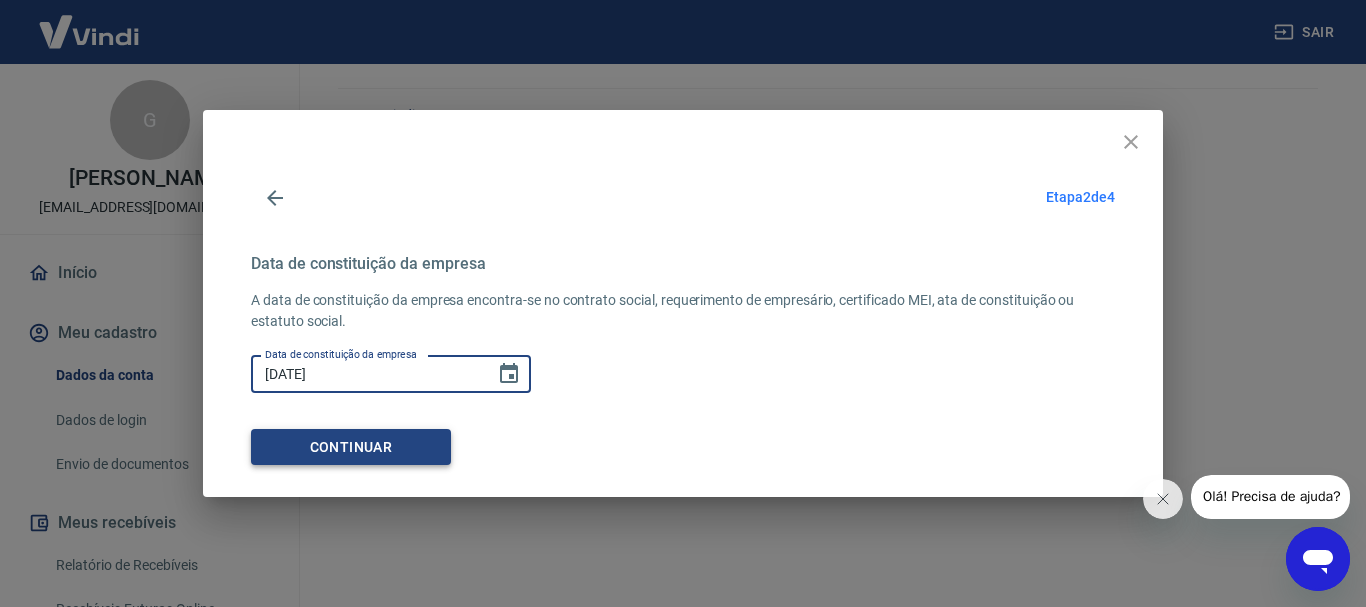 type on "31/05/2022" 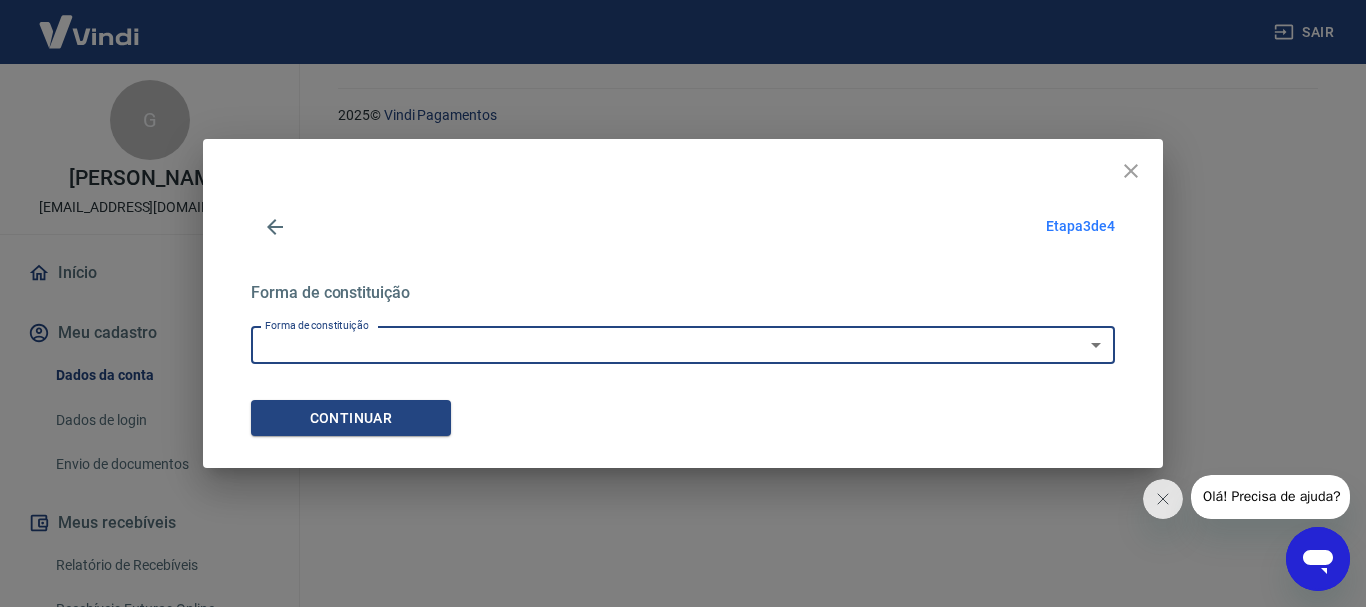 click on "Empresário Individual Micro empreendedor Empresa Individual de Responsabilidade Limitada – EIRELI Sociedade Limitada - LTDA Sociedade Simples Sociedade Anonima Micro Empresa Empresa de pequeno porte Cooperativa Empresa de medio e grande porte DEMAIS" at bounding box center (683, 345) 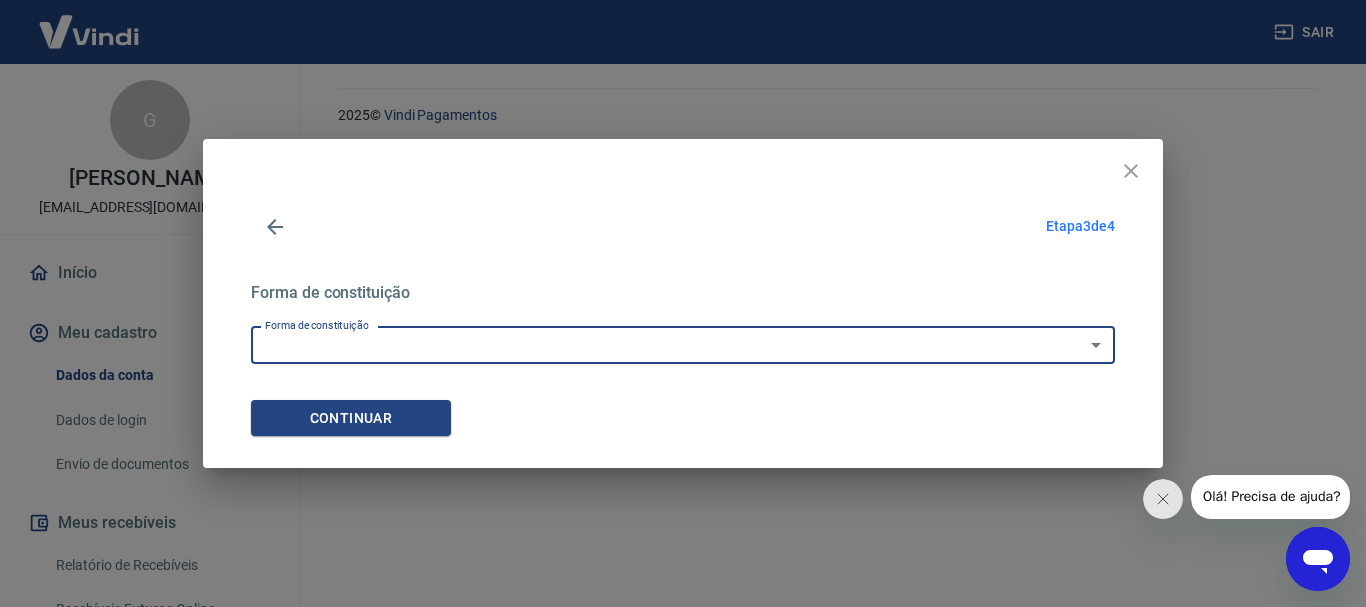 select on "5" 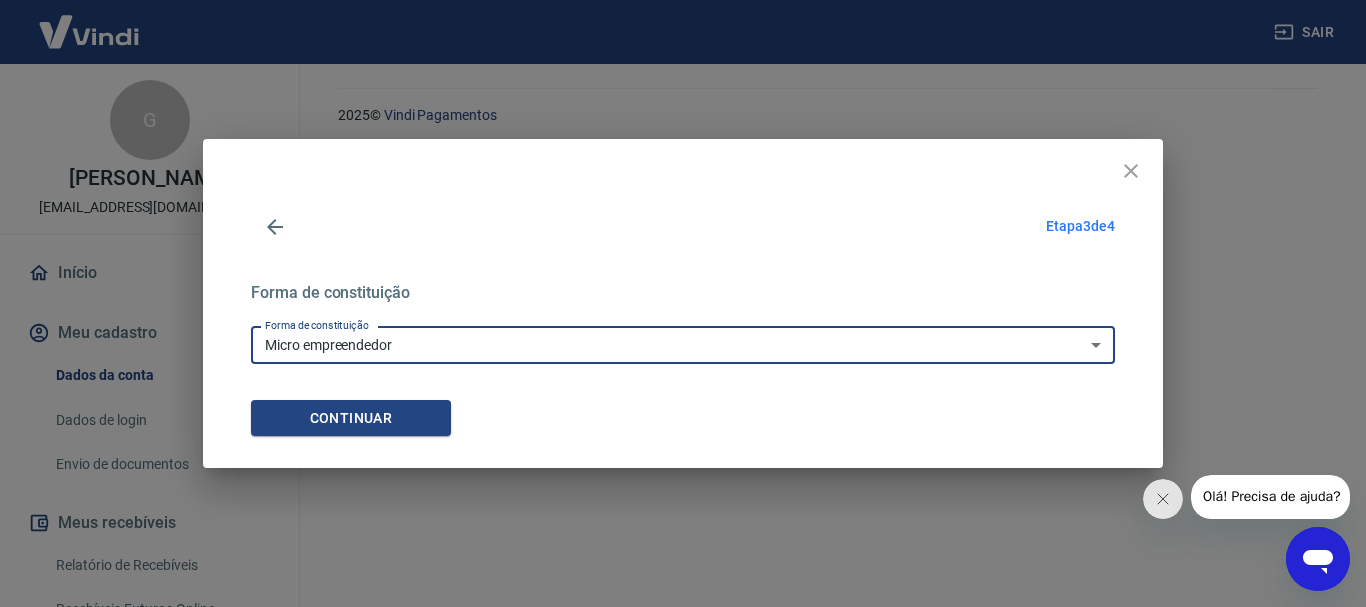 click on "Empresário Individual Micro empreendedor Empresa Individual de Responsabilidade Limitada – EIRELI Sociedade Limitada - LTDA Sociedade Simples Sociedade Anonima Micro Empresa Empresa de pequeno porte Cooperativa Empresa de medio e grande porte DEMAIS" at bounding box center (683, 345) 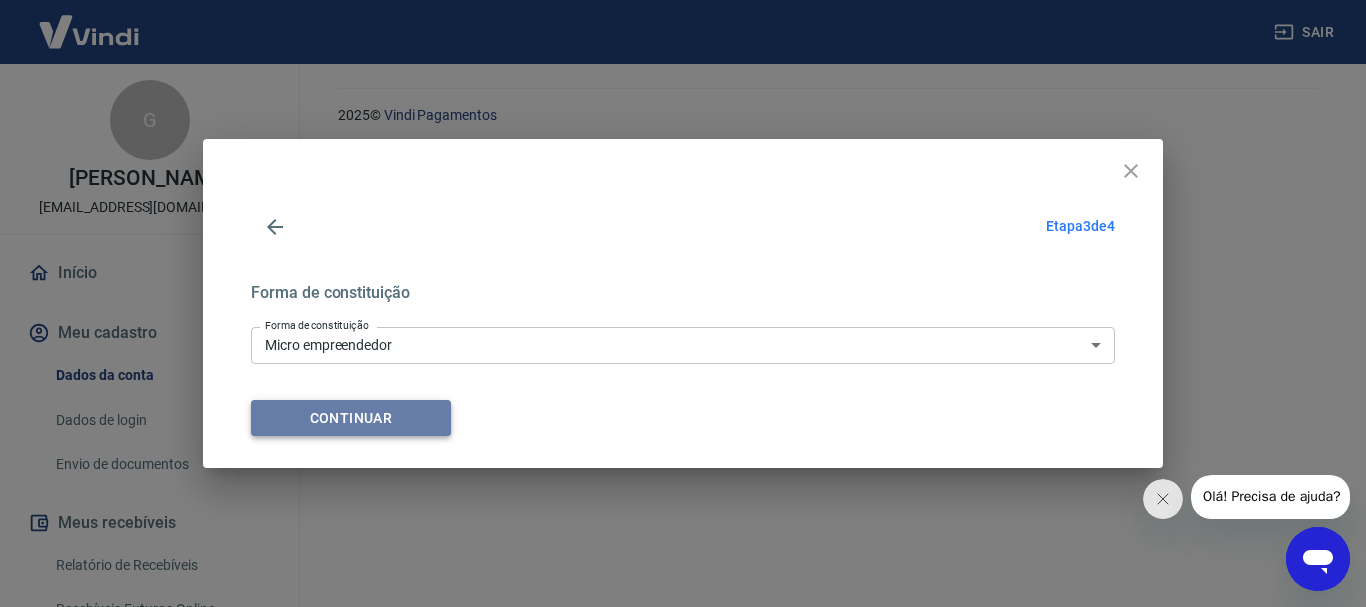 click on "Continuar" at bounding box center (351, 418) 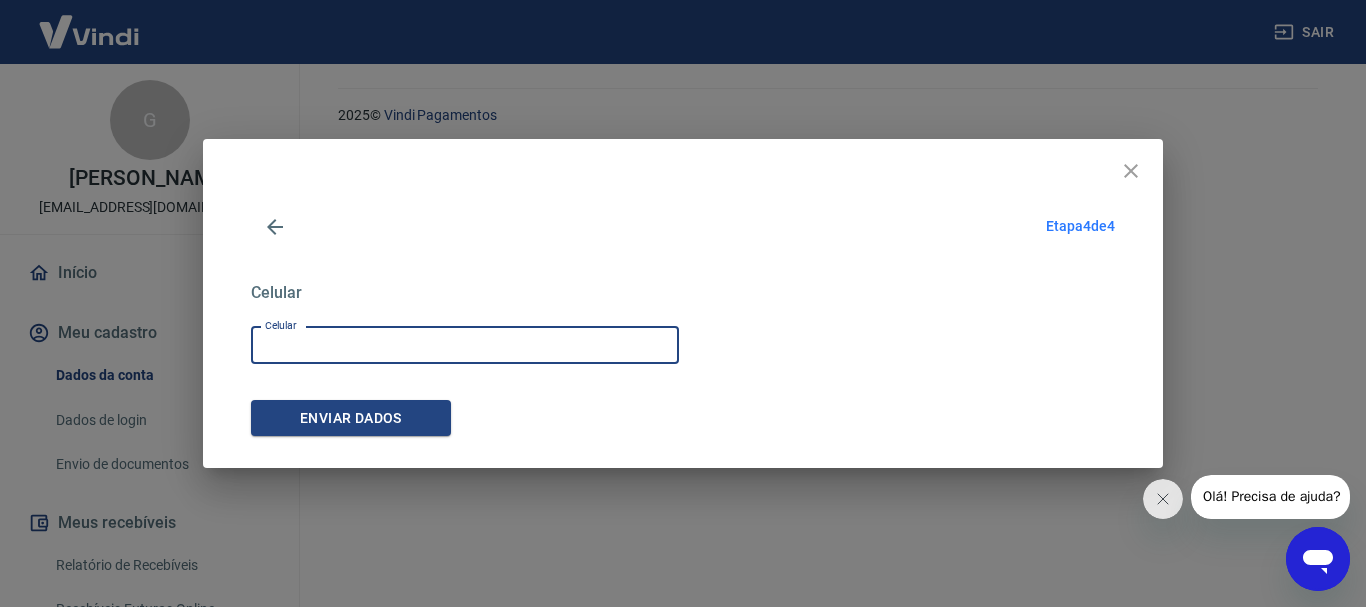 click on "Celular" at bounding box center [465, 345] 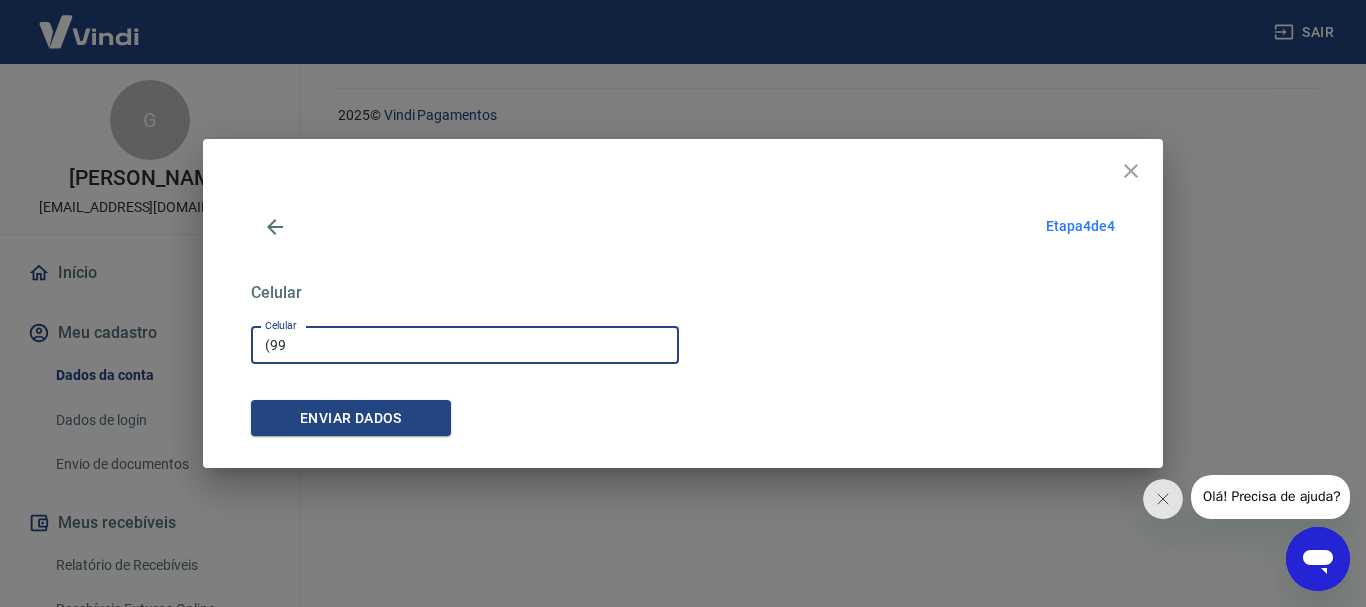 type on "(9" 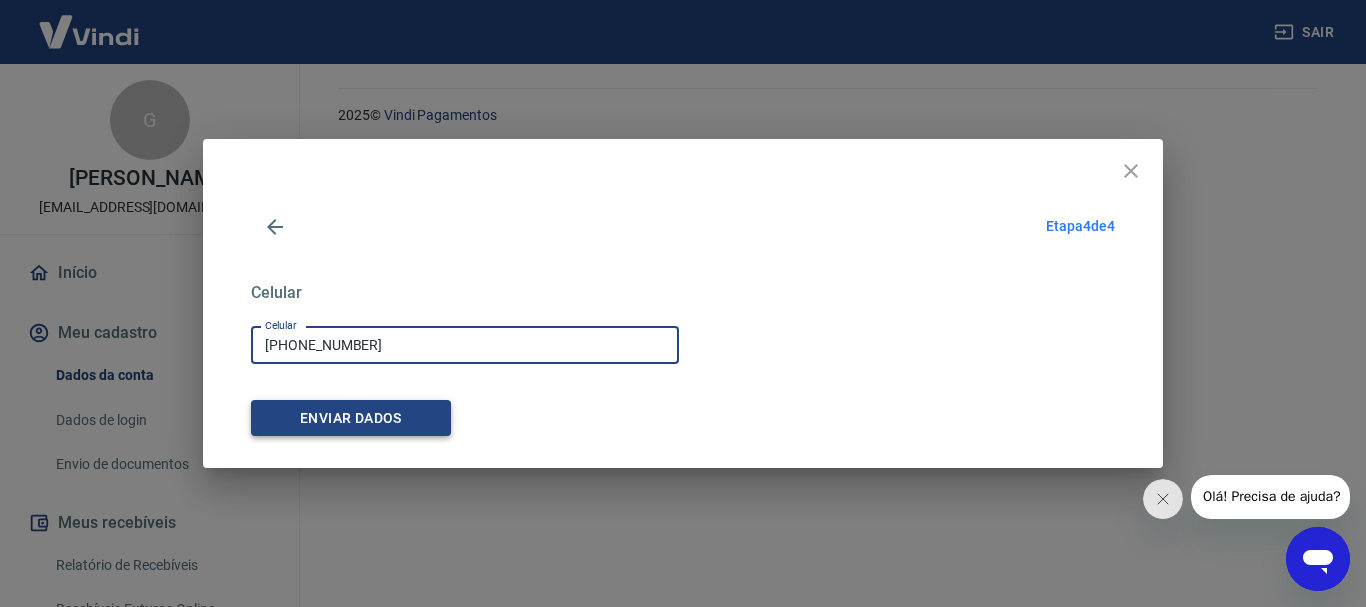 type on "(21) 99894-9697" 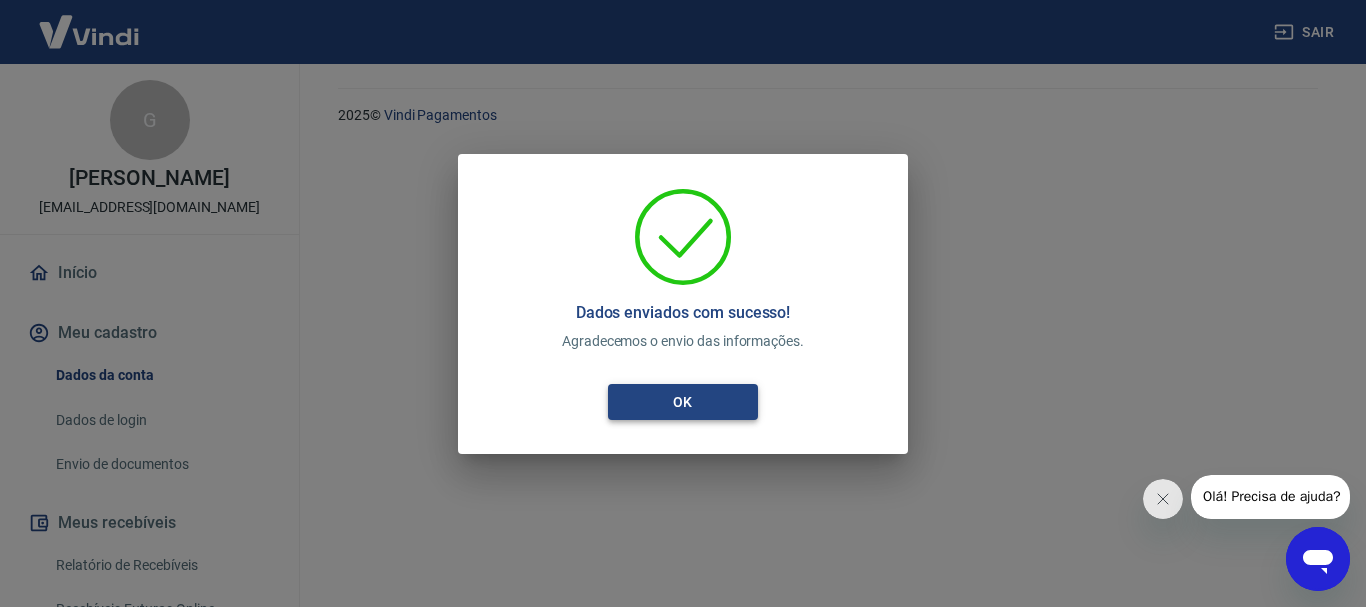 click on "OK" at bounding box center (683, 402) 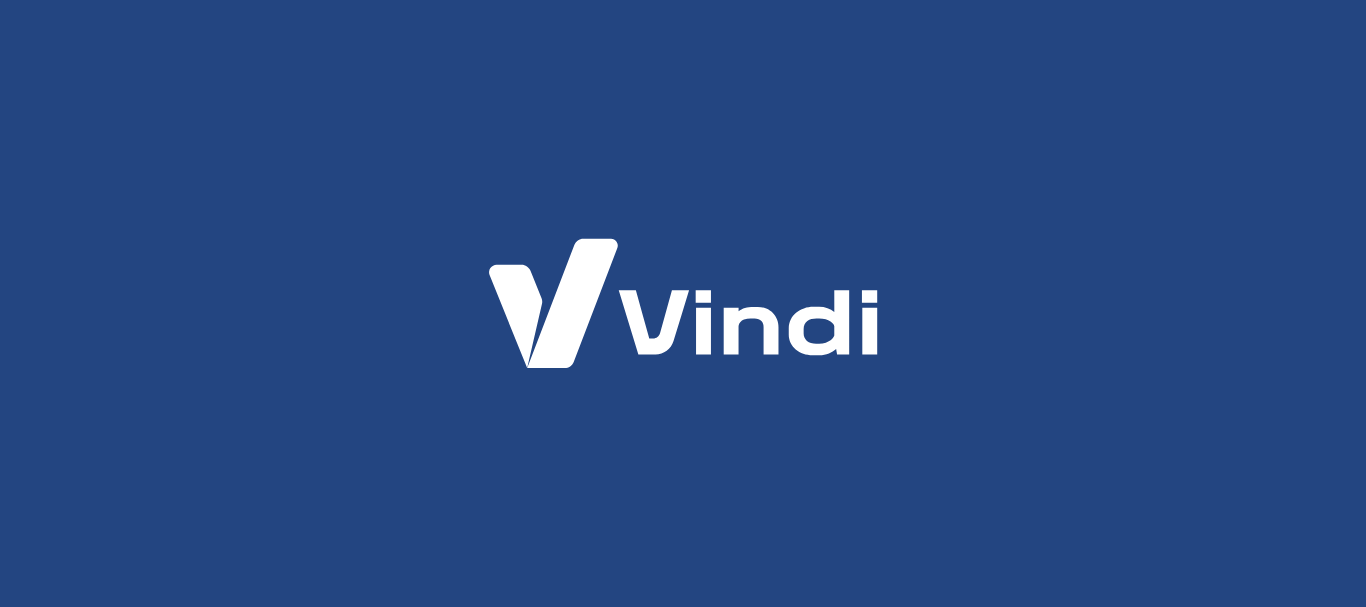 scroll, scrollTop: 0, scrollLeft: 0, axis: both 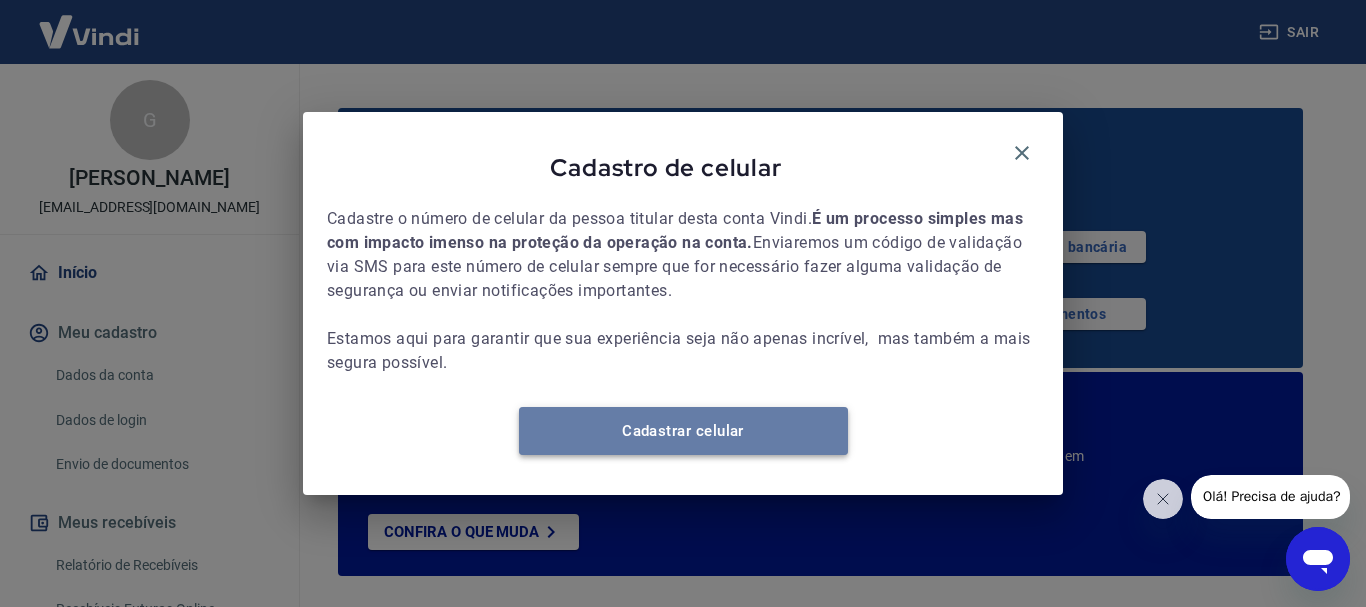 click on "Cadastrar celular" at bounding box center [683, 431] 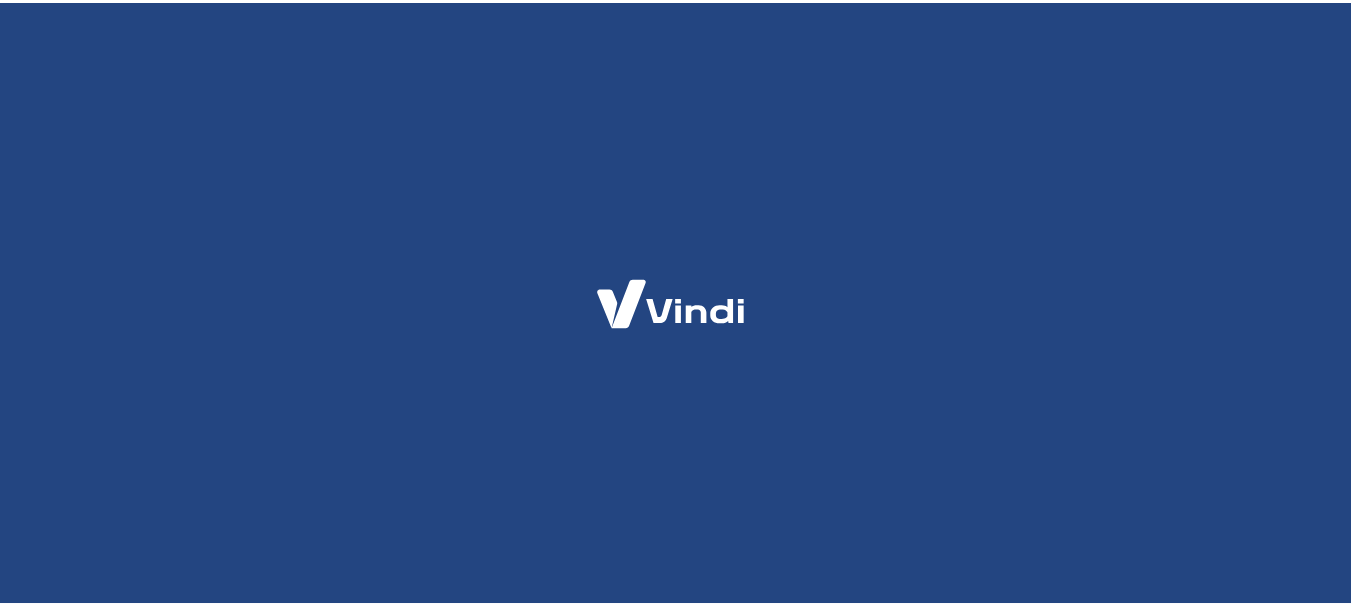 scroll, scrollTop: 0, scrollLeft: 0, axis: both 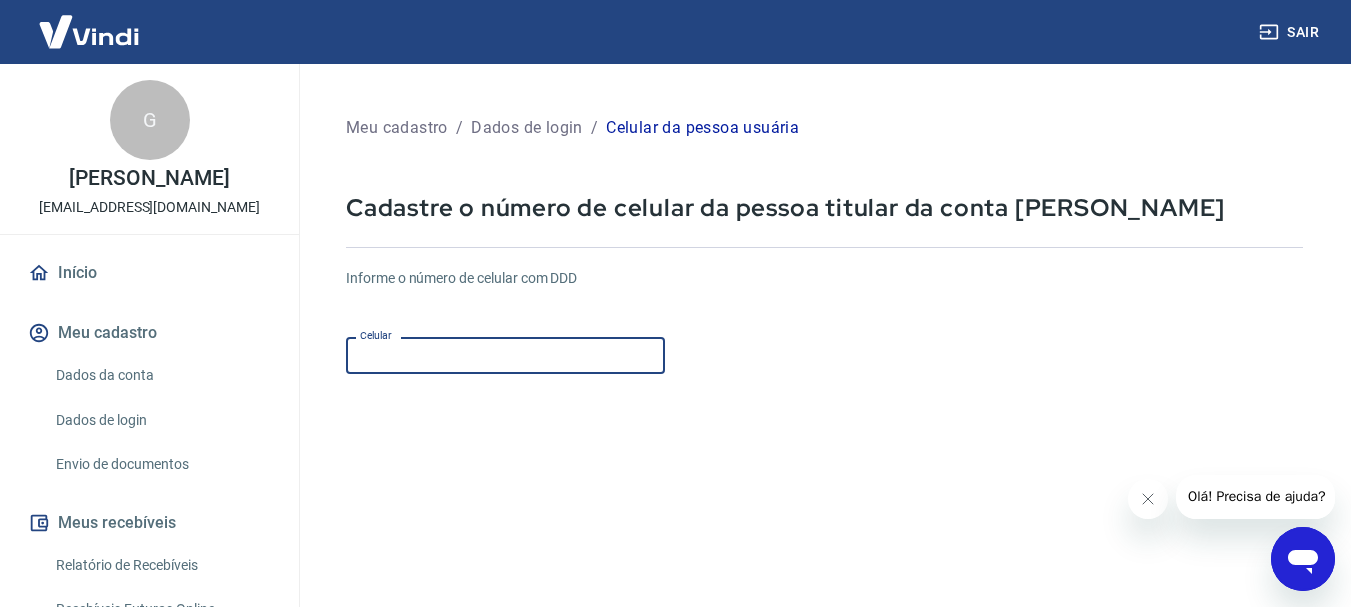 click on "Celular" at bounding box center (505, 355) 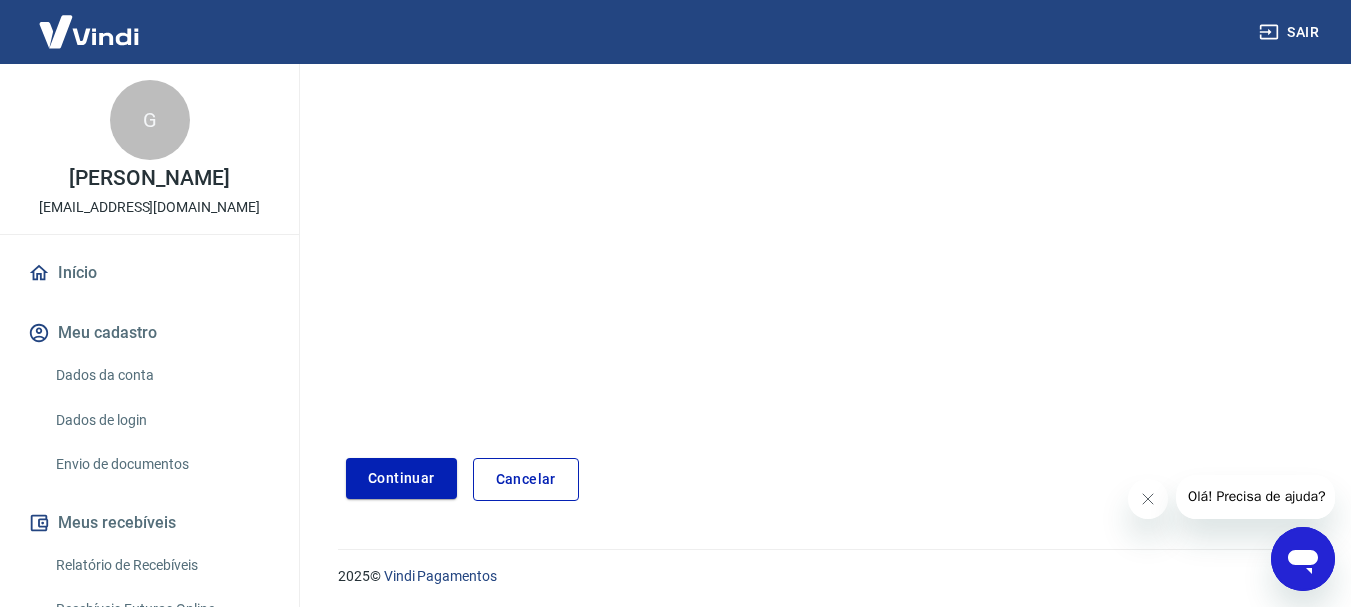 scroll, scrollTop: 340, scrollLeft: 0, axis: vertical 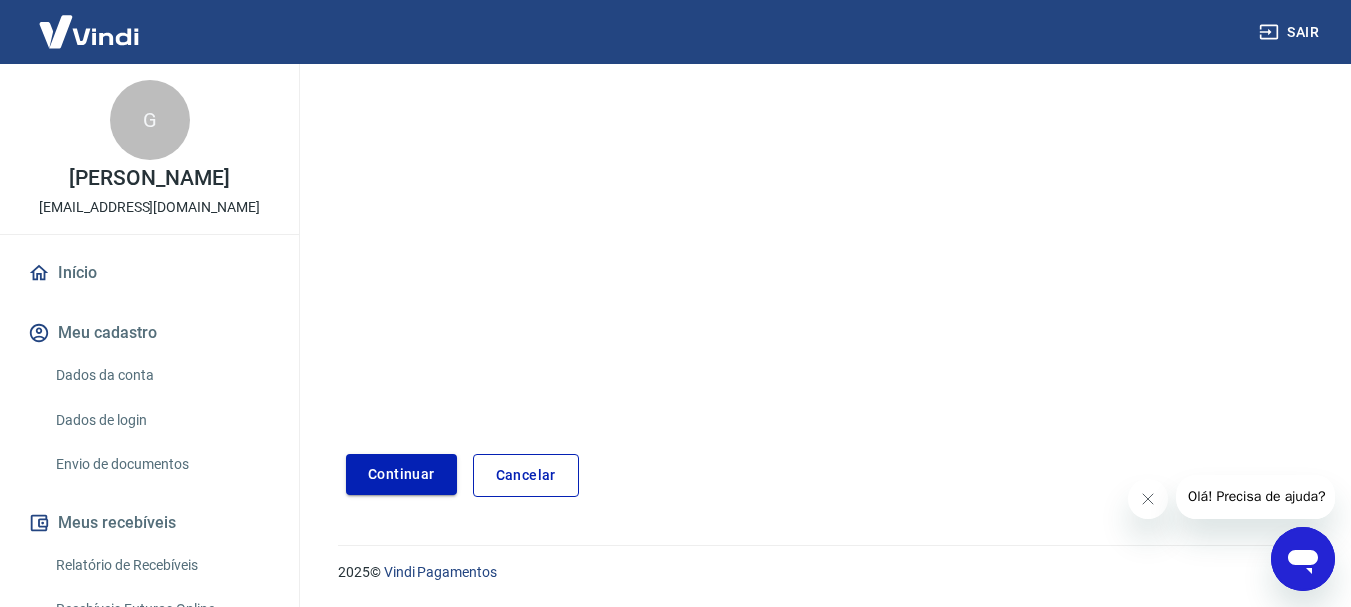 type on "[PHONE_NUMBER]" 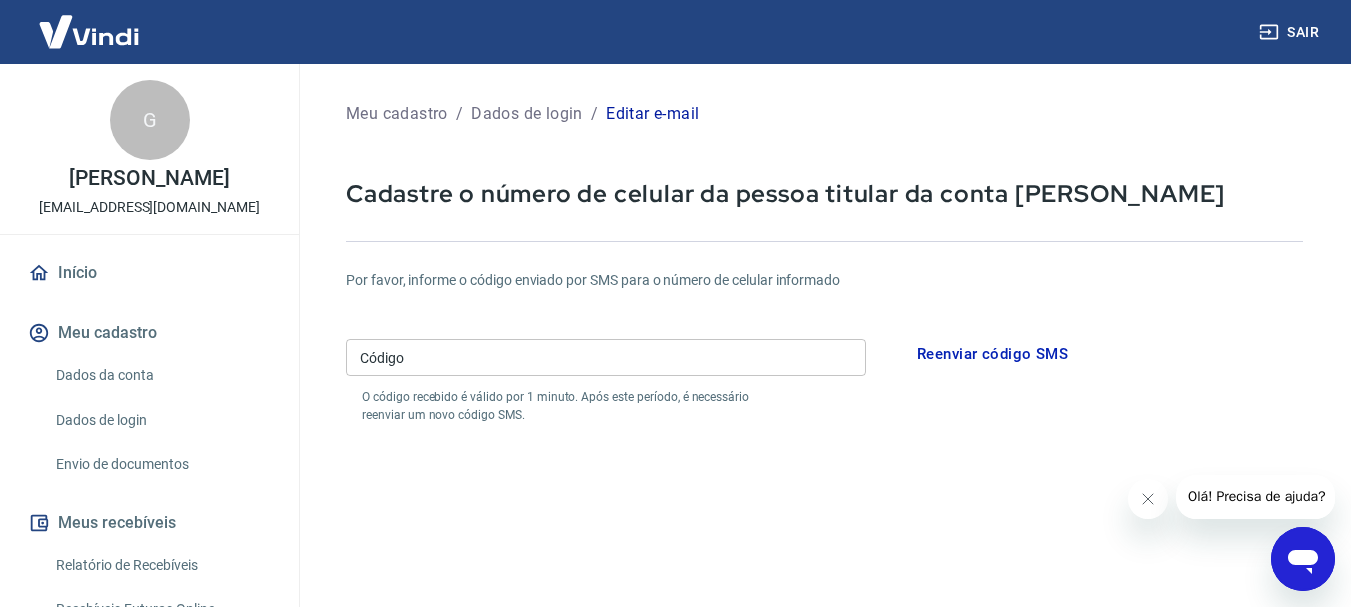 scroll, scrollTop: 0, scrollLeft: 0, axis: both 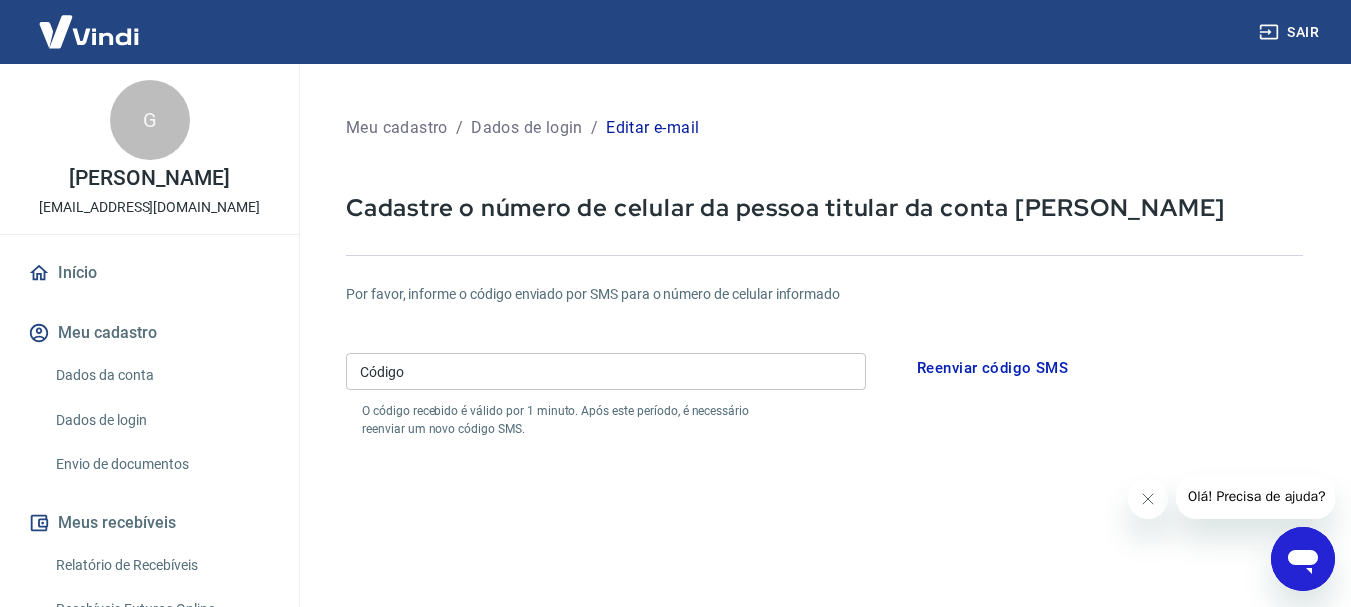 click on "Código" at bounding box center [606, 371] 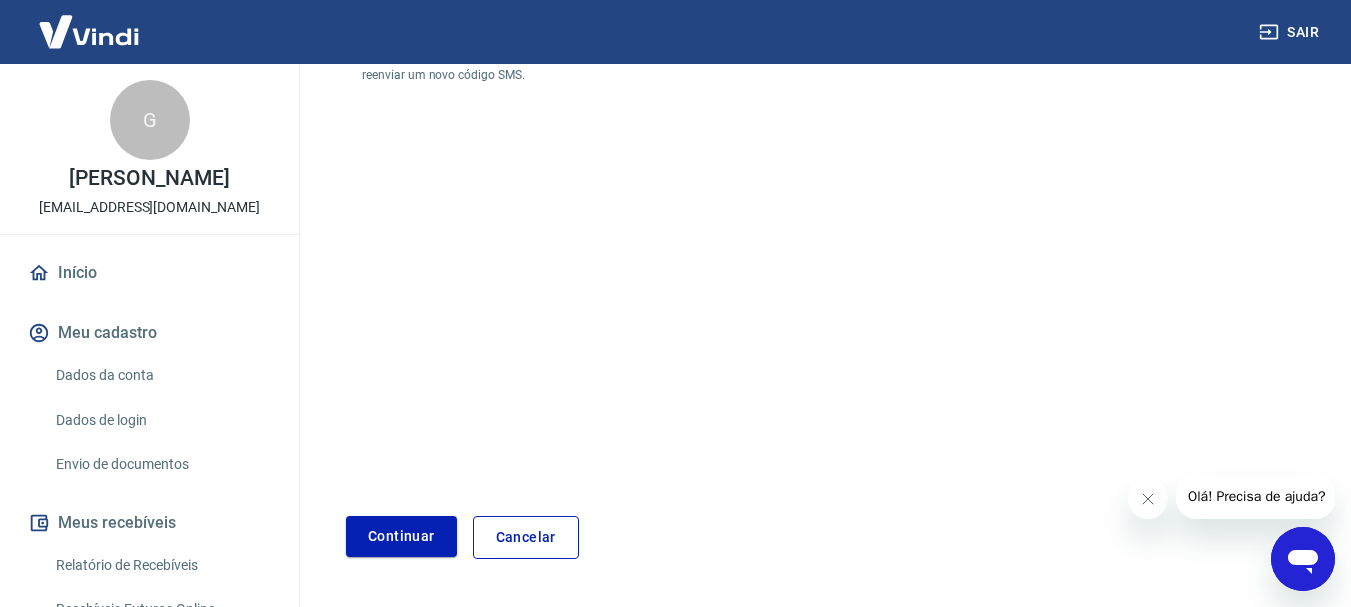 scroll, scrollTop: 400, scrollLeft: 0, axis: vertical 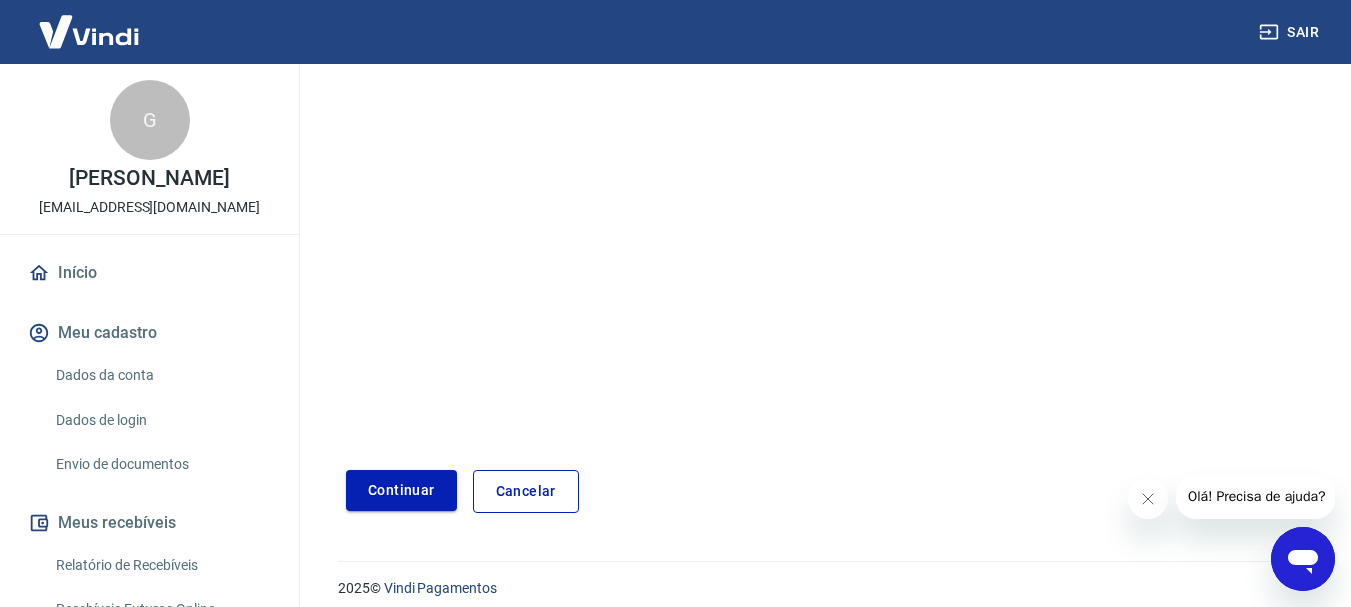 type on "565849" 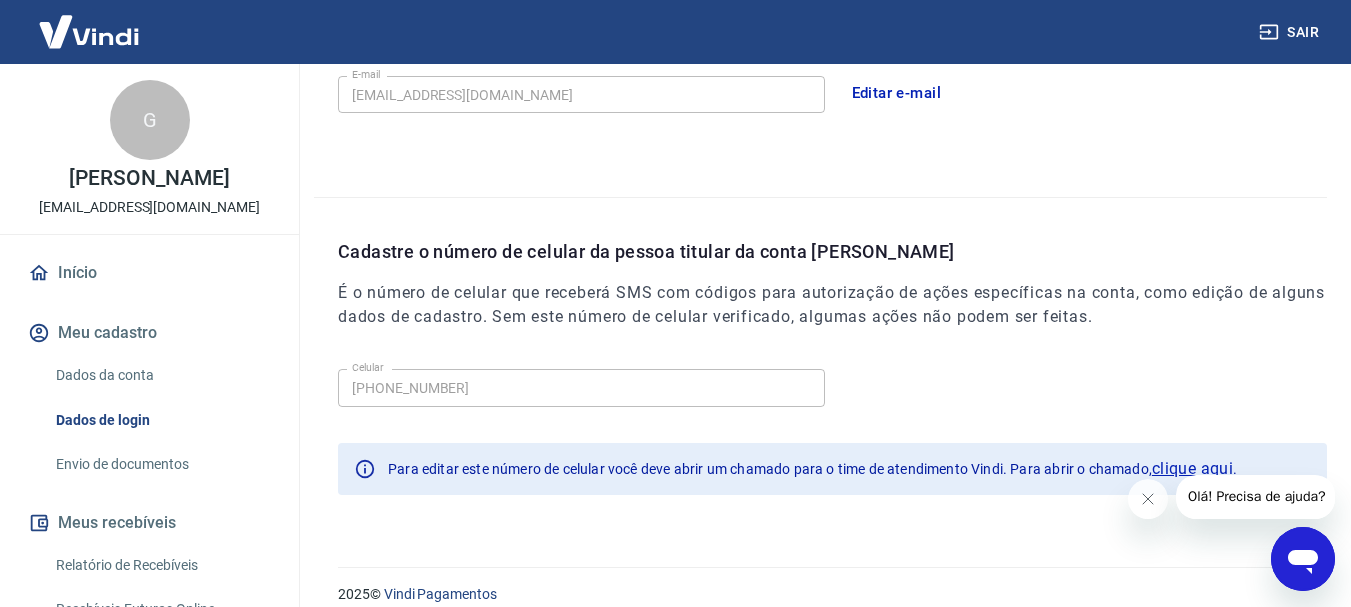 scroll, scrollTop: 658, scrollLeft: 0, axis: vertical 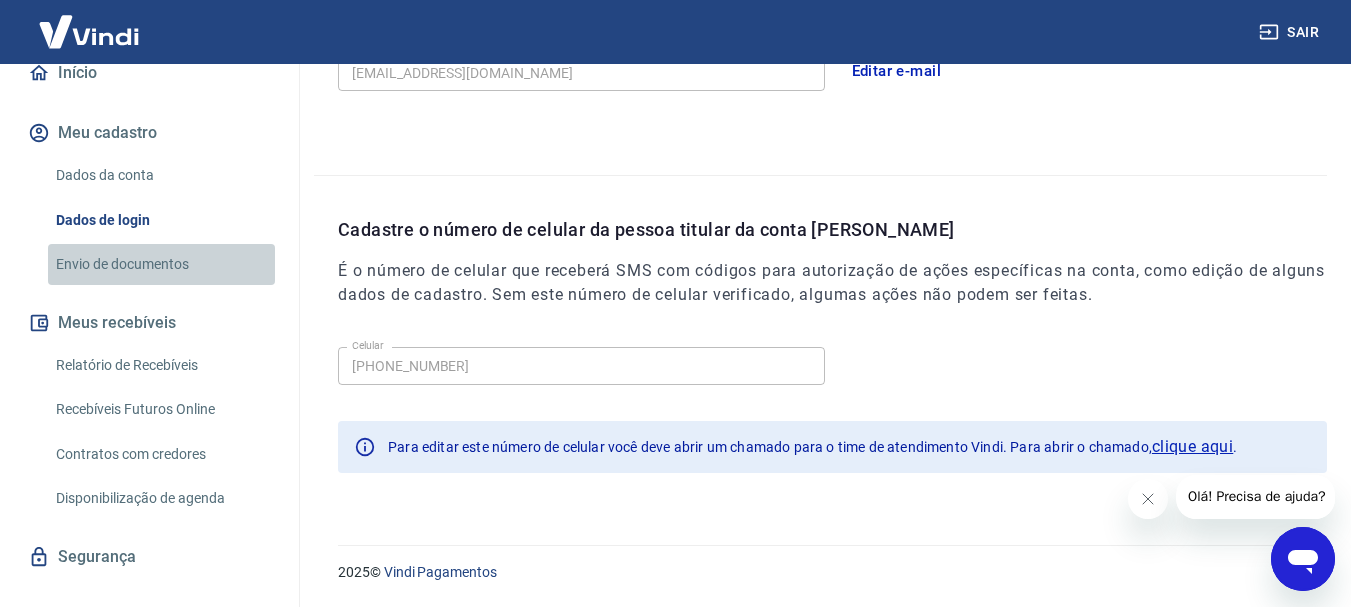 click on "Envio de documentos" at bounding box center [161, 264] 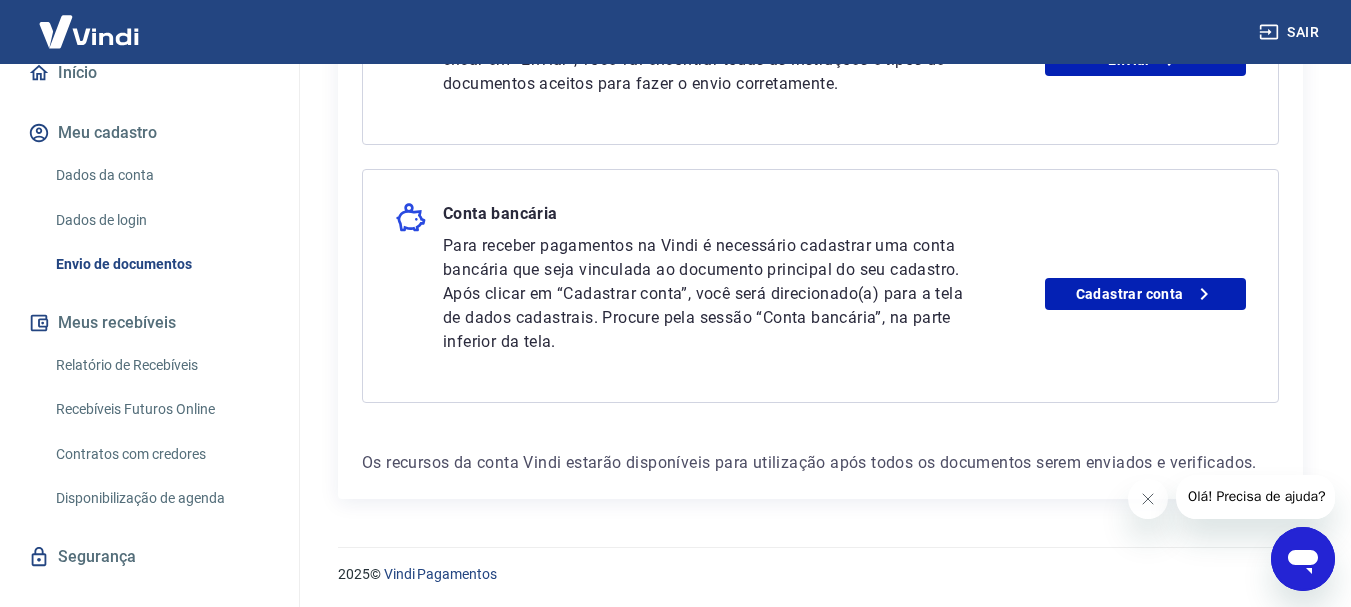 scroll, scrollTop: 603, scrollLeft: 0, axis: vertical 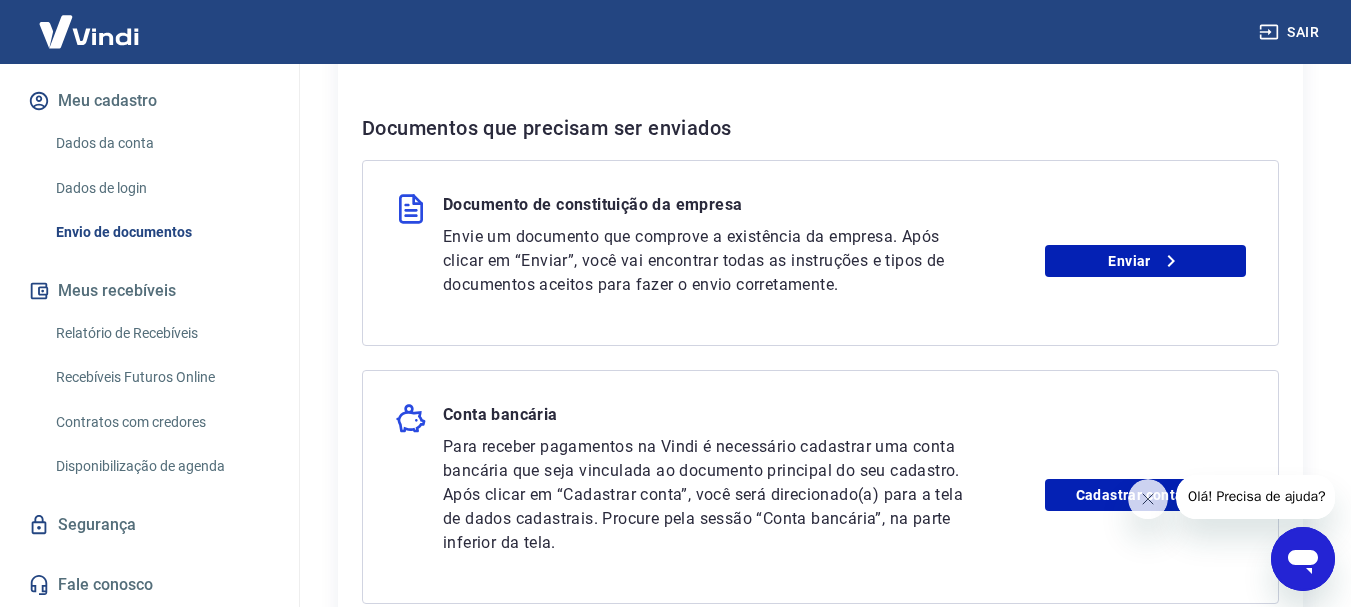 click on "Fale conosco" at bounding box center [149, 585] 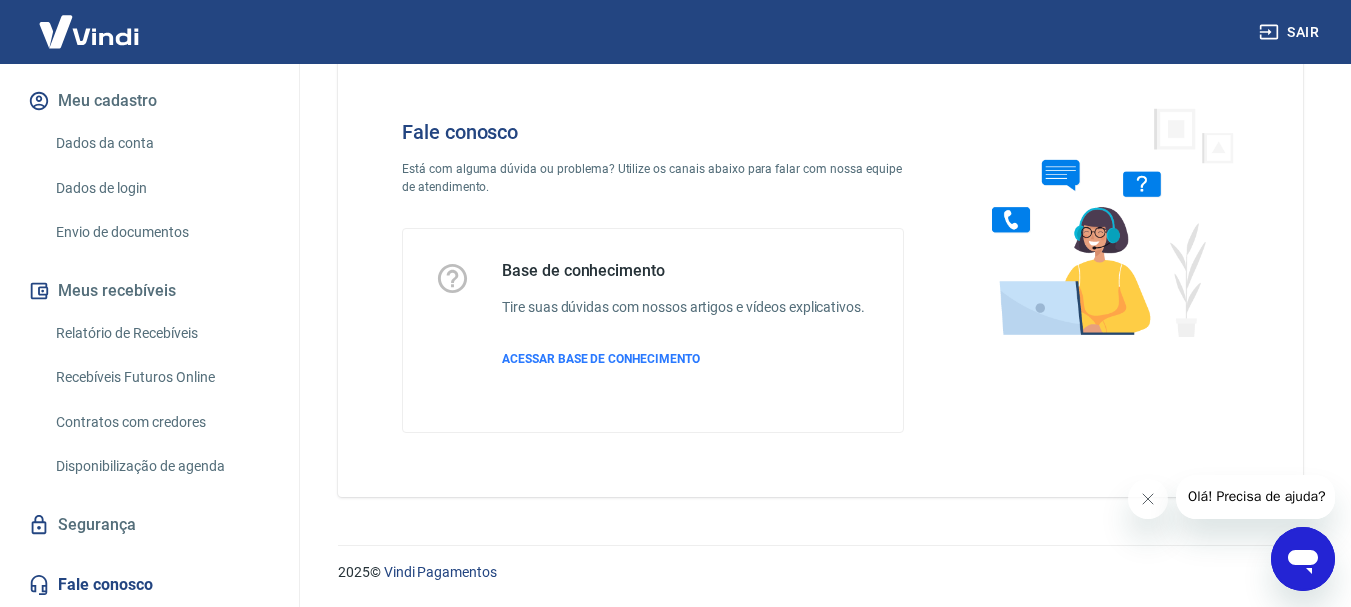 scroll, scrollTop: 48, scrollLeft: 0, axis: vertical 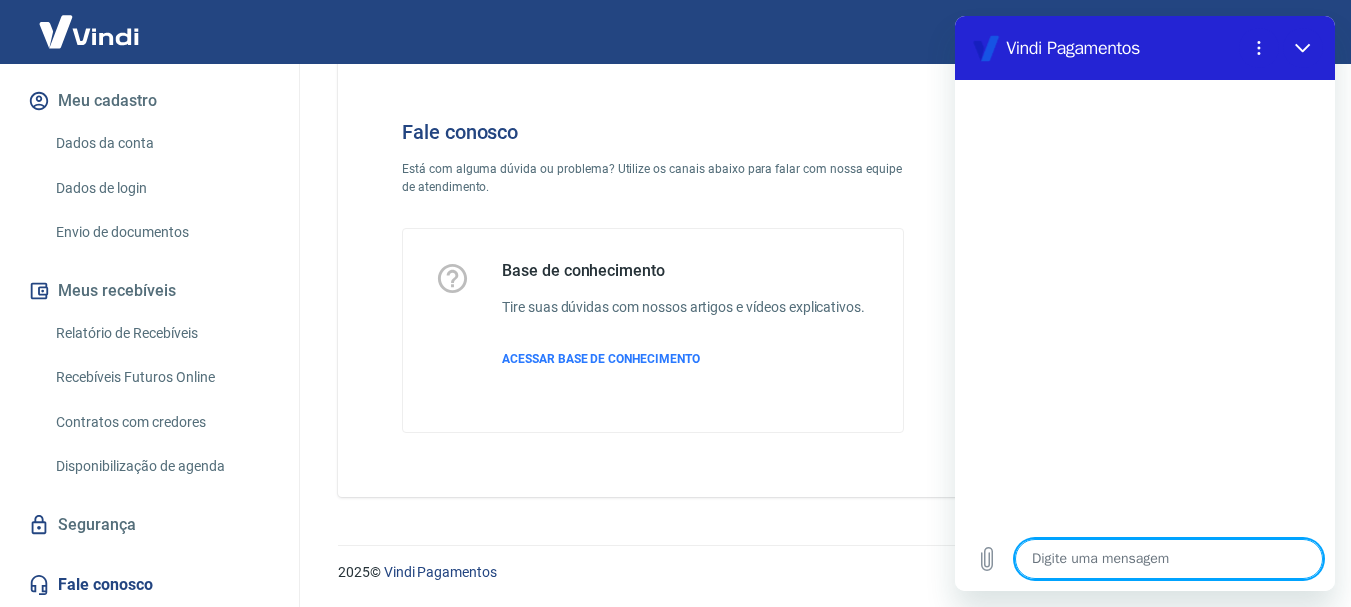 click at bounding box center (1169, 559) 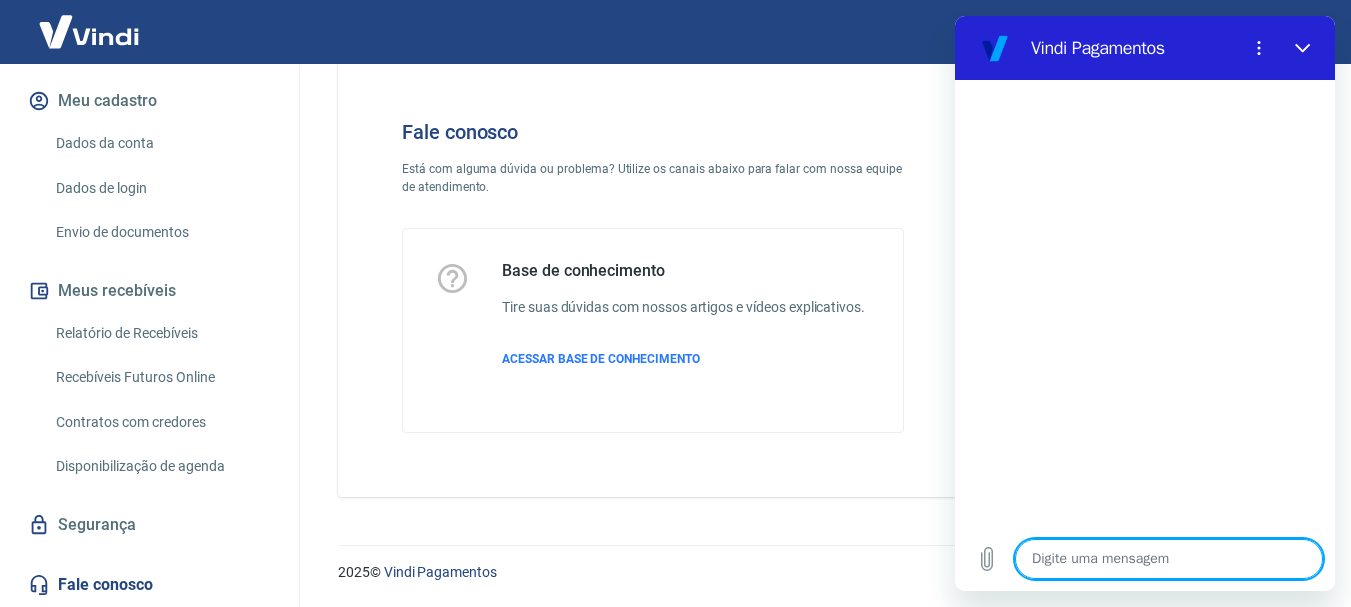 type on "o" 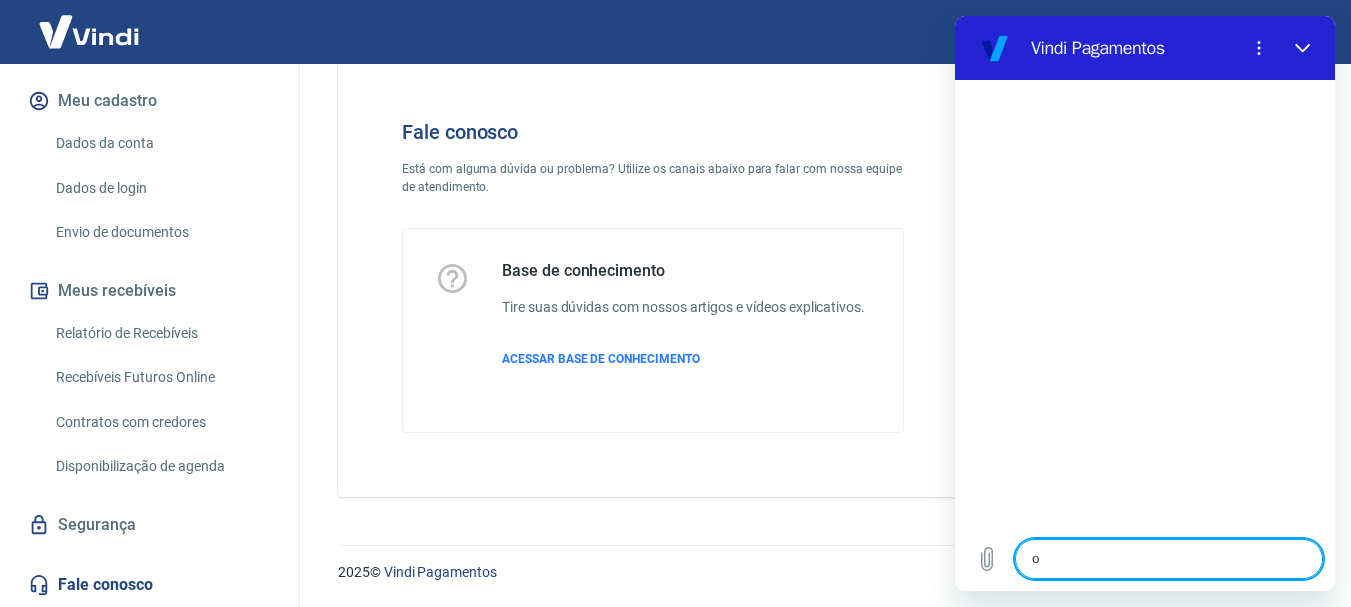 type on "ol" 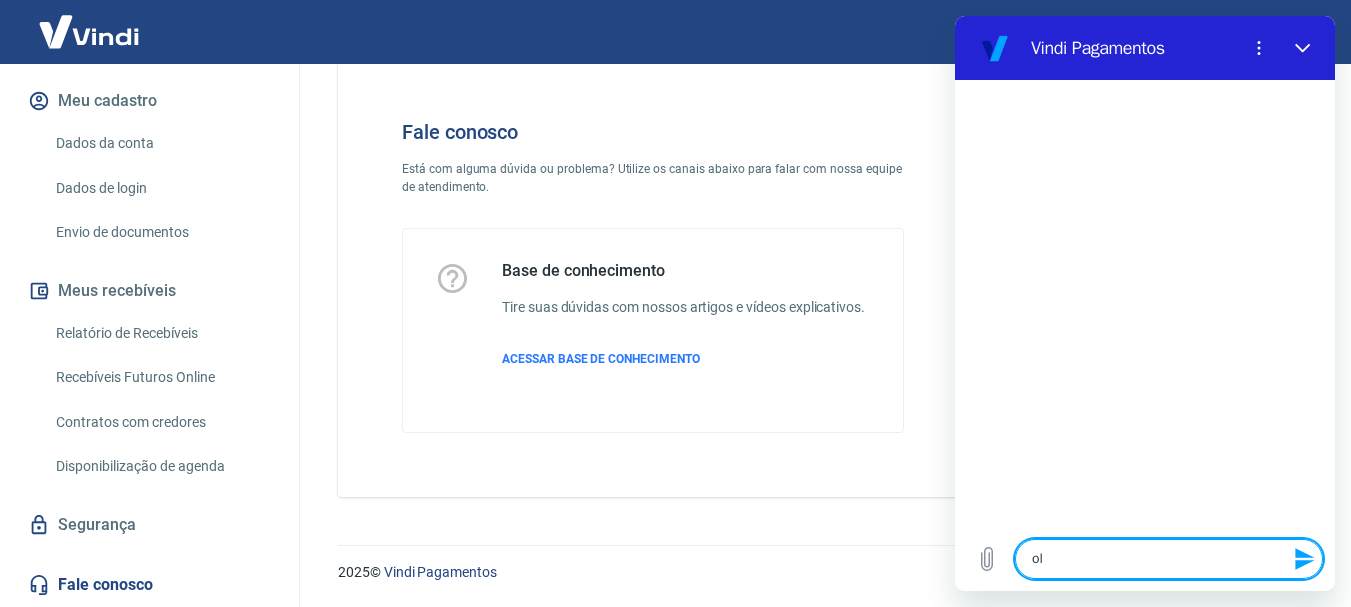 type on "ola" 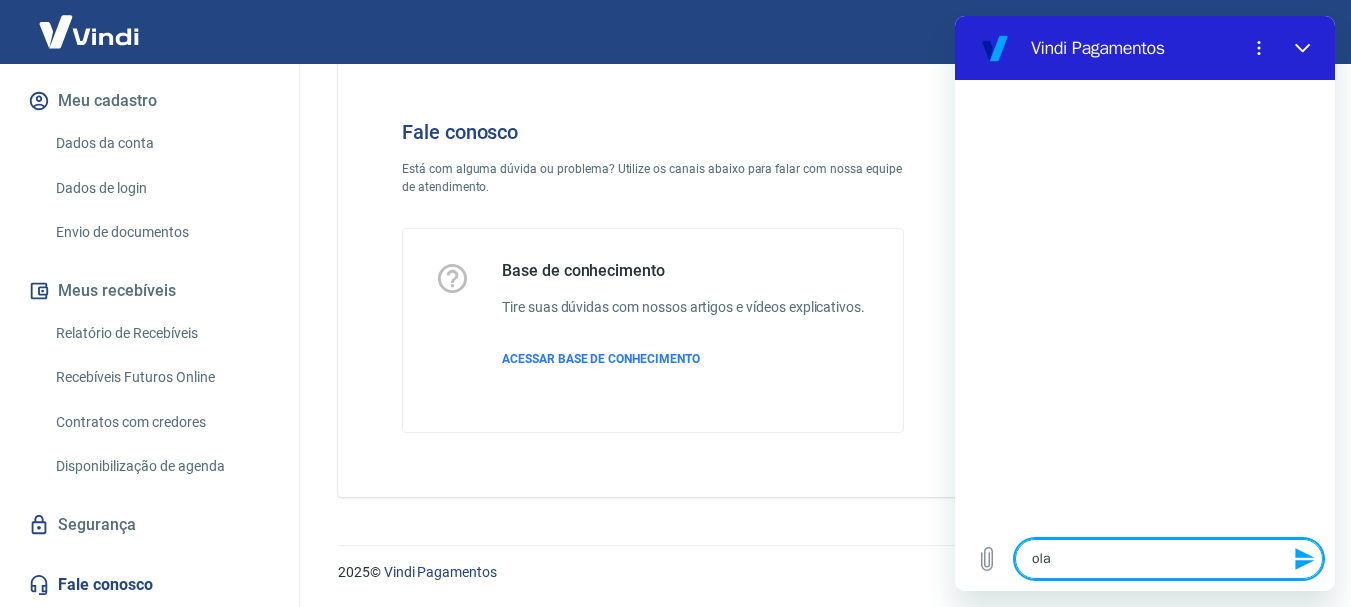 type on "ola" 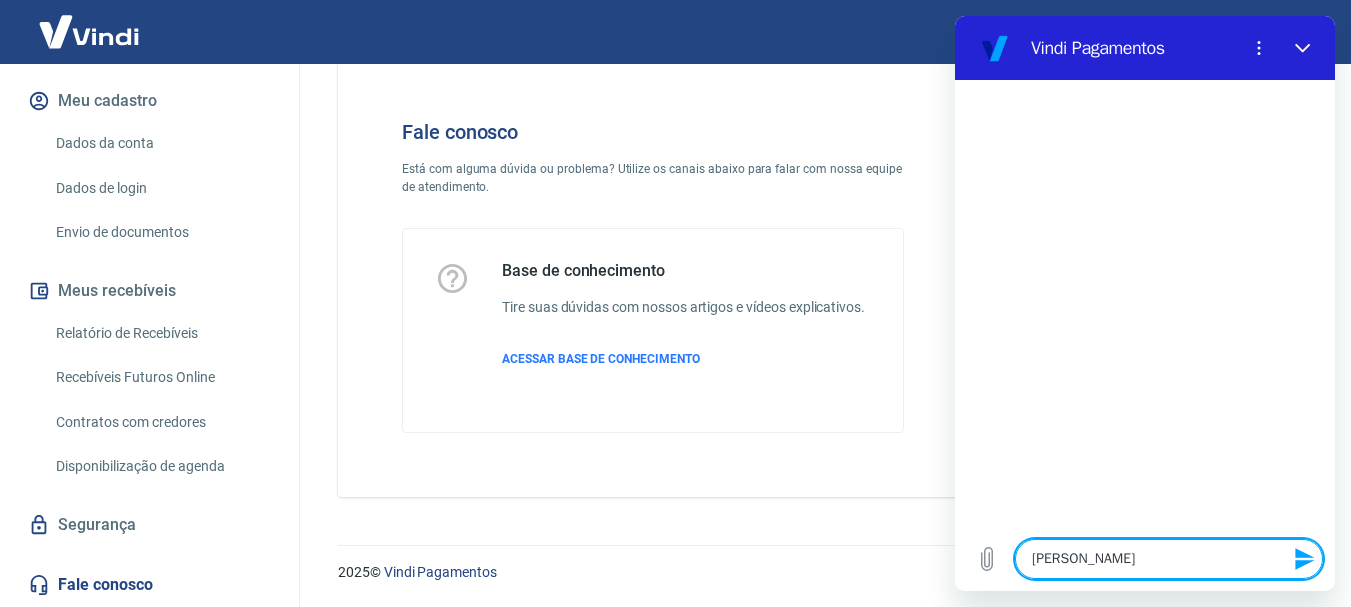 type on "[PERSON_NAME]" 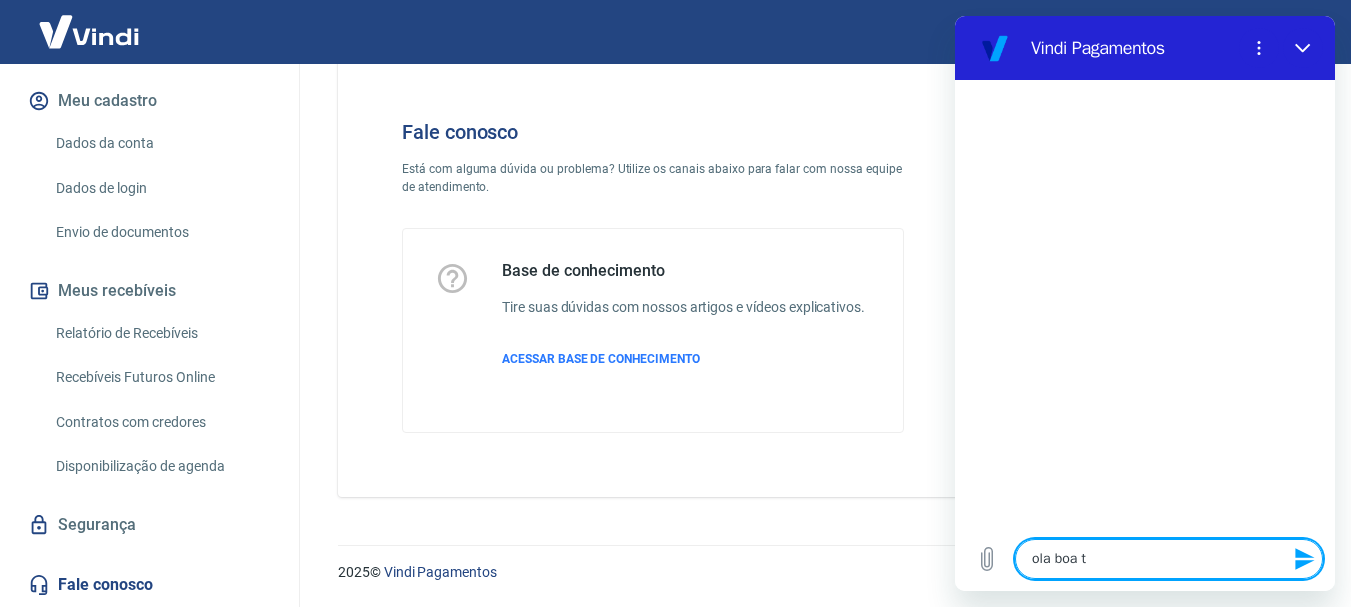 type on "ola boa ta" 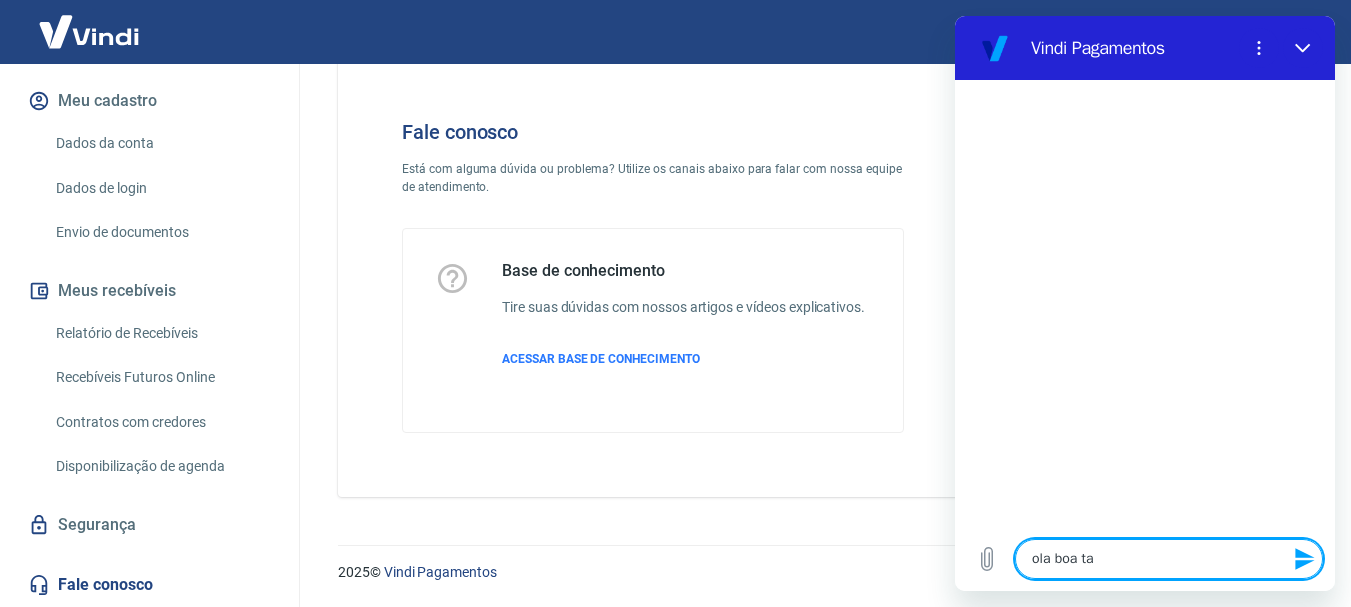 type on "ola boa tar" 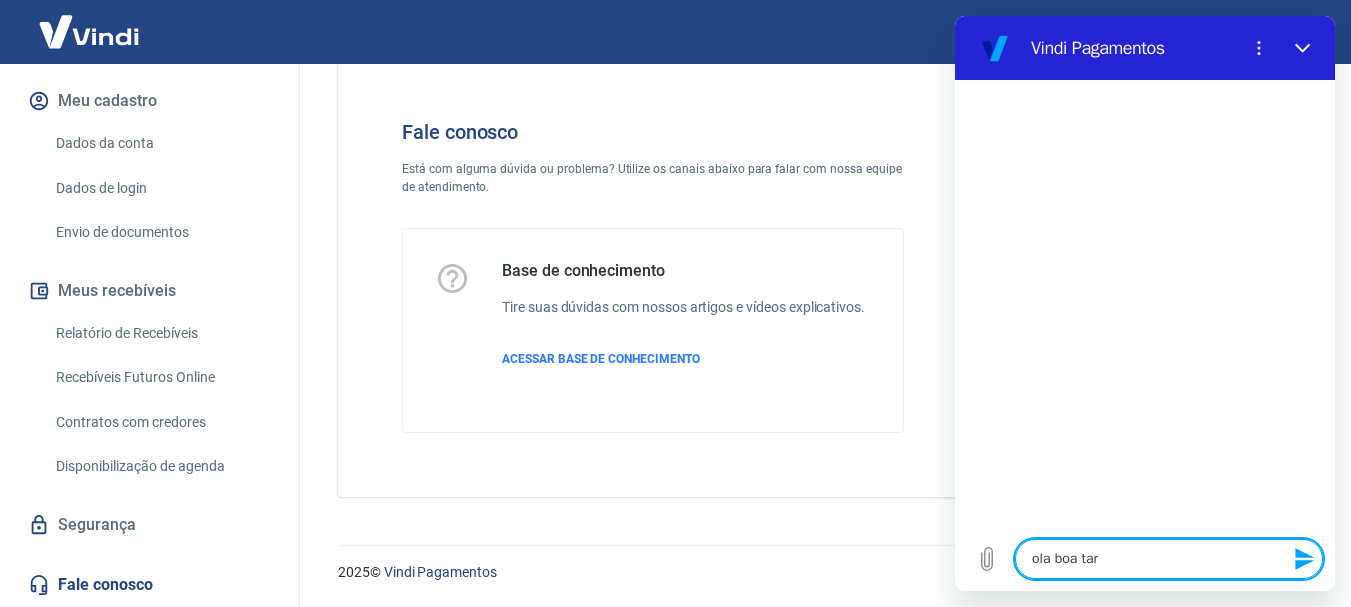 type on "x" 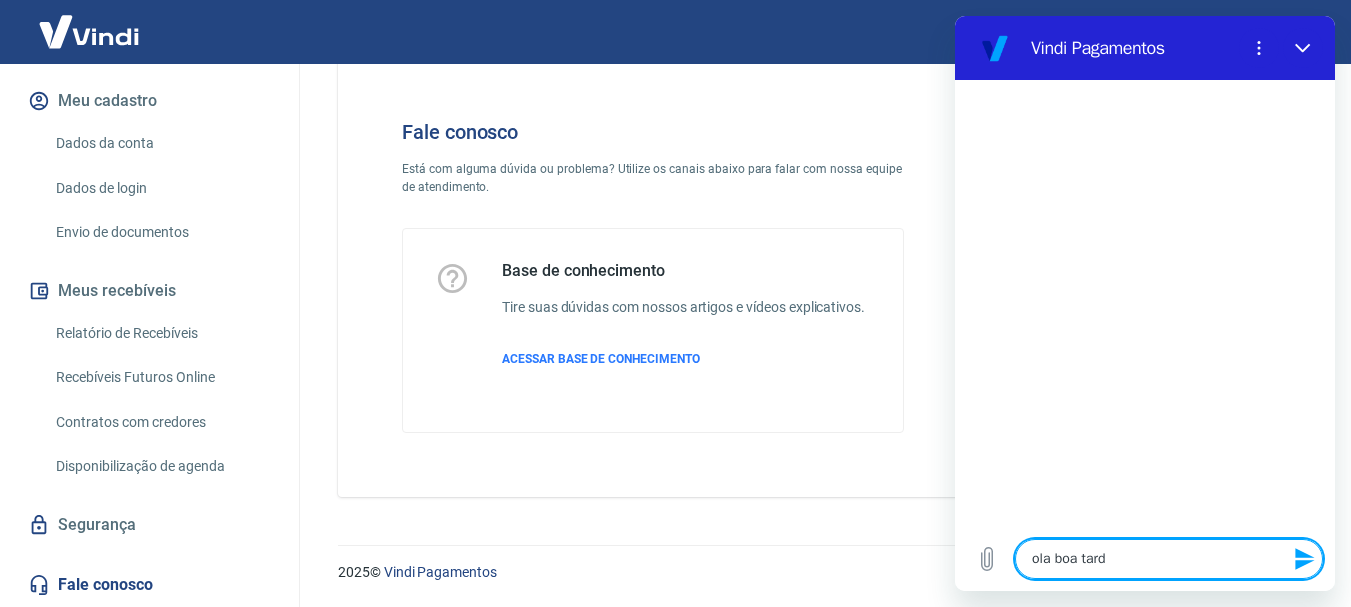 type on "[PERSON_NAME] tarde" 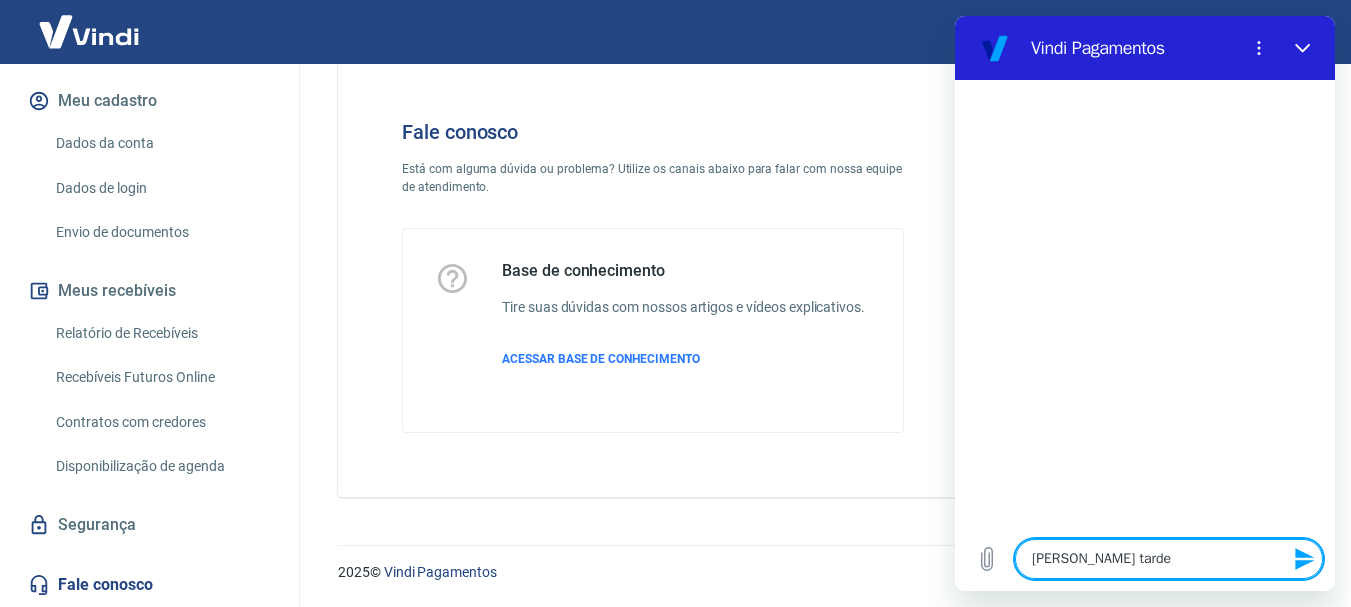 type on "x" 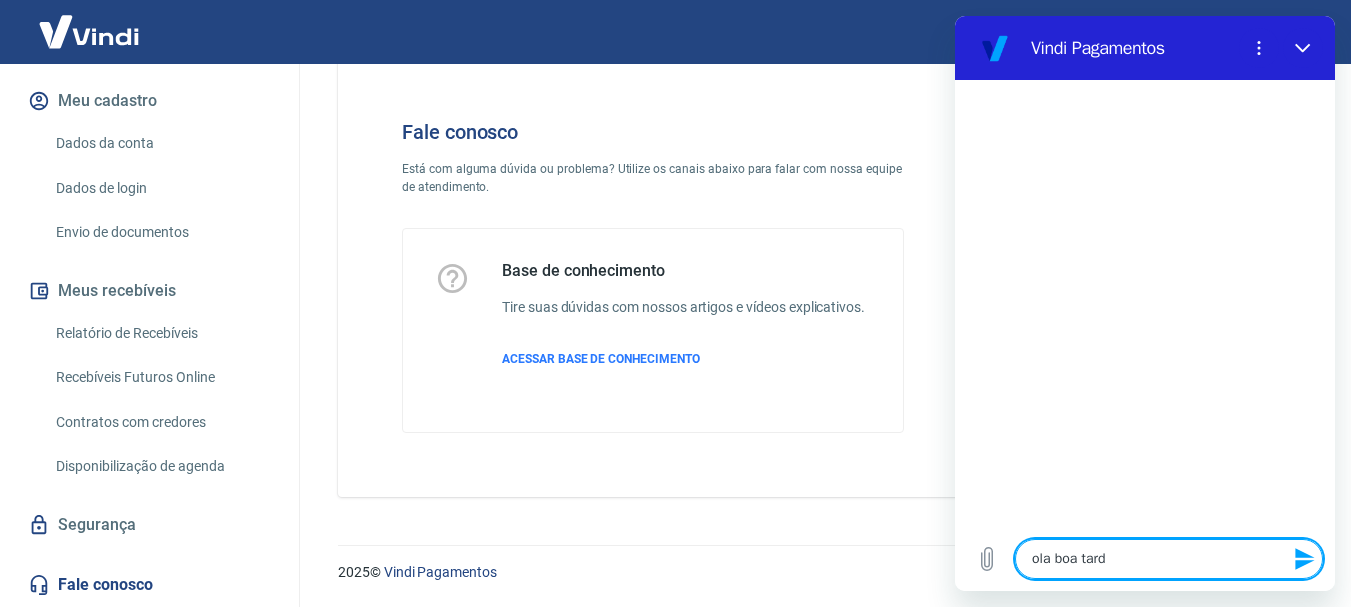 type on "ola boa tar" 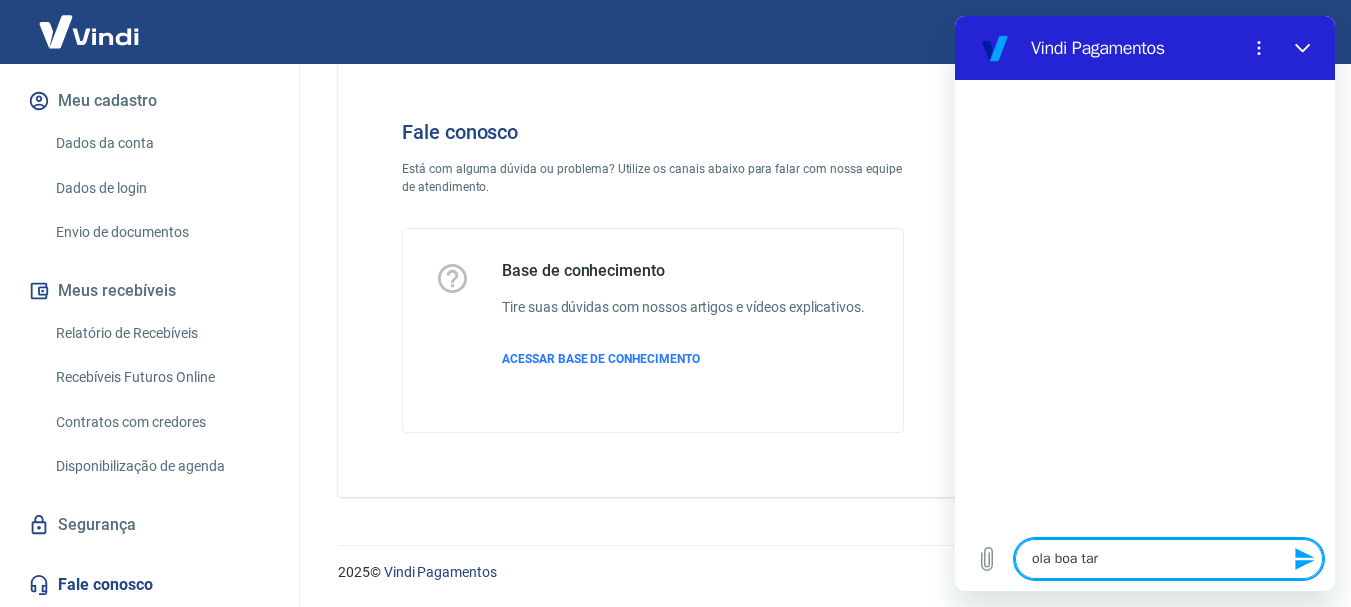type on "ola boa ta" 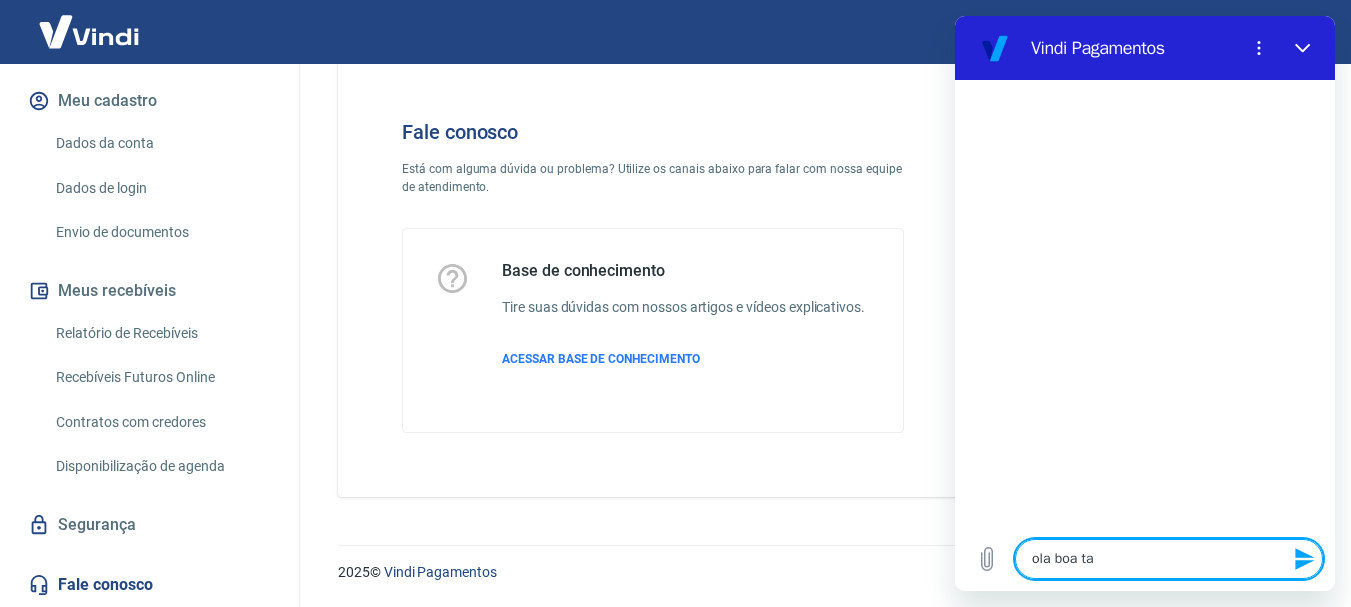 type on "ola boa t" 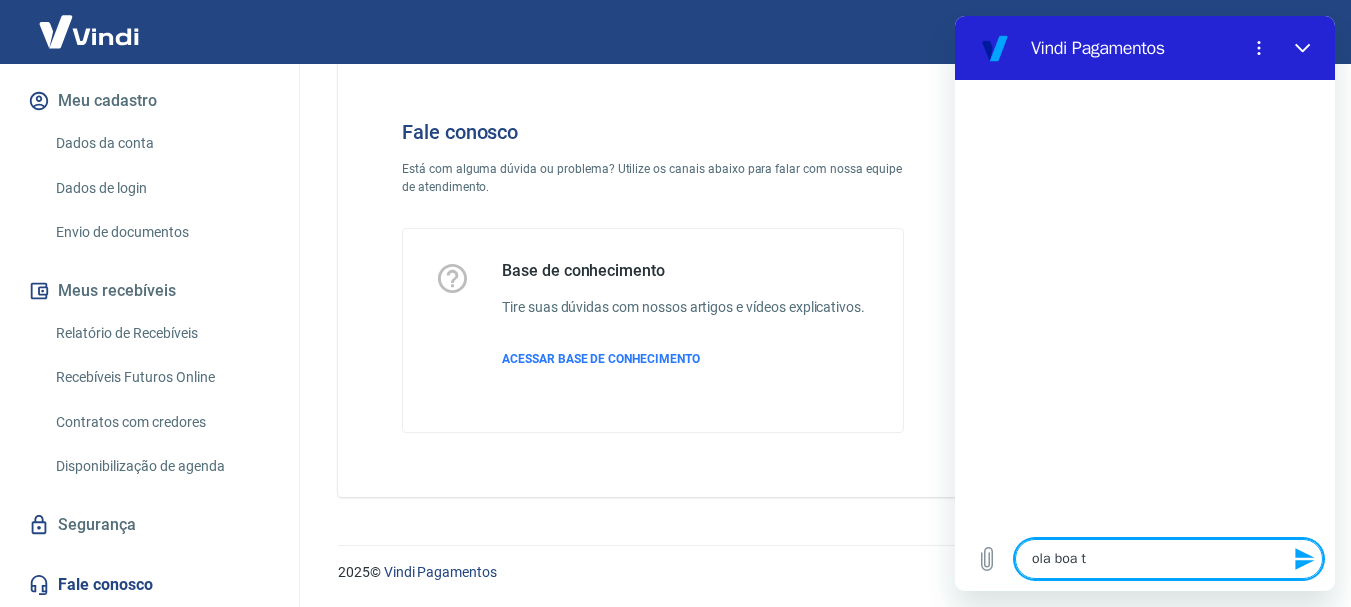 type on "x" 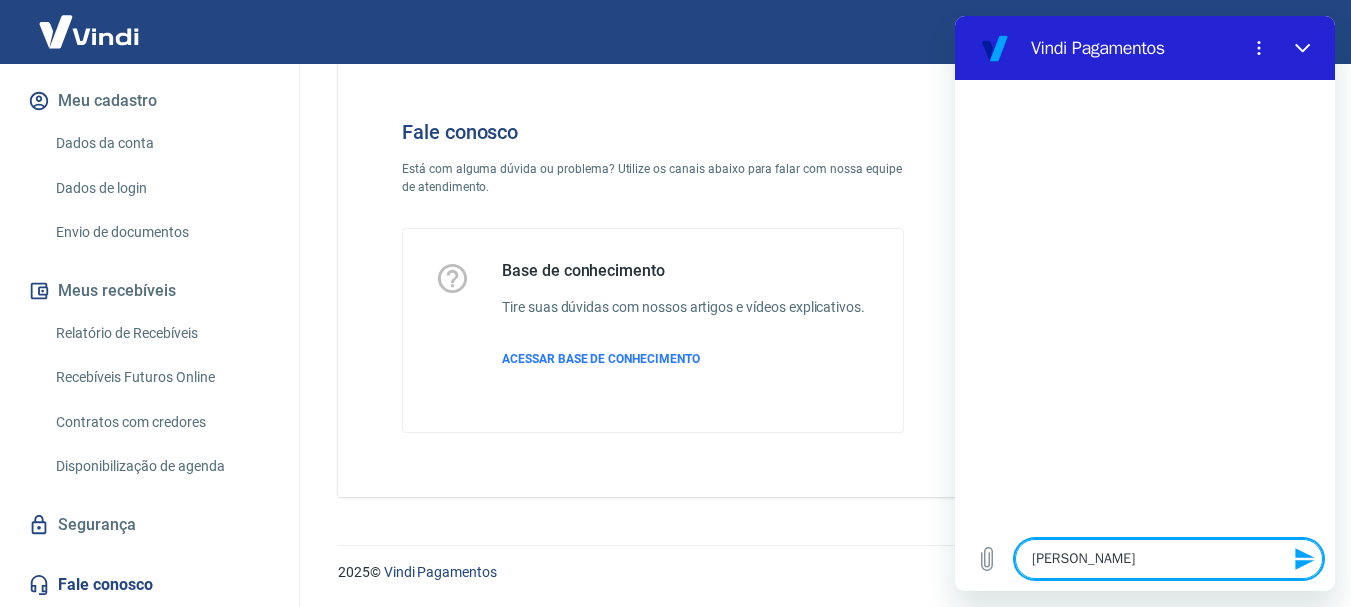 type on "[PERSON_NAME]" 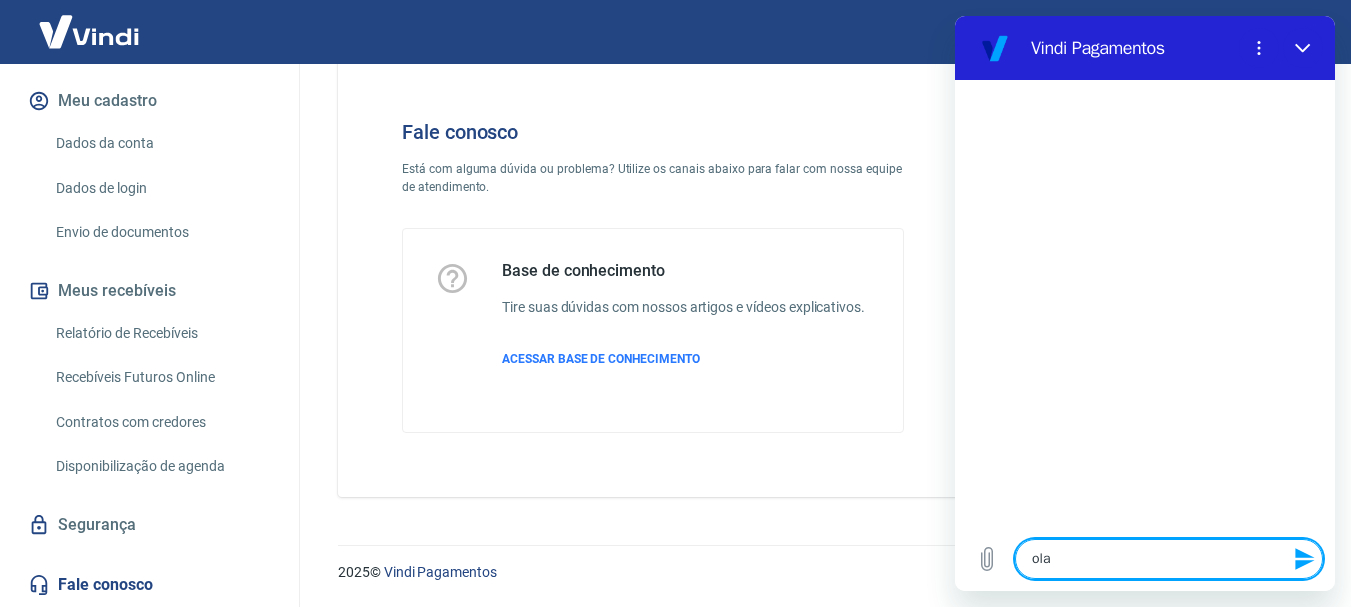 type on "ola" 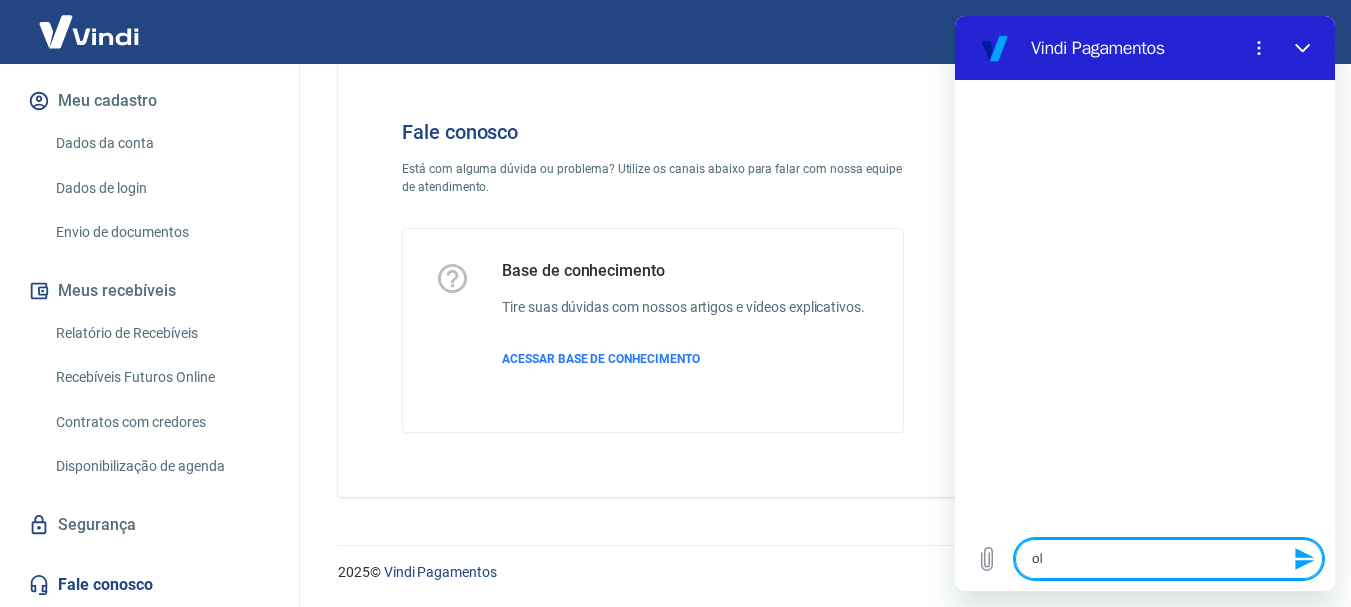 type on "olá" 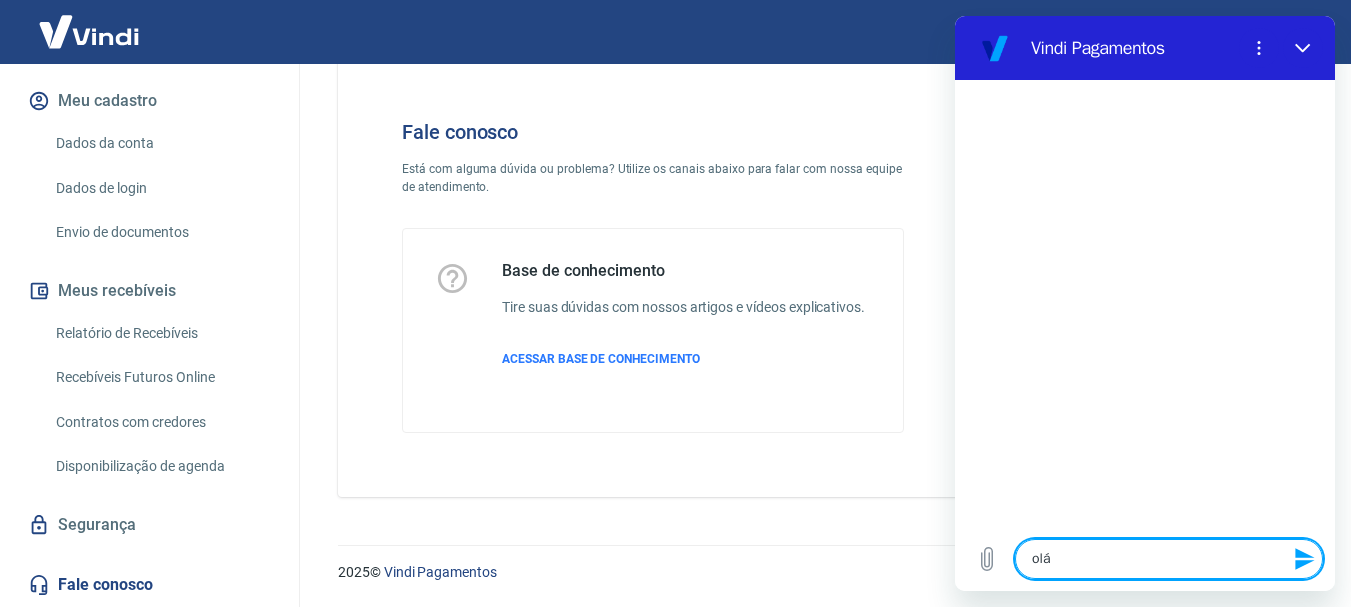 type on "olá" 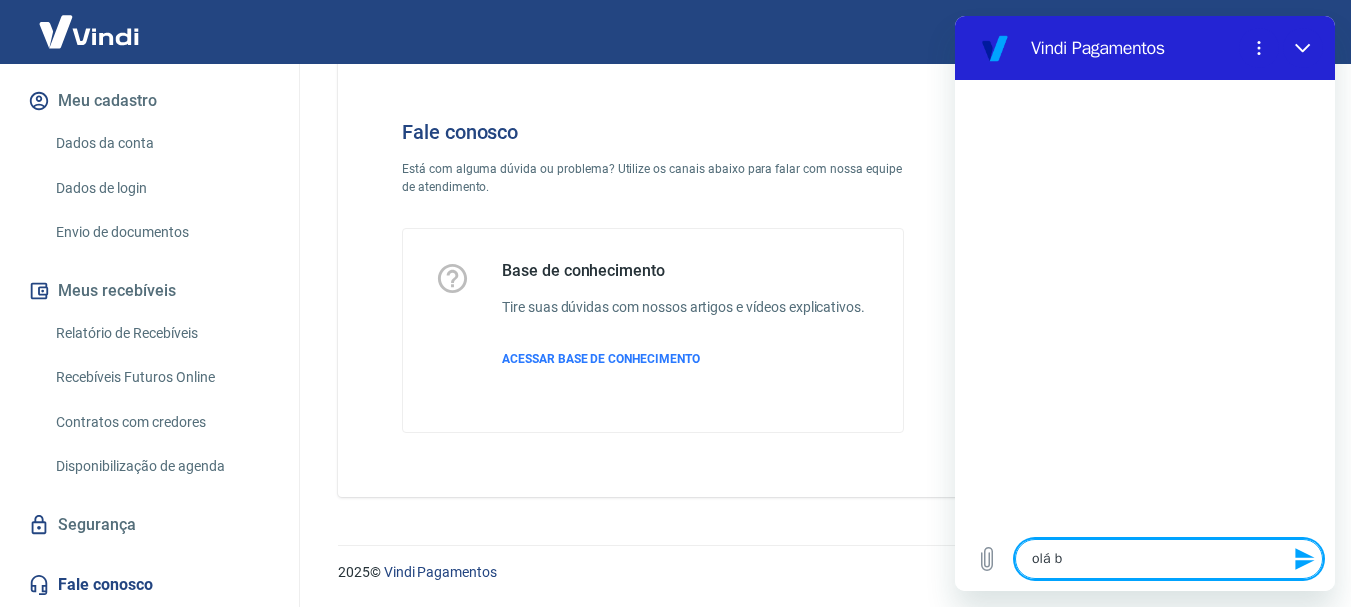 type on "olá bo" 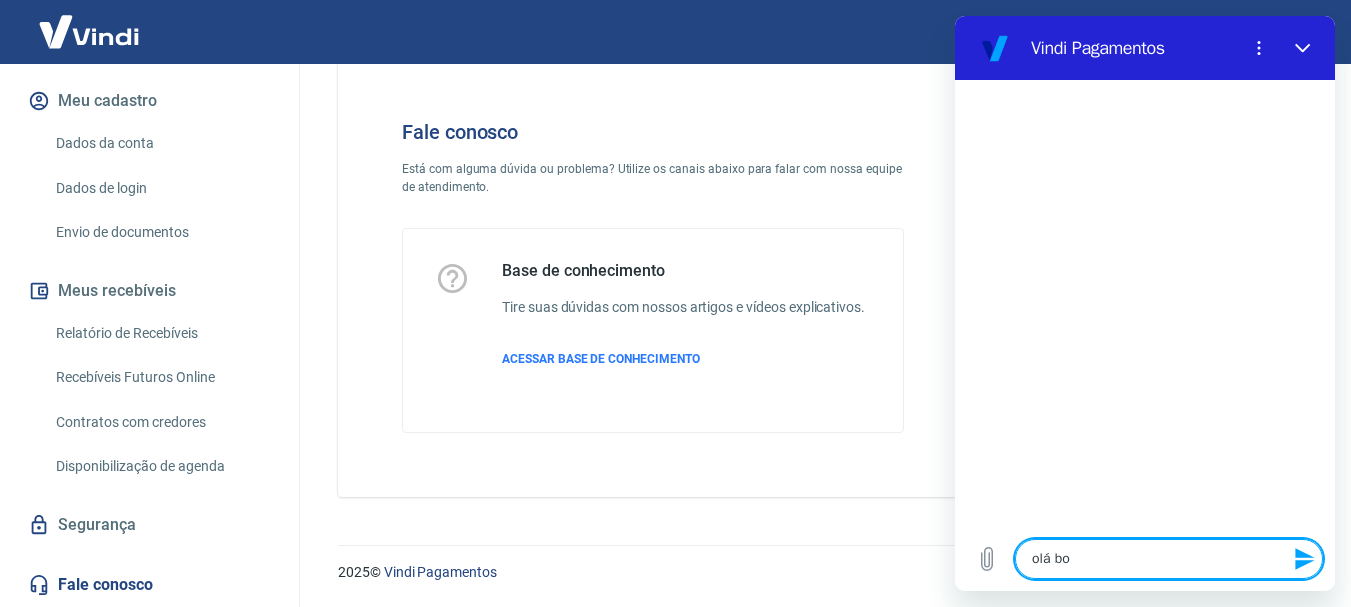 type on "olá boa" 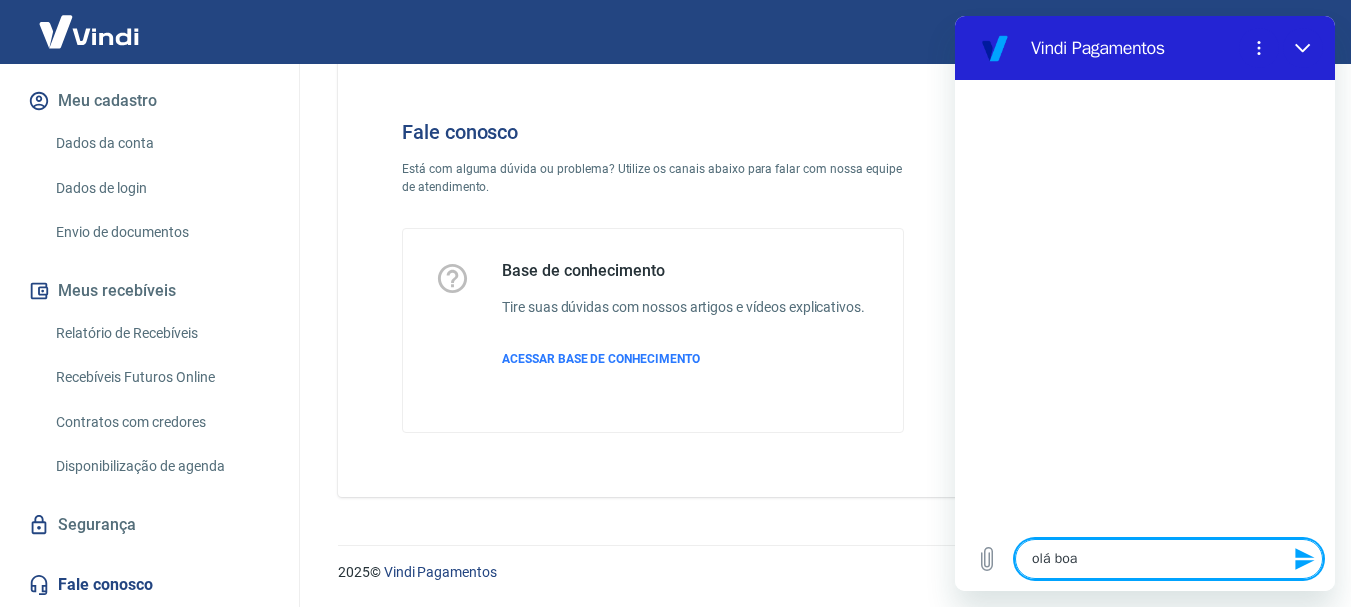type on "olá boa" 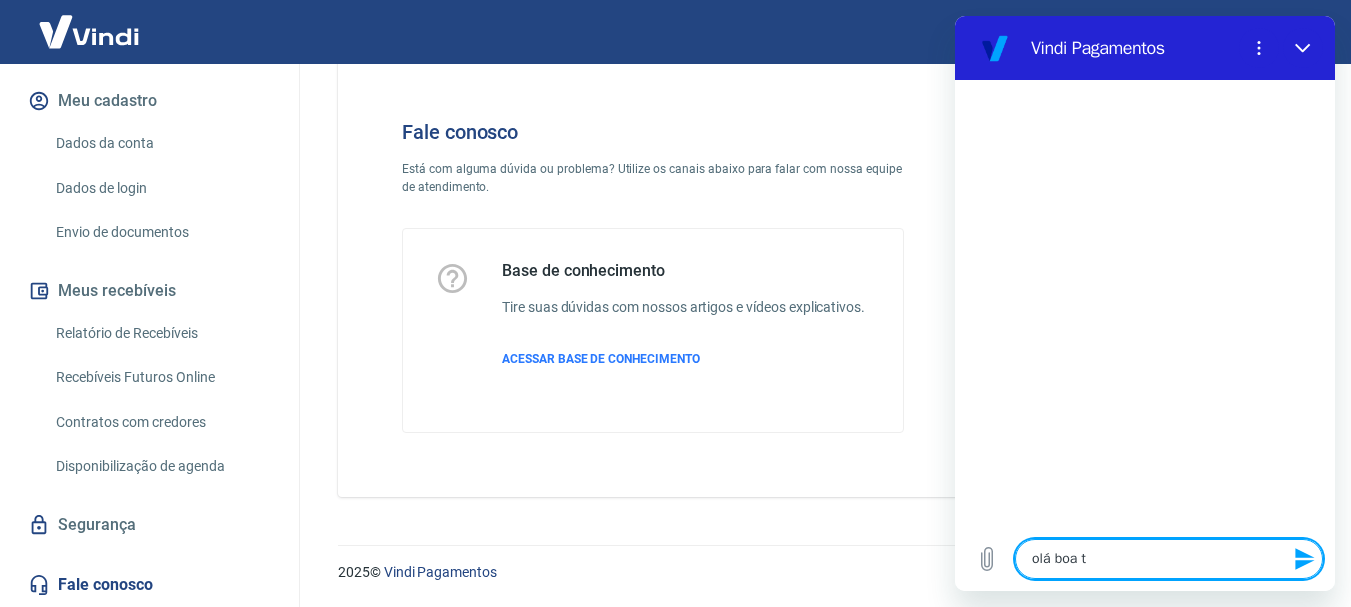 type on "olá boa ta" 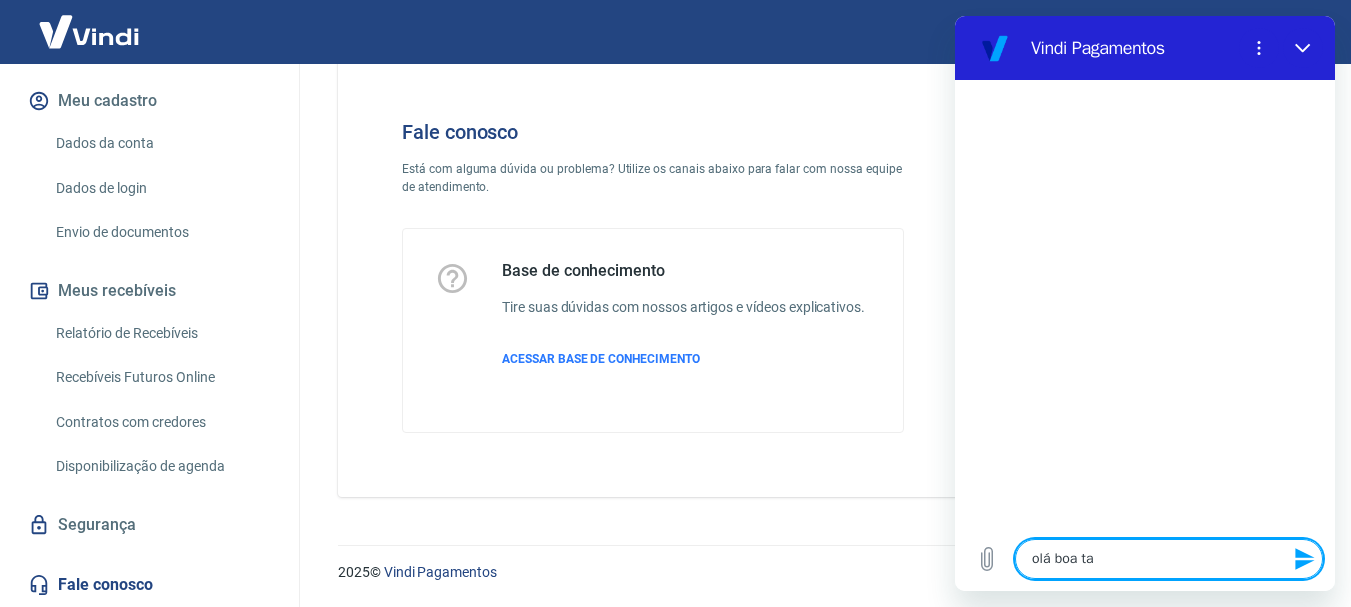 type on "olá boa tar" 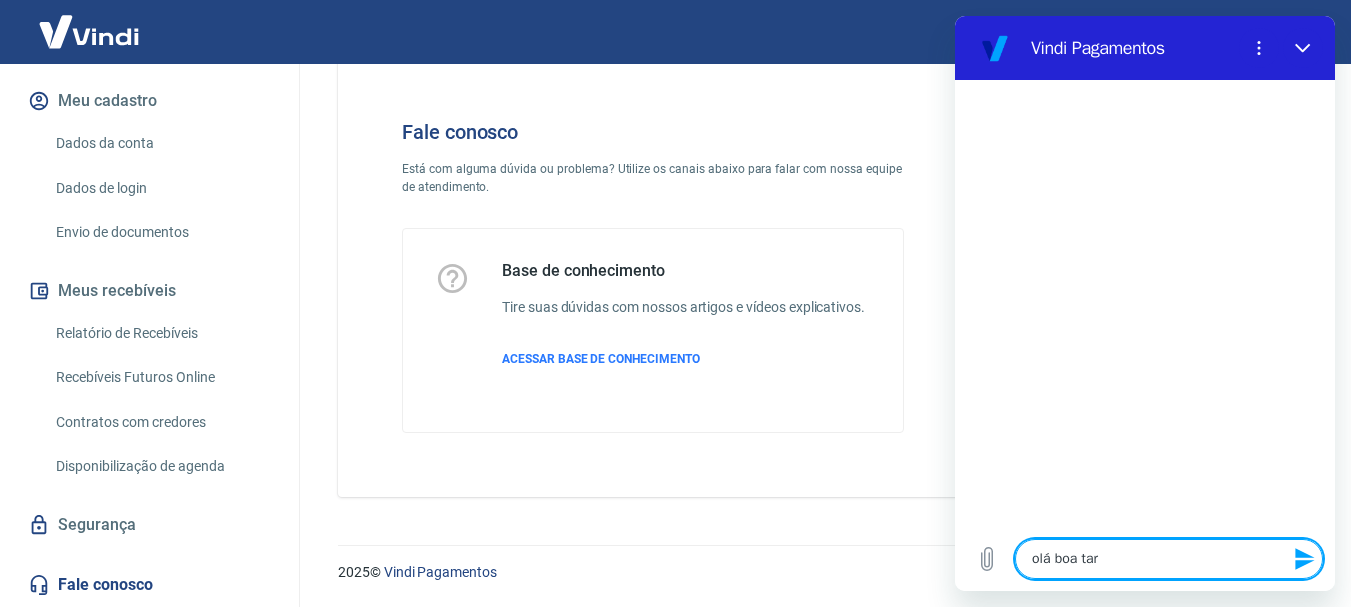 type on "x" 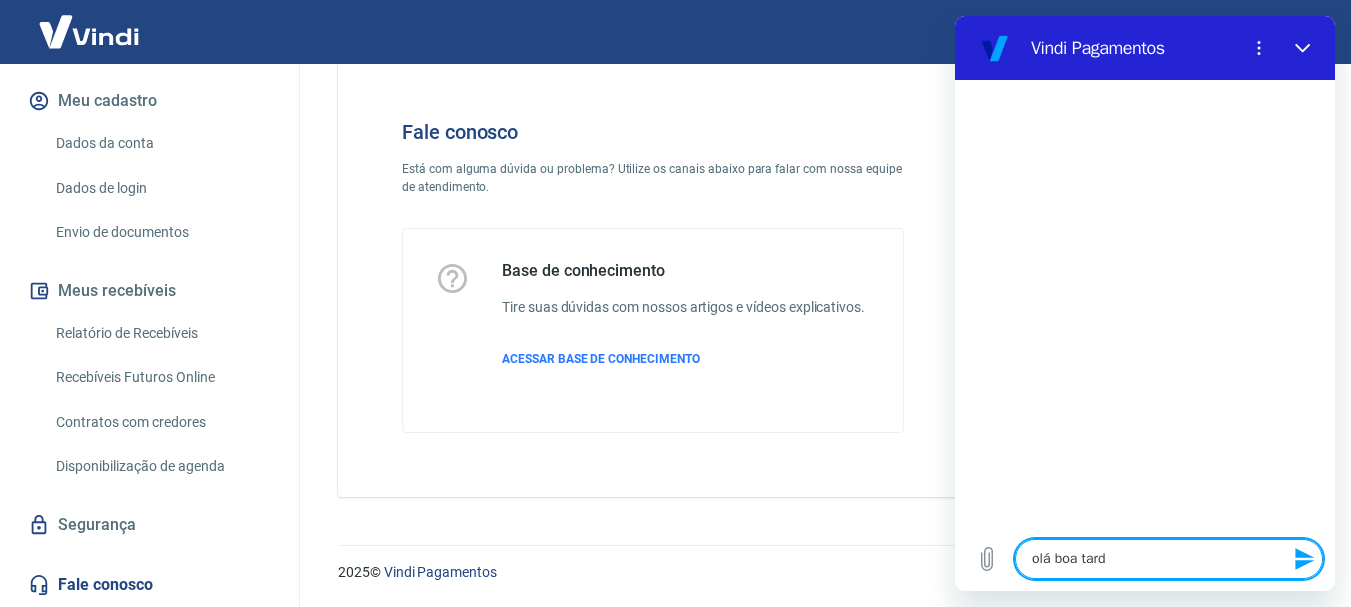 type on "olá boa tarde" 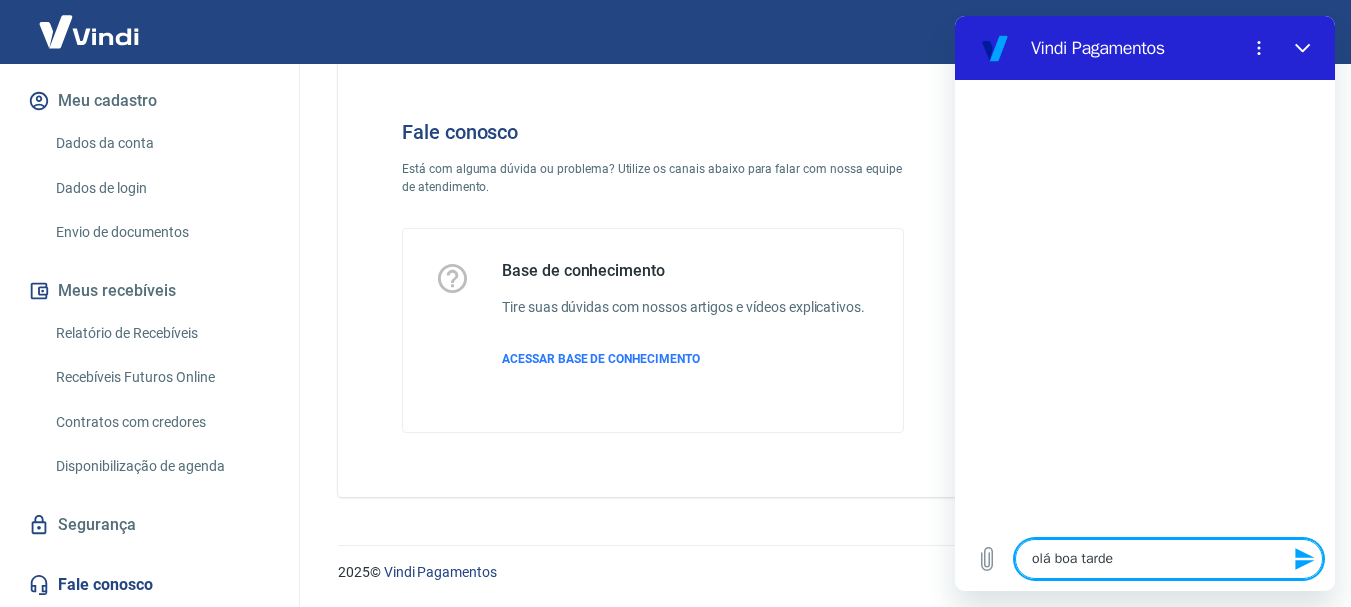 type on "olá boa tarde!" 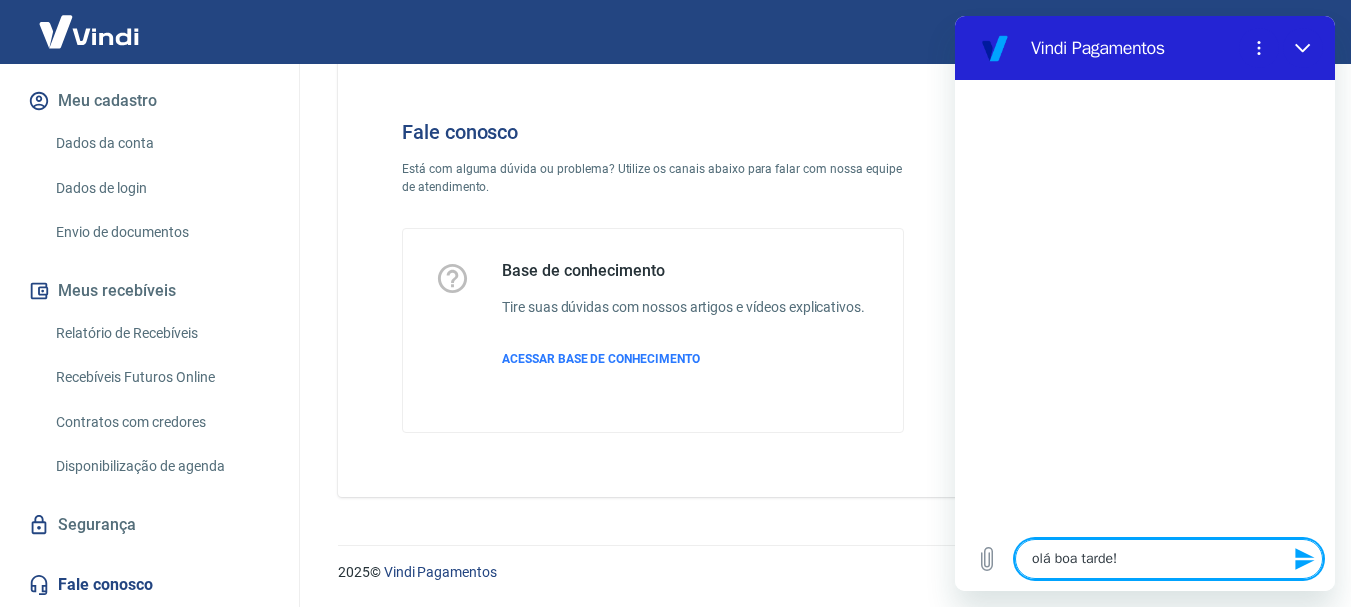 type on "olá boa tarde!" 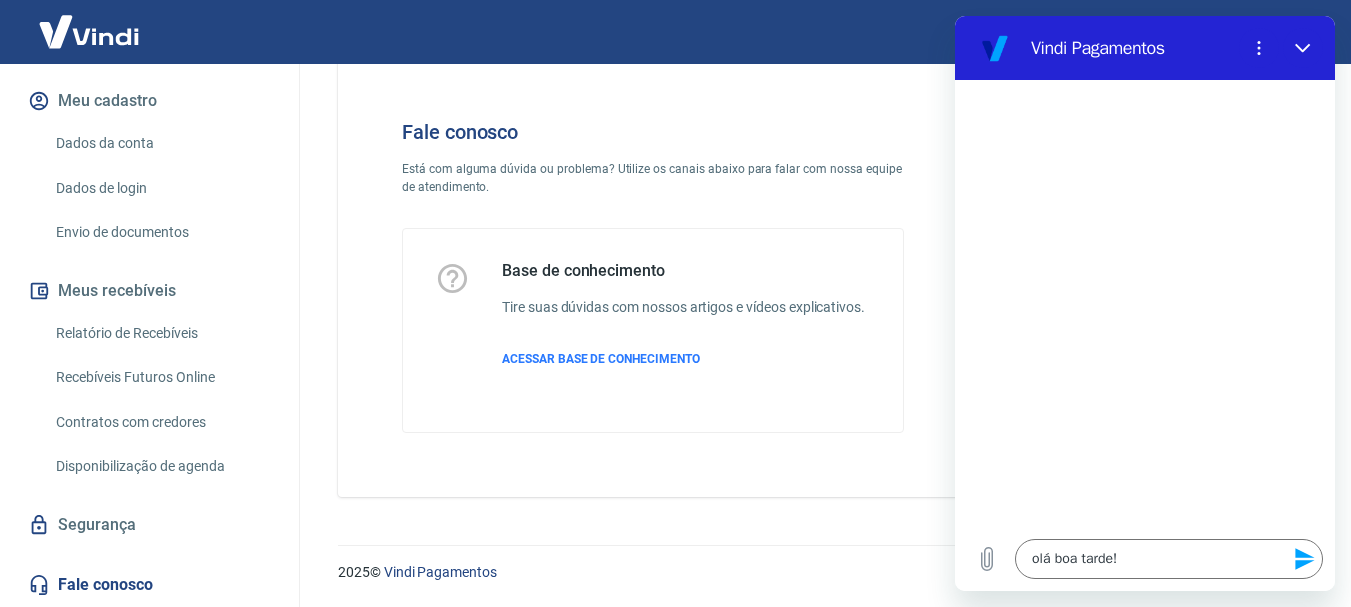click 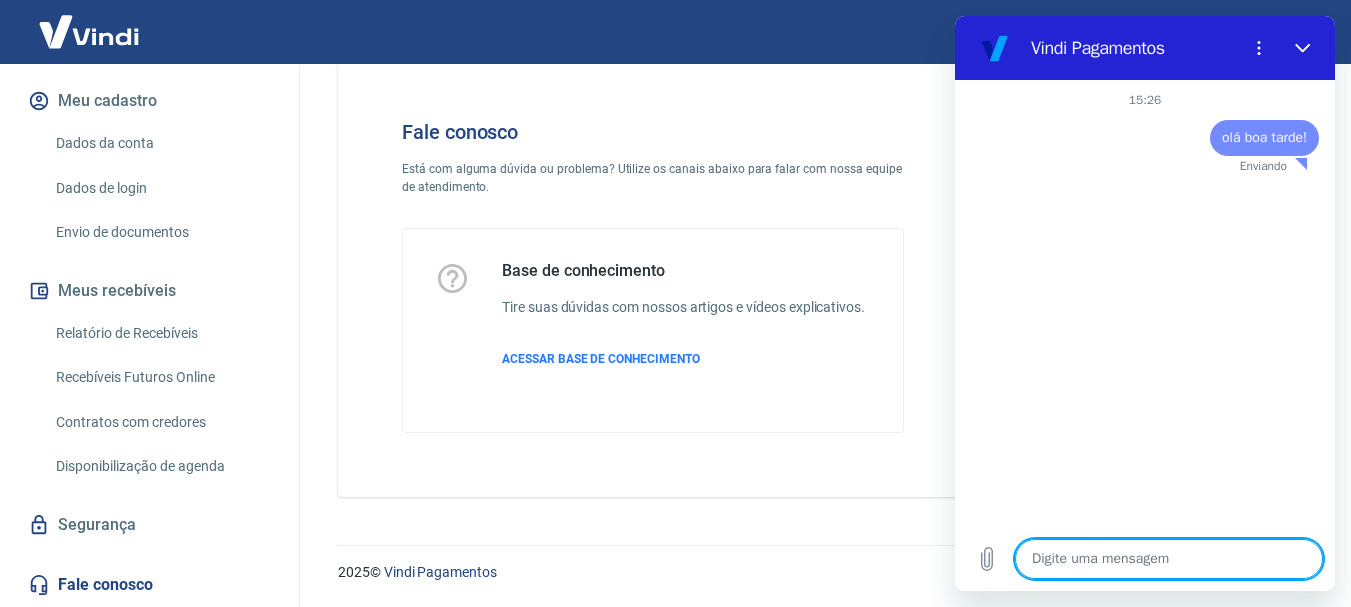 type on "x" 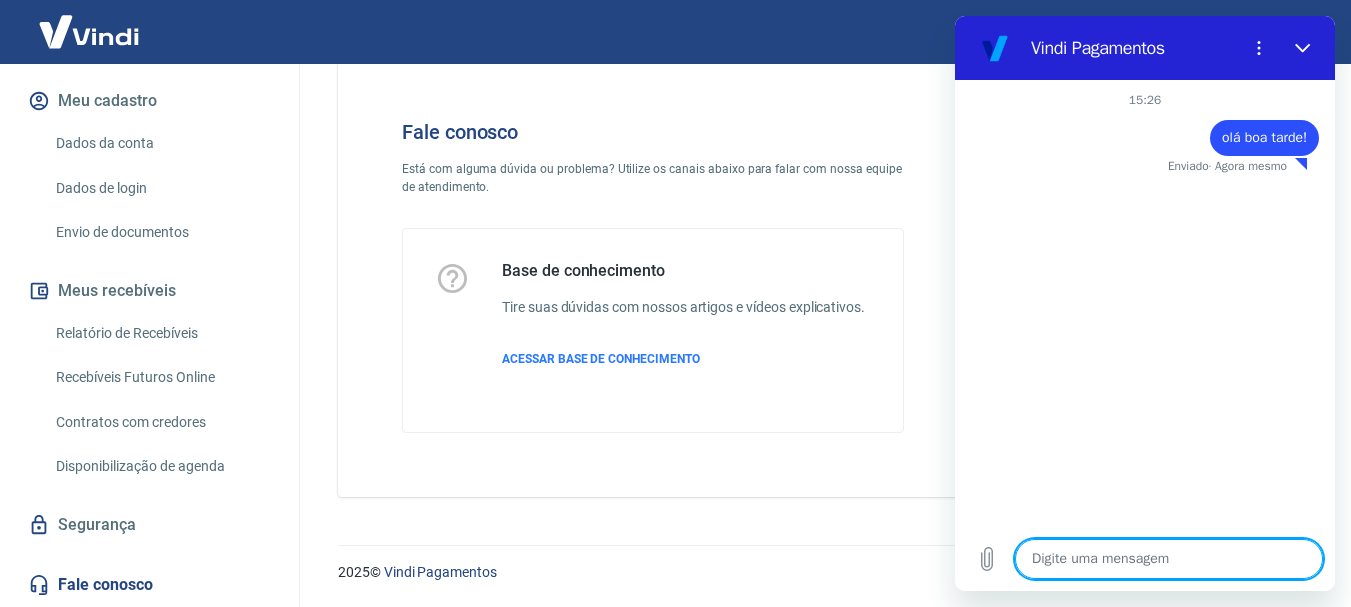 type on "S" 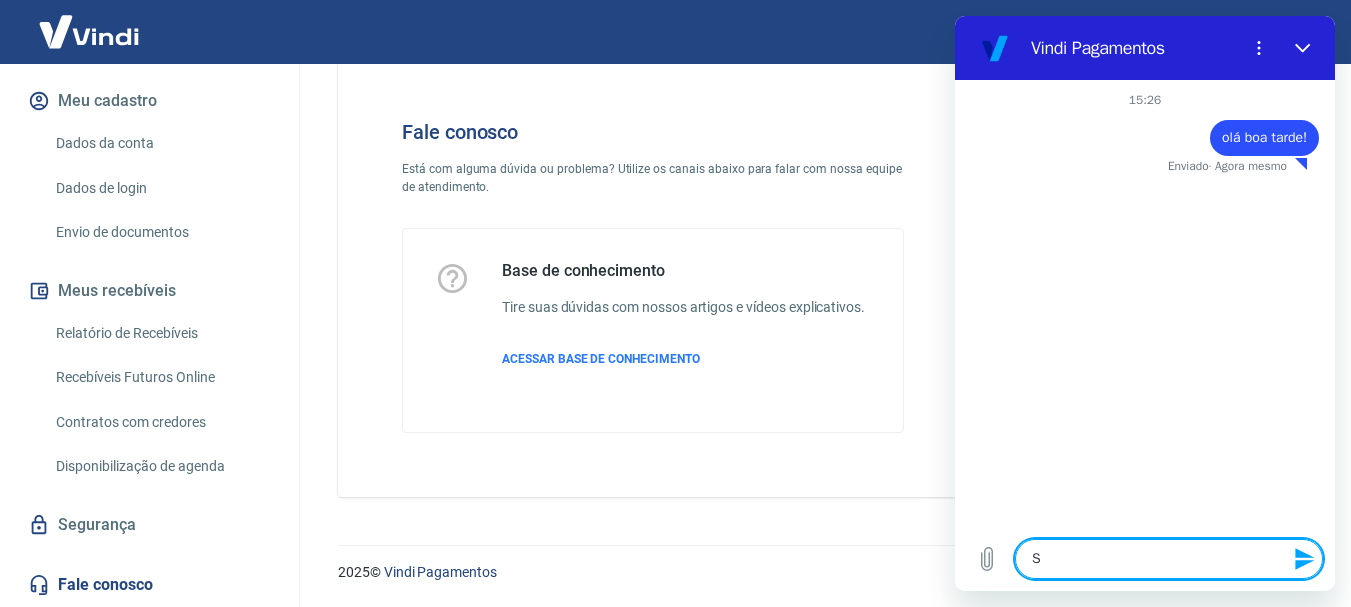 type on "So" 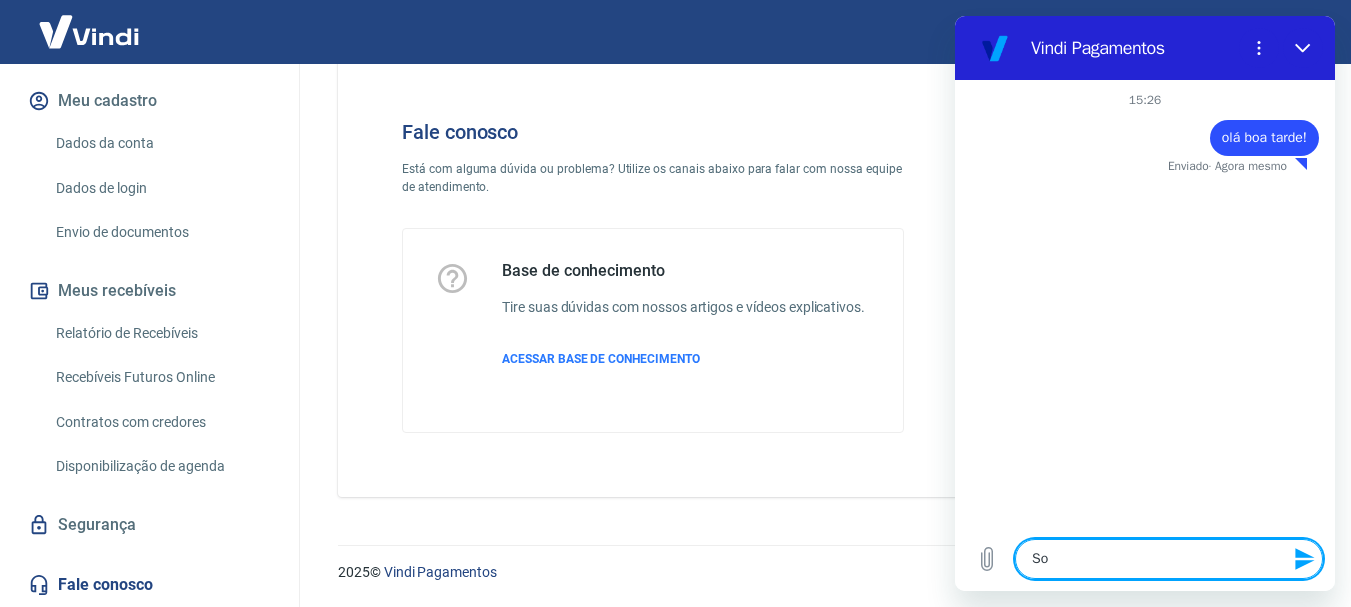 type on "Sou" 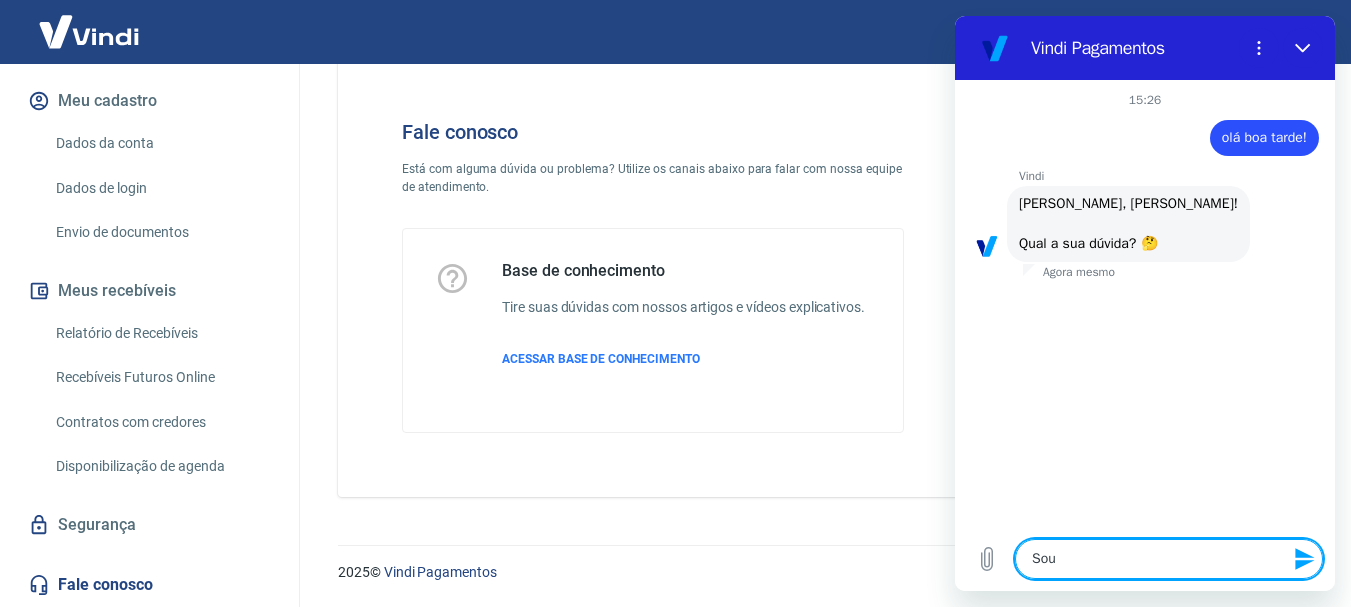 type on "Soua" 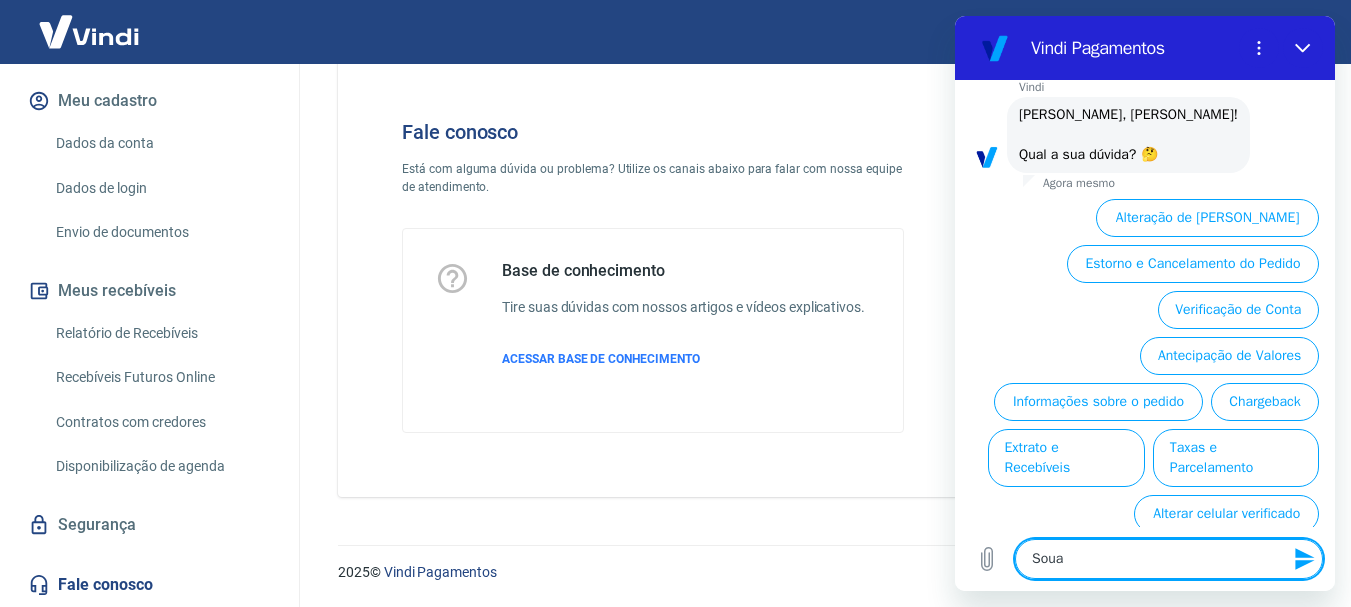 scroll, scrollTop: 126, scrollLeft: 0, axis: vertical 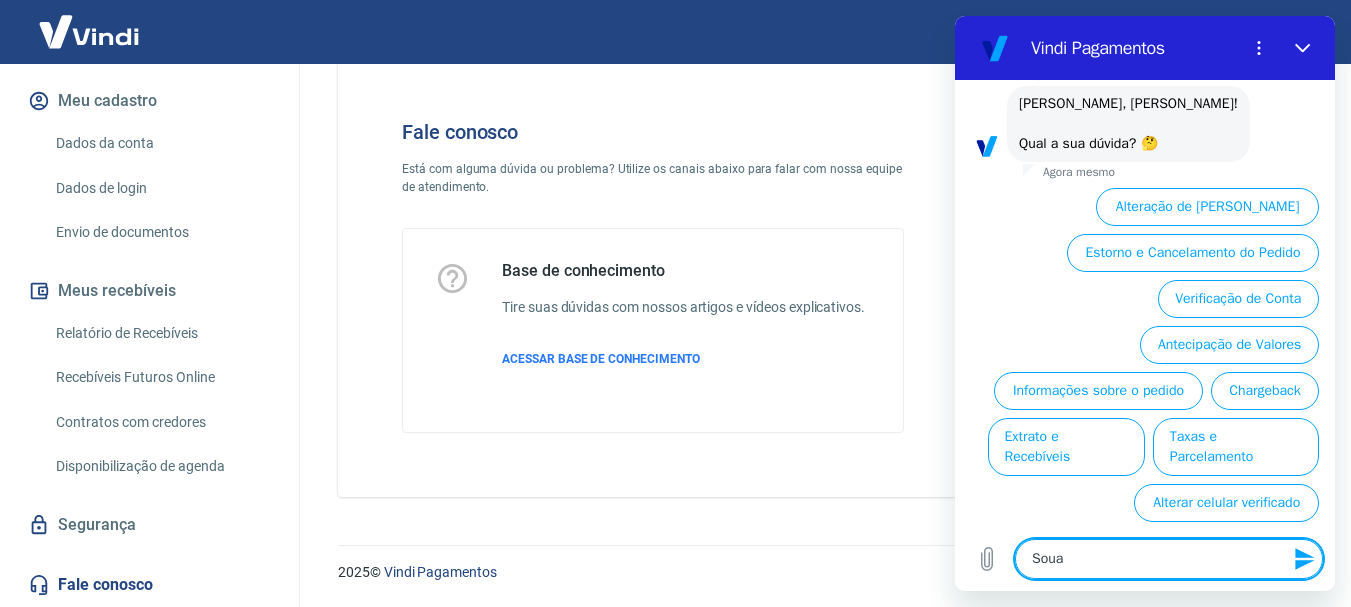 type on "Sou" 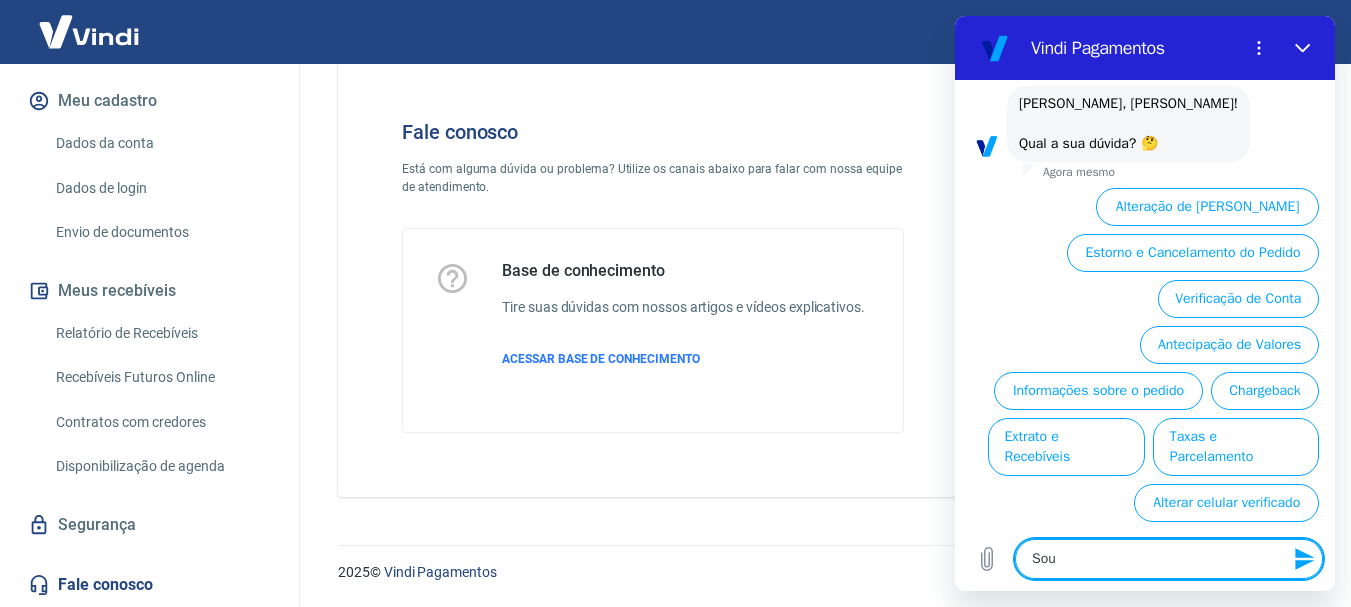 type on "So" 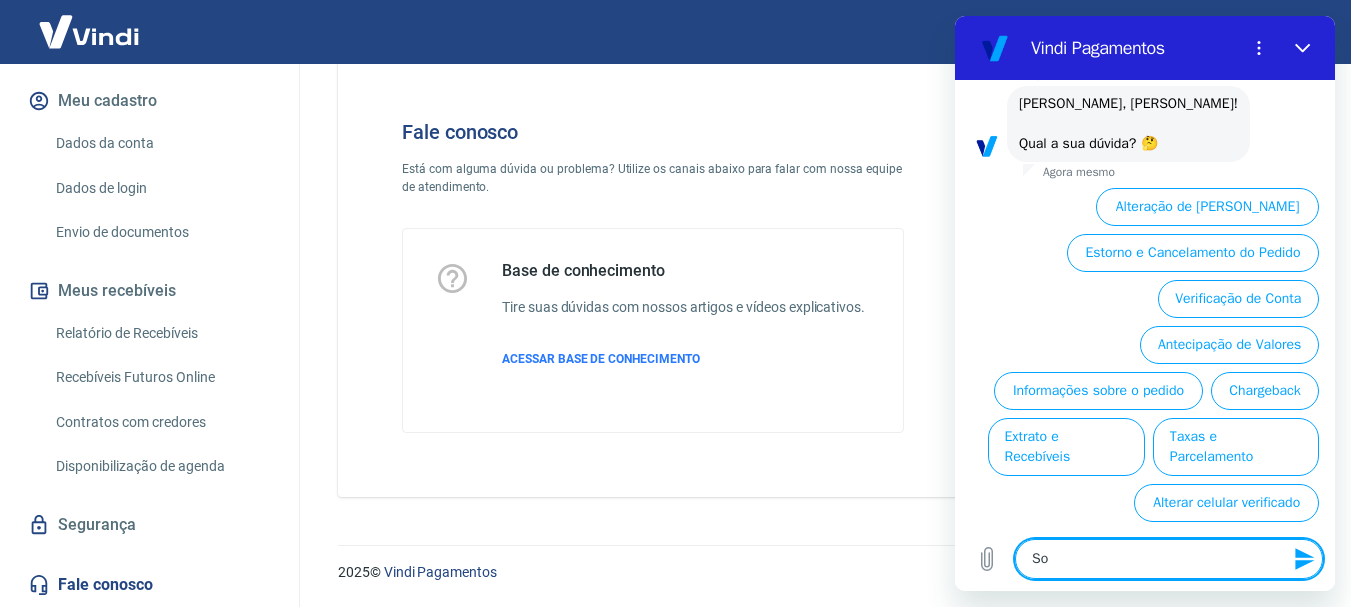 type on "S" 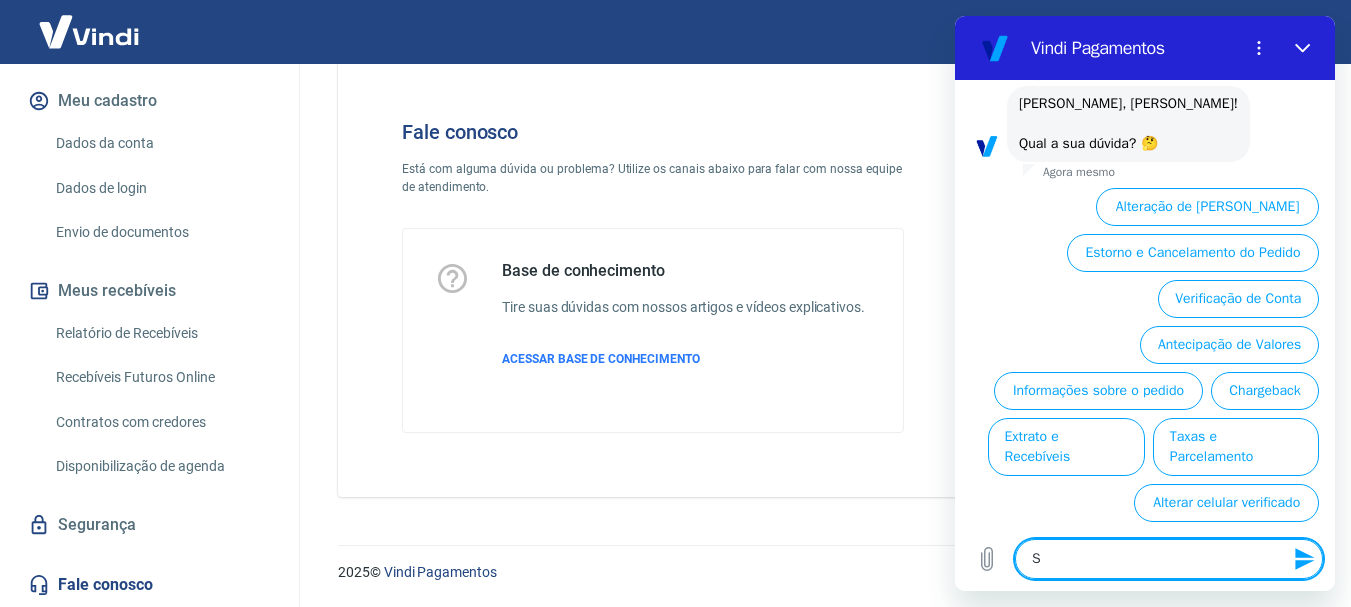 type 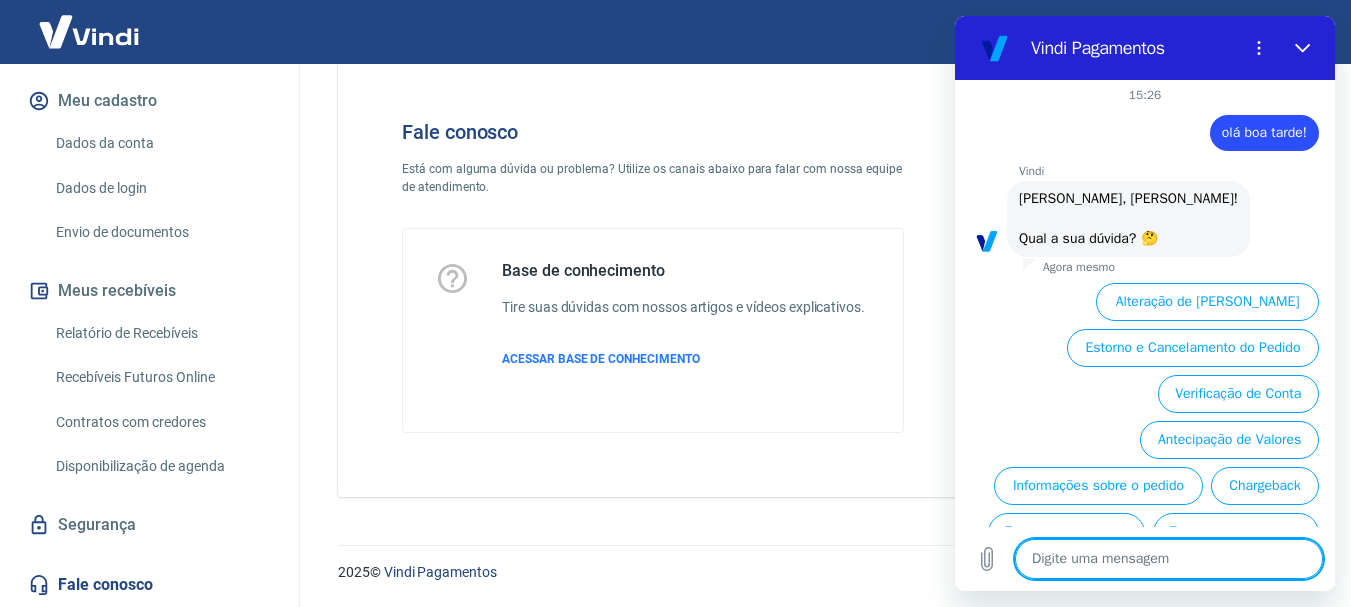 scroll, scrollTop: 0, scrollLeft: 0, axis: both 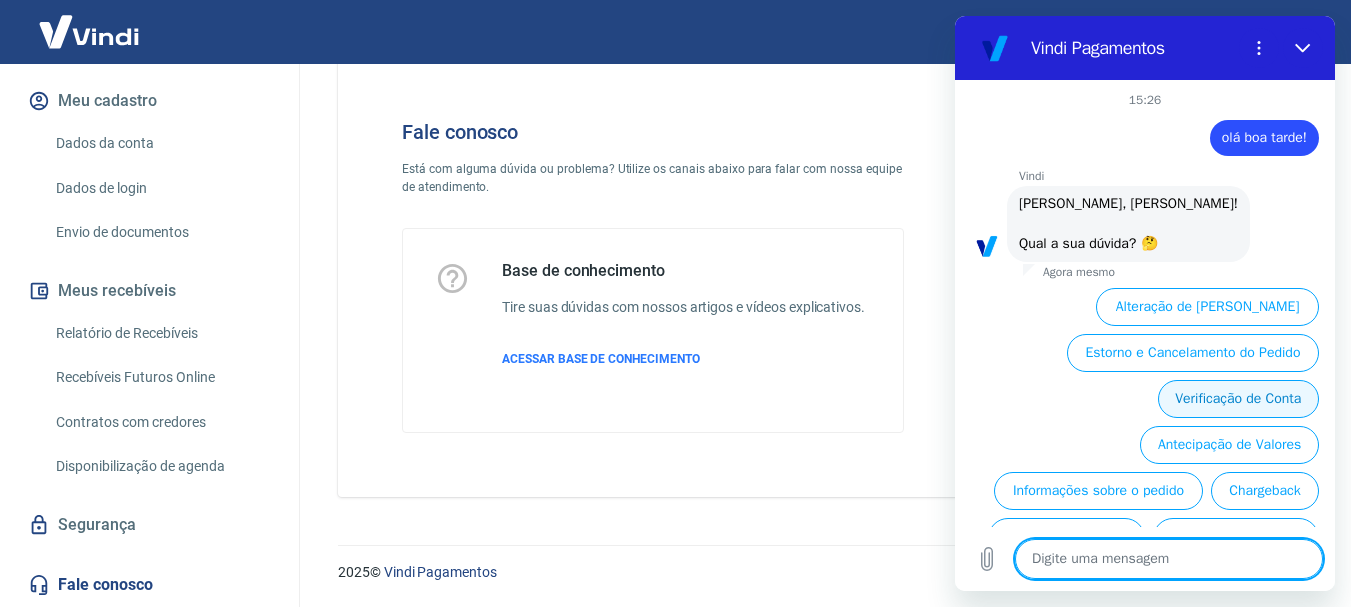 click on "Verificação de Conta" at bounding box center (1238, 399) 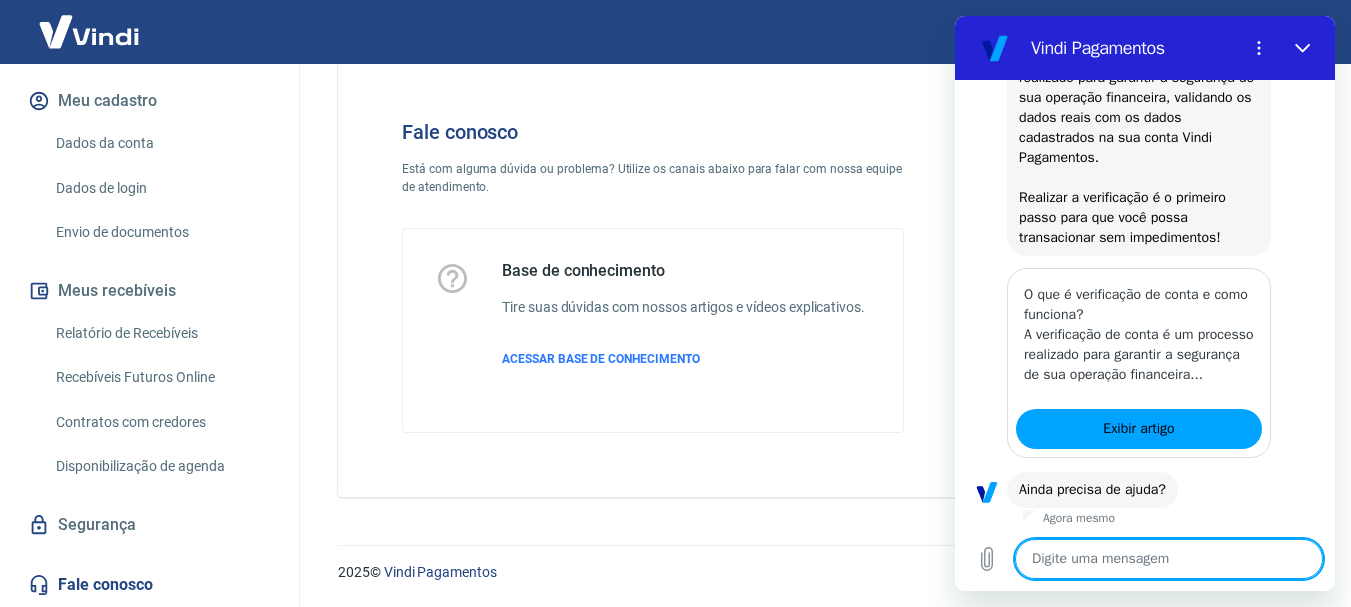 scroll, scrollTop: 370, scrollLeft: 0, axis: vertical 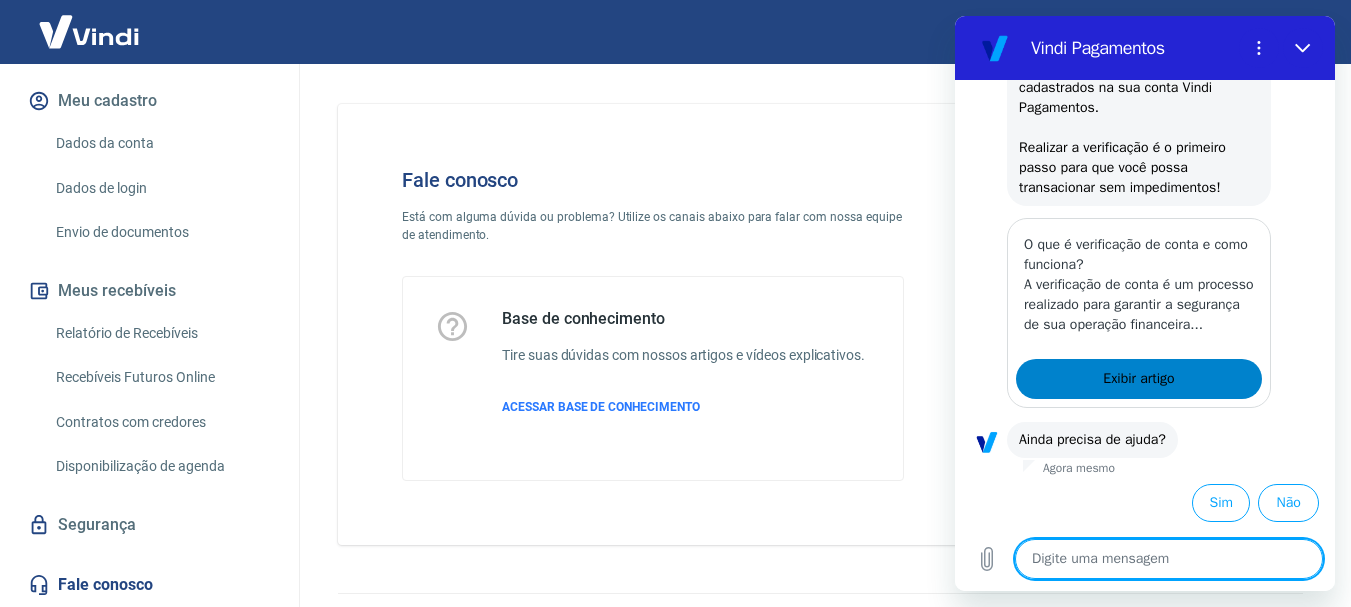 click on "Exibir artigo" at bounding box center (1138, 379) 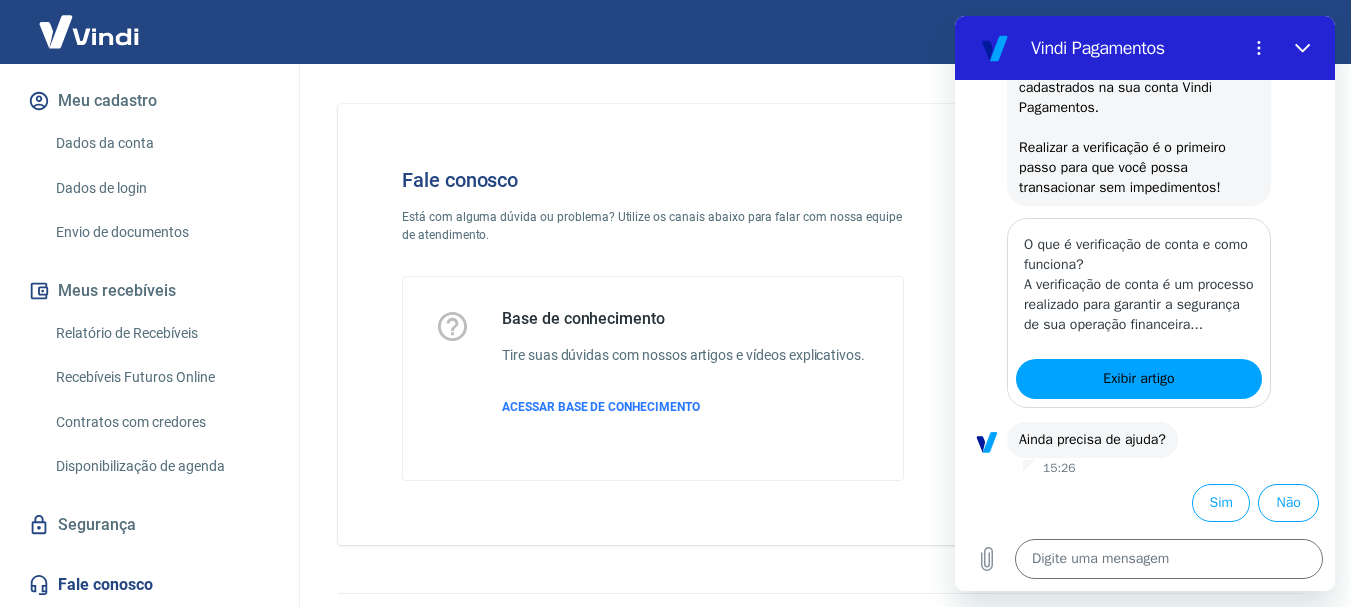 click on "Base de conhecimento Tire suas dúvidas com nossos artigos e vídeos explicativos. ACESSAR BASE DE CONHECIMENTO" at bounding box center [683, 378] 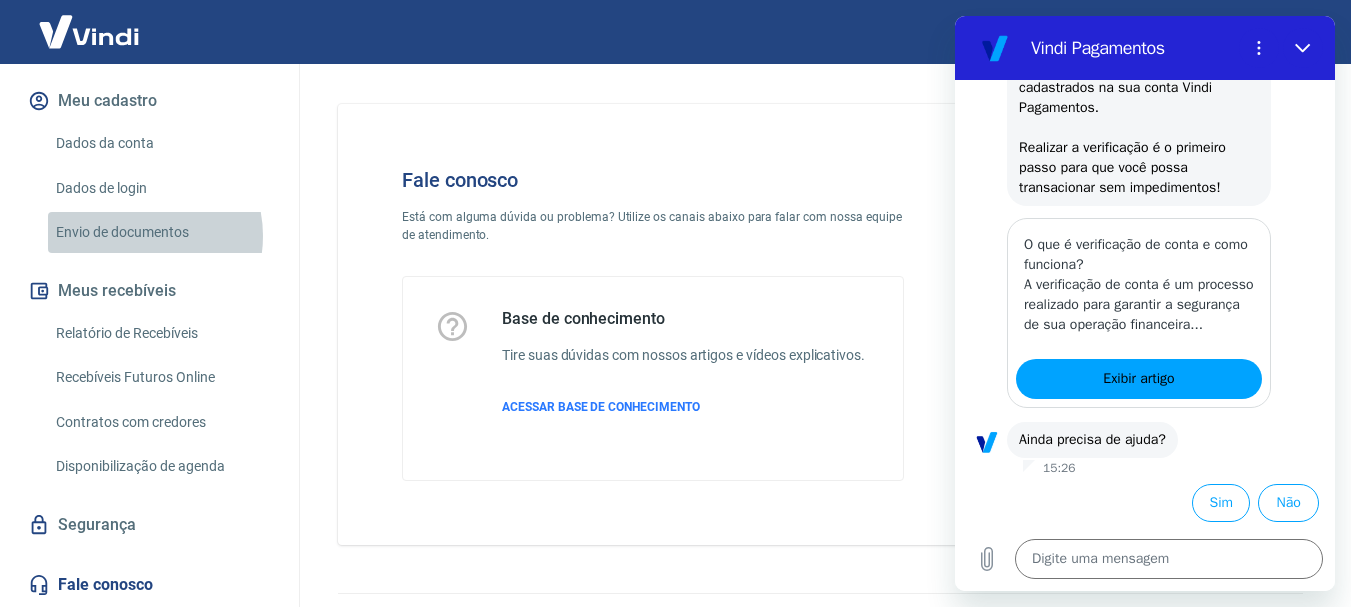 click on "Envio de documentos" at bounding box center (161, 232) 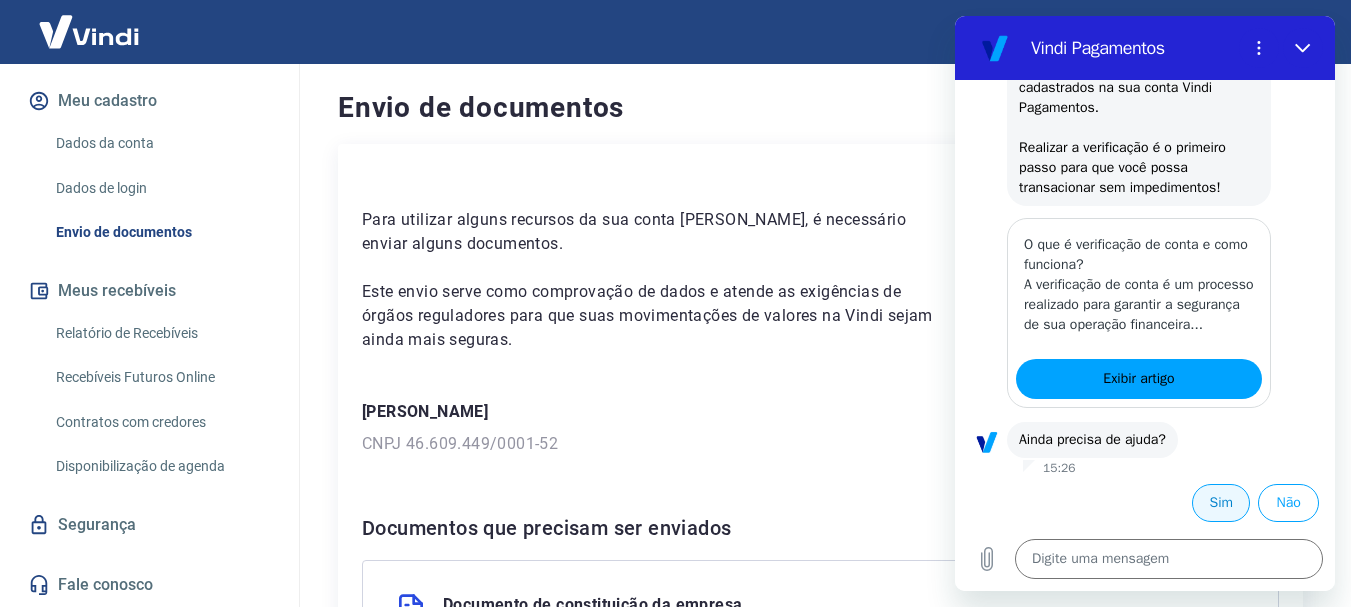 click on "Sim" at bounding box center (1221, 503) 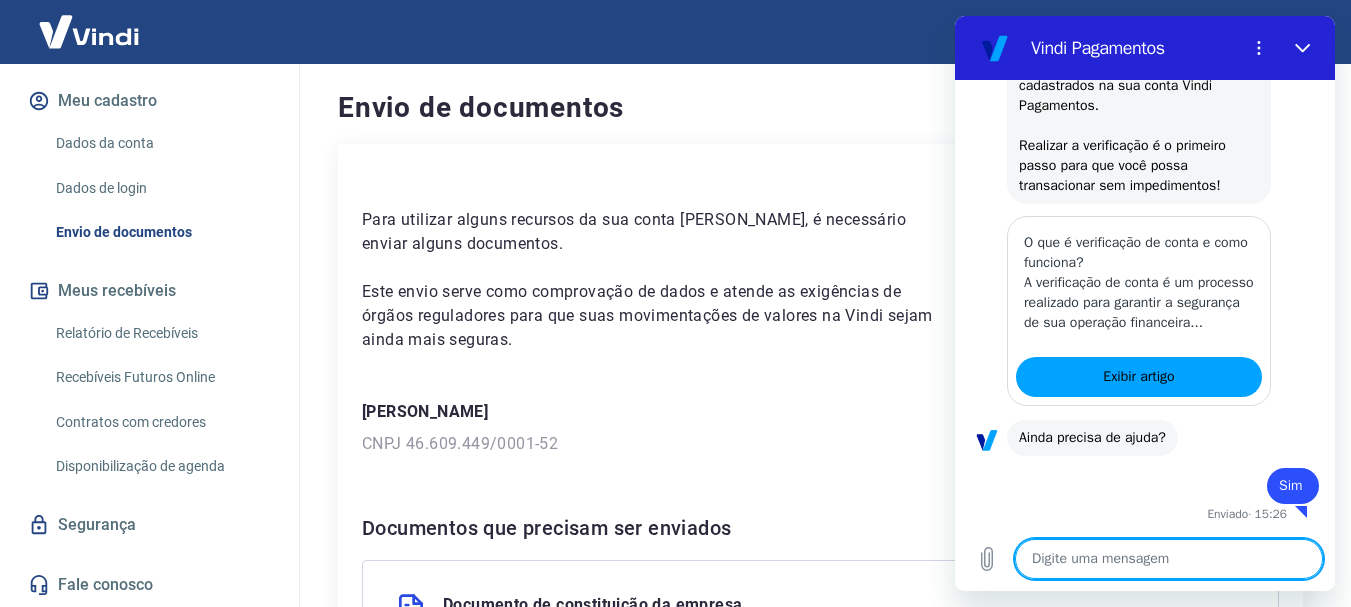 type on "x" 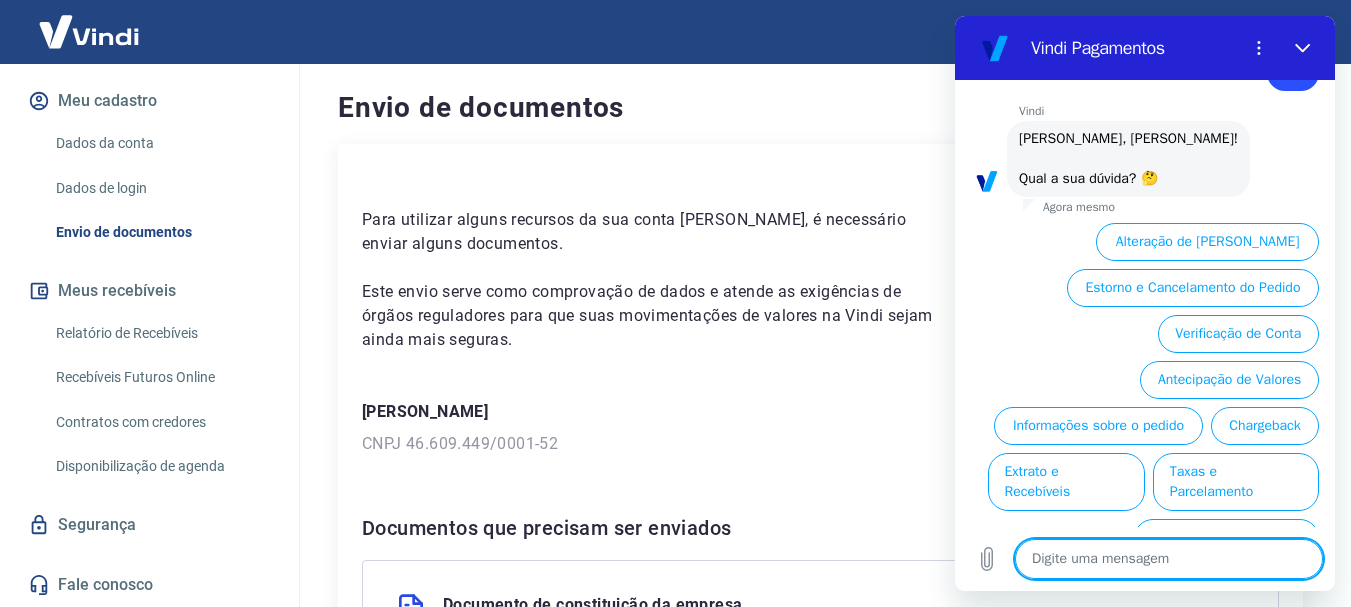 scroll, scrollTop: 846, scrollLeft: 0, axis: vertical 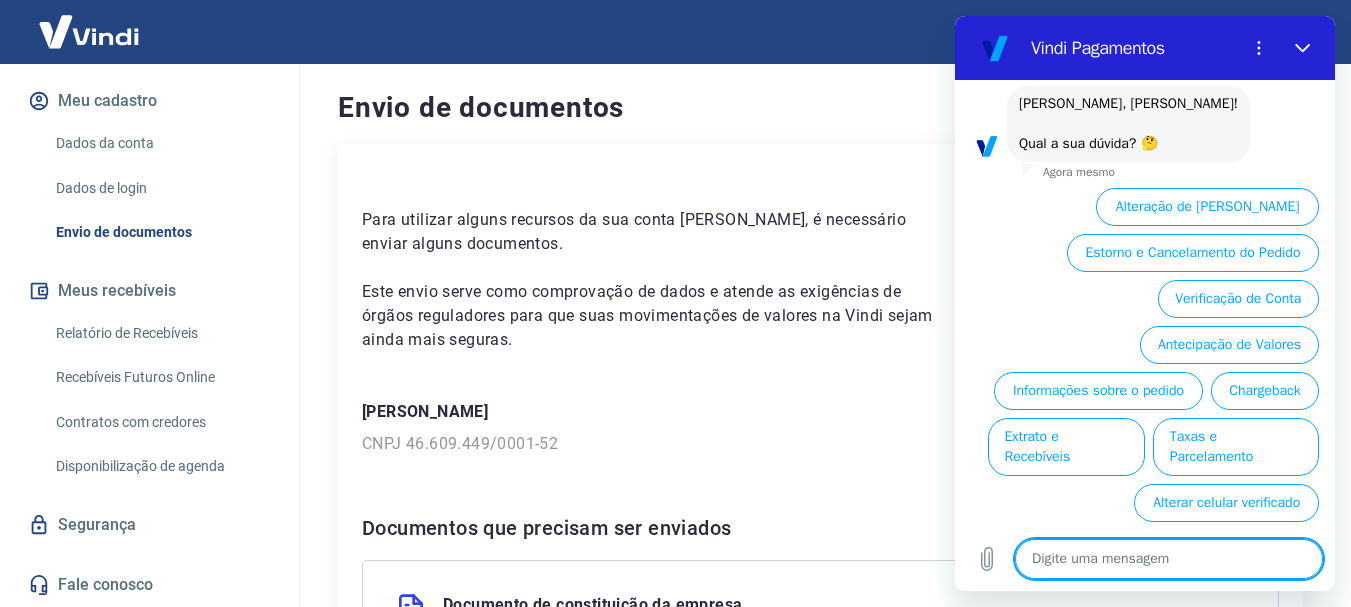 click at bounding box center [1169, 559] 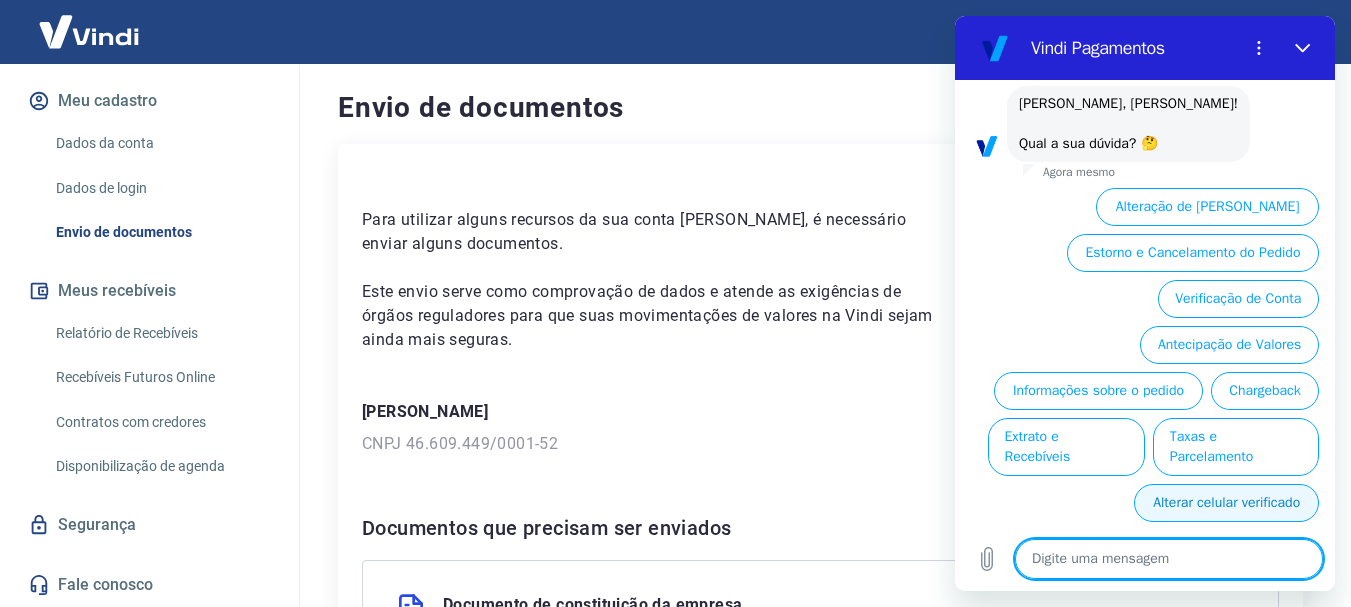 type 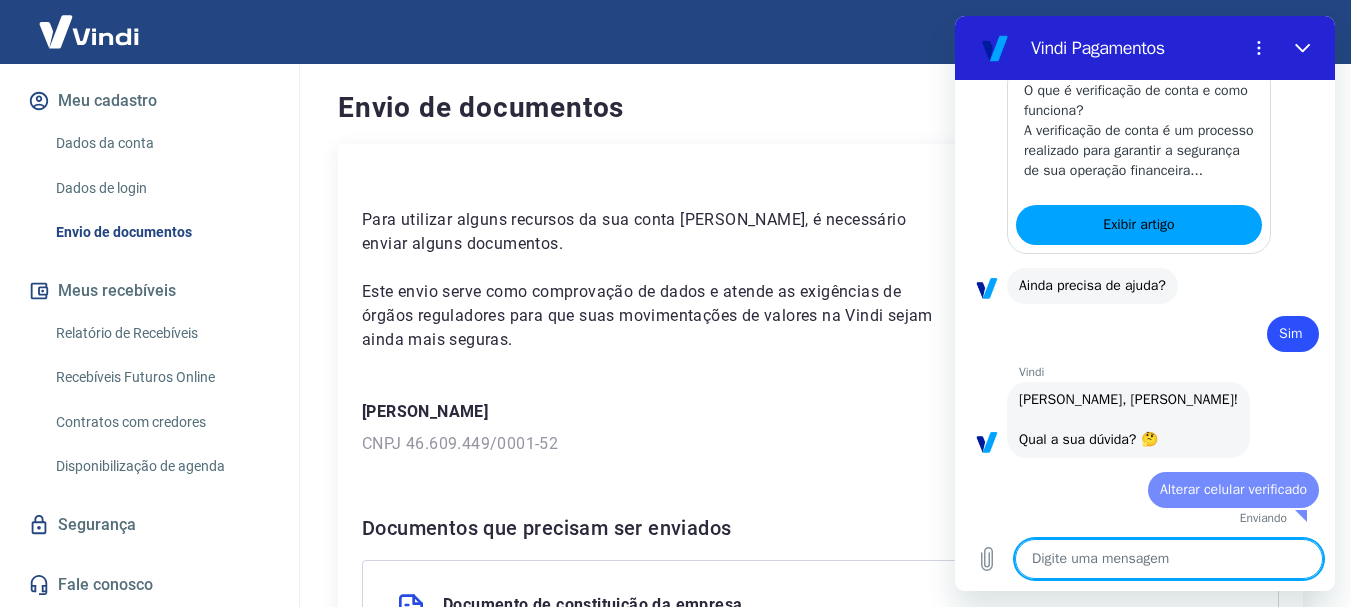 type on "a" 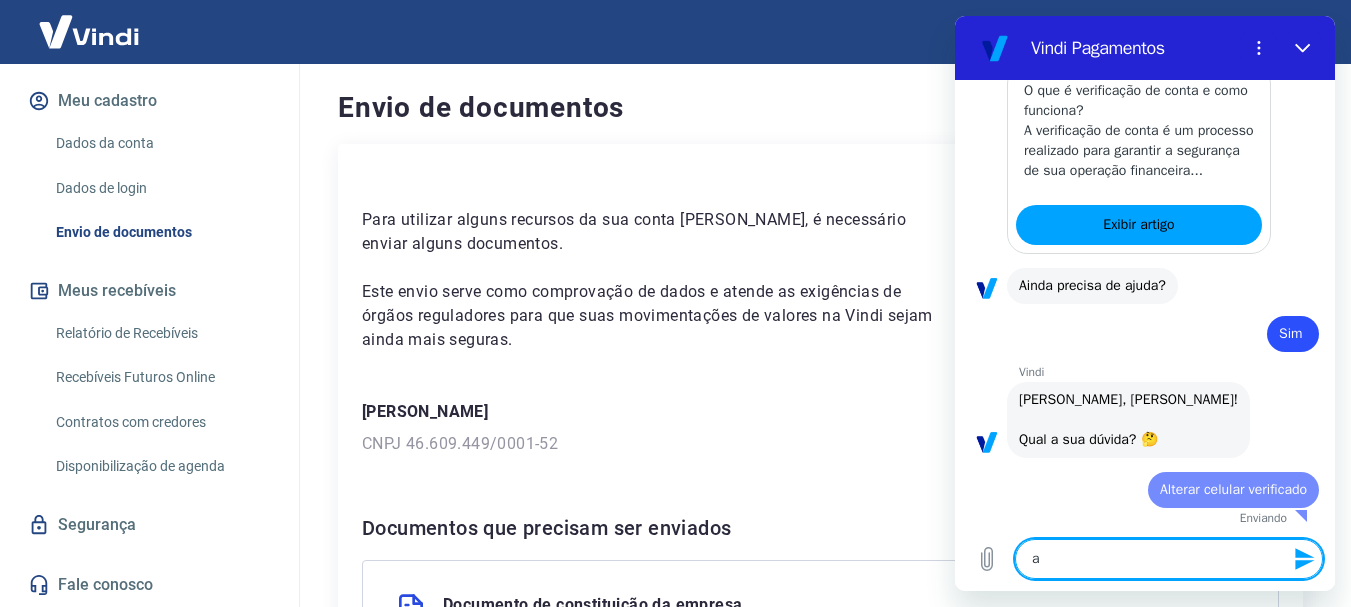 type on "x" 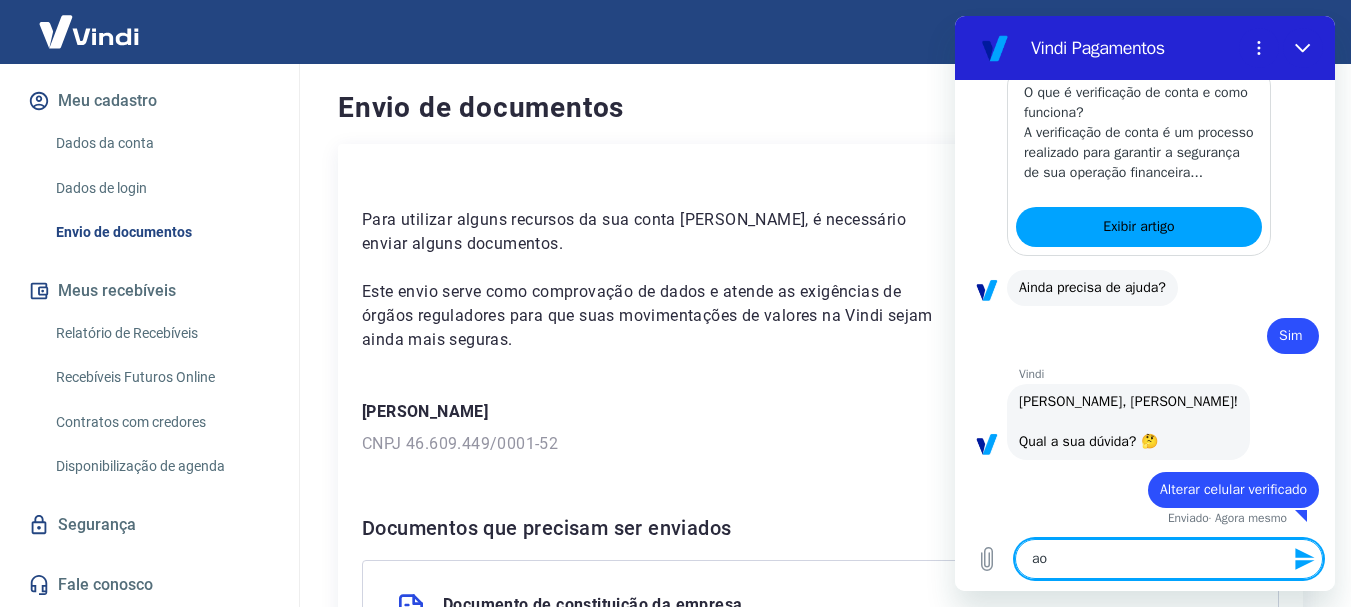scroll, scrollTop: 526, scrollLeft: 0, axis: vertical 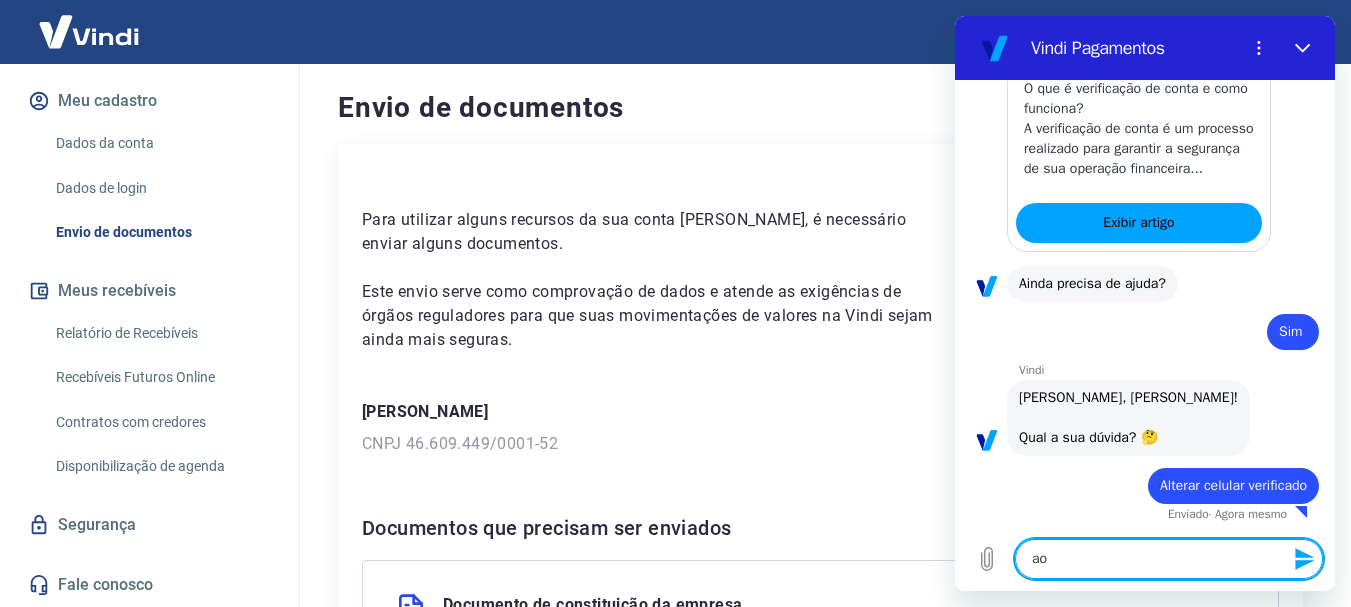 type on "a" 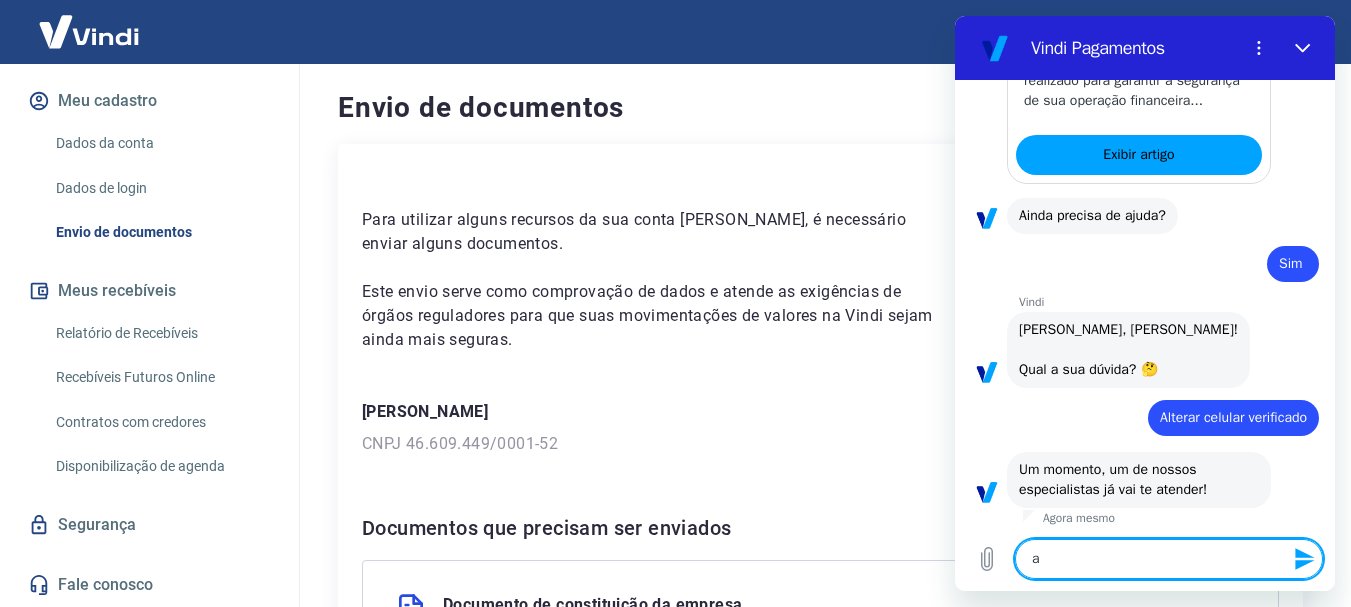 type 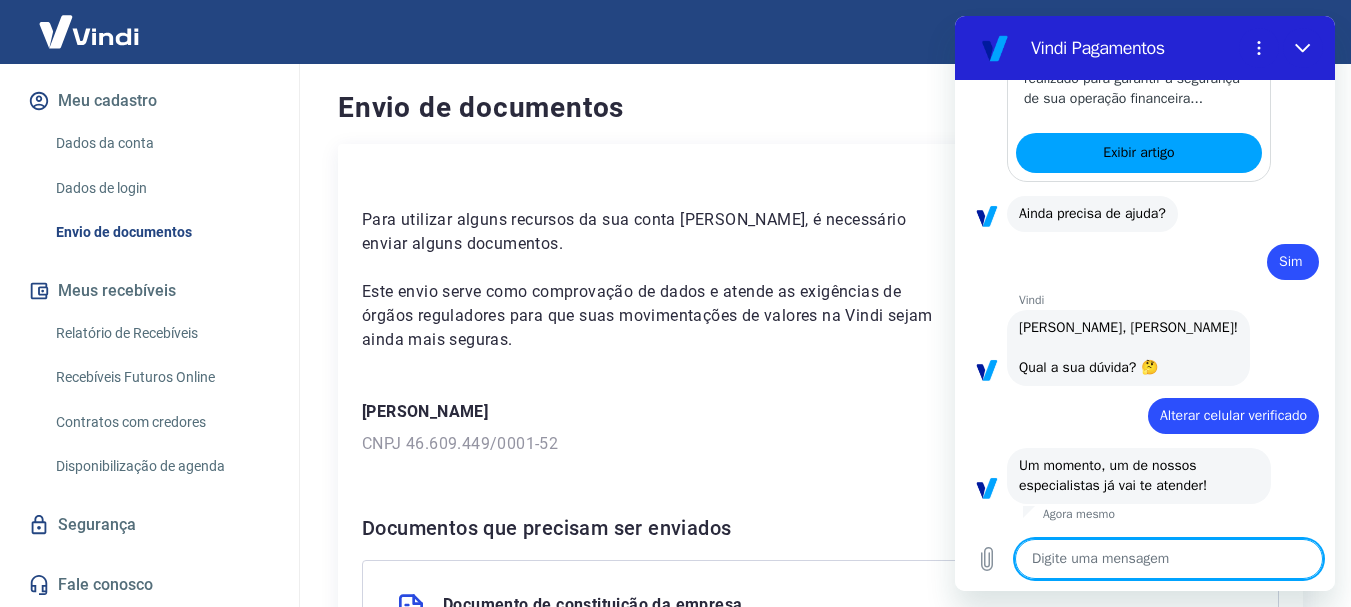 scroll, scrollTop: 686, scrollLeft: 0, axis: vertical 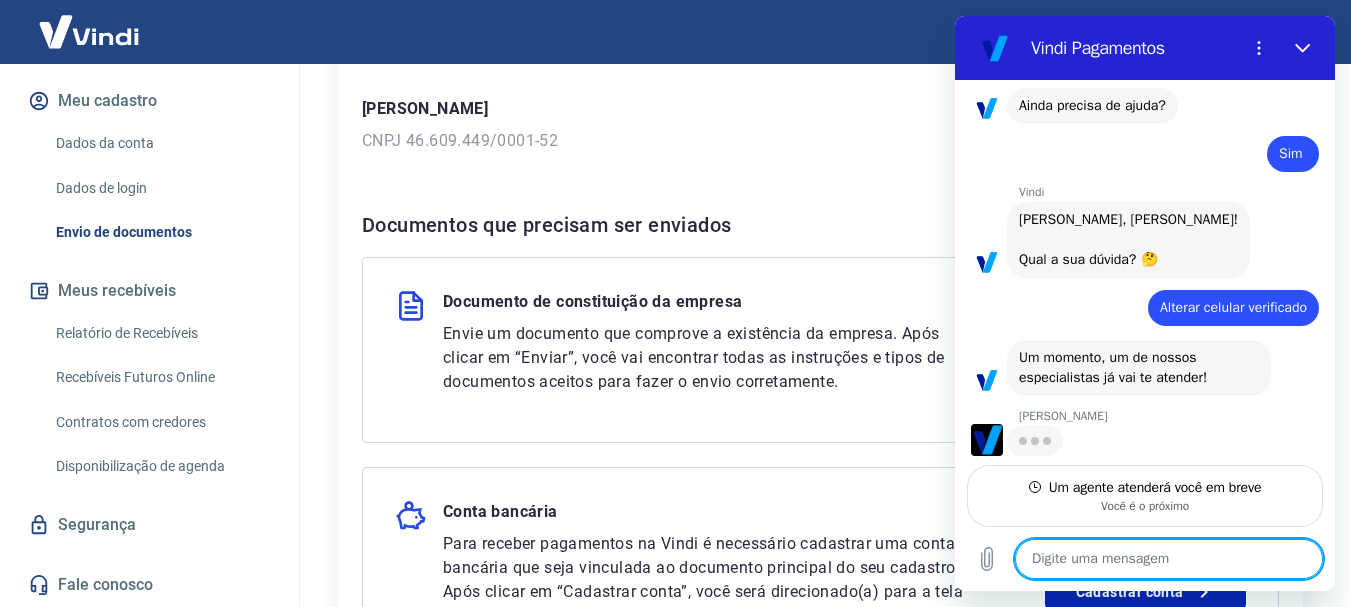 type on "x" 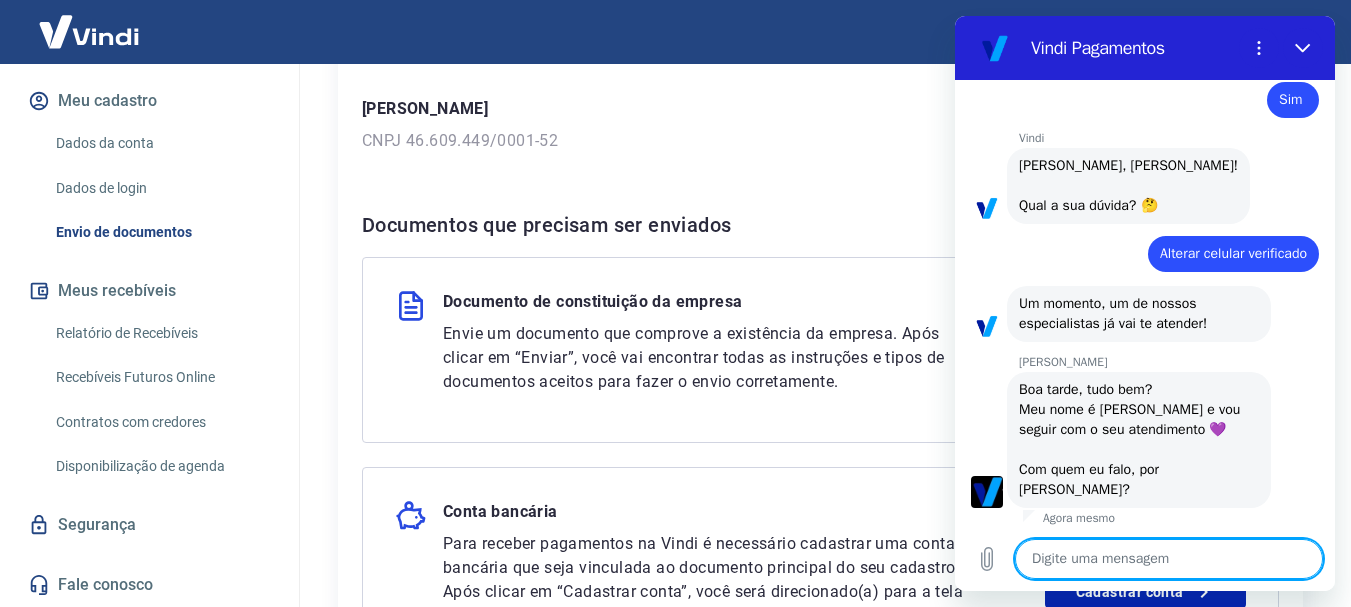 scroll, scrollTop: 742, scrollLeft: 0, axis: vertical 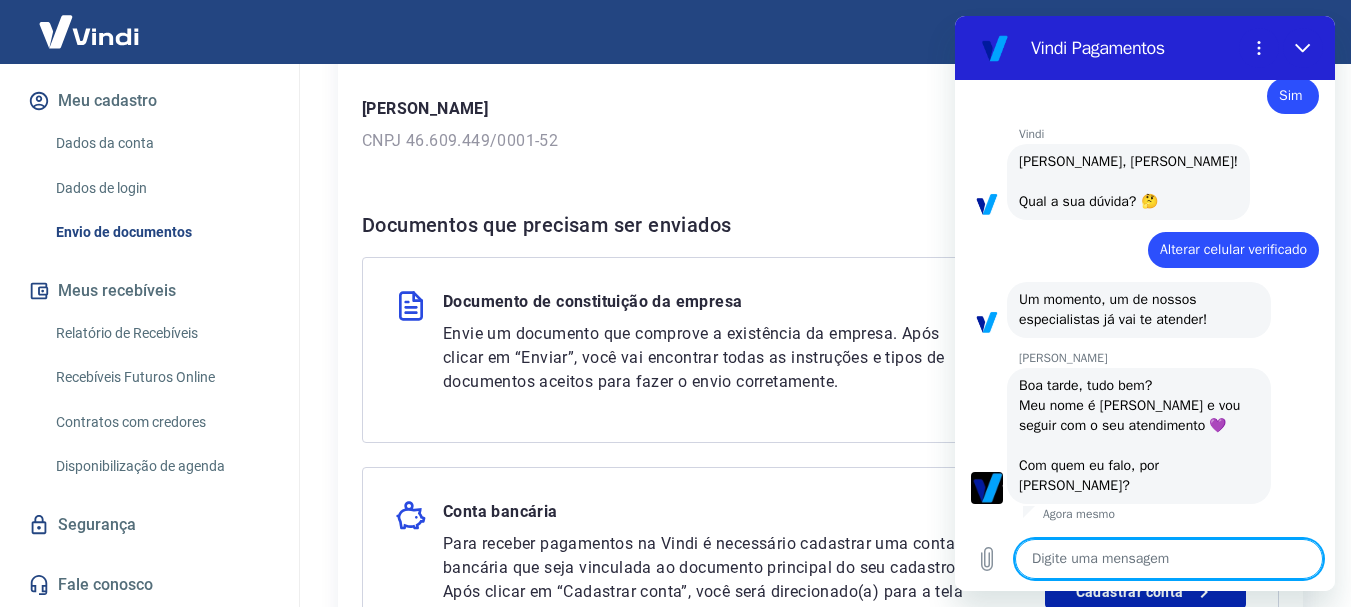 click at bounding box center (1169, 559) 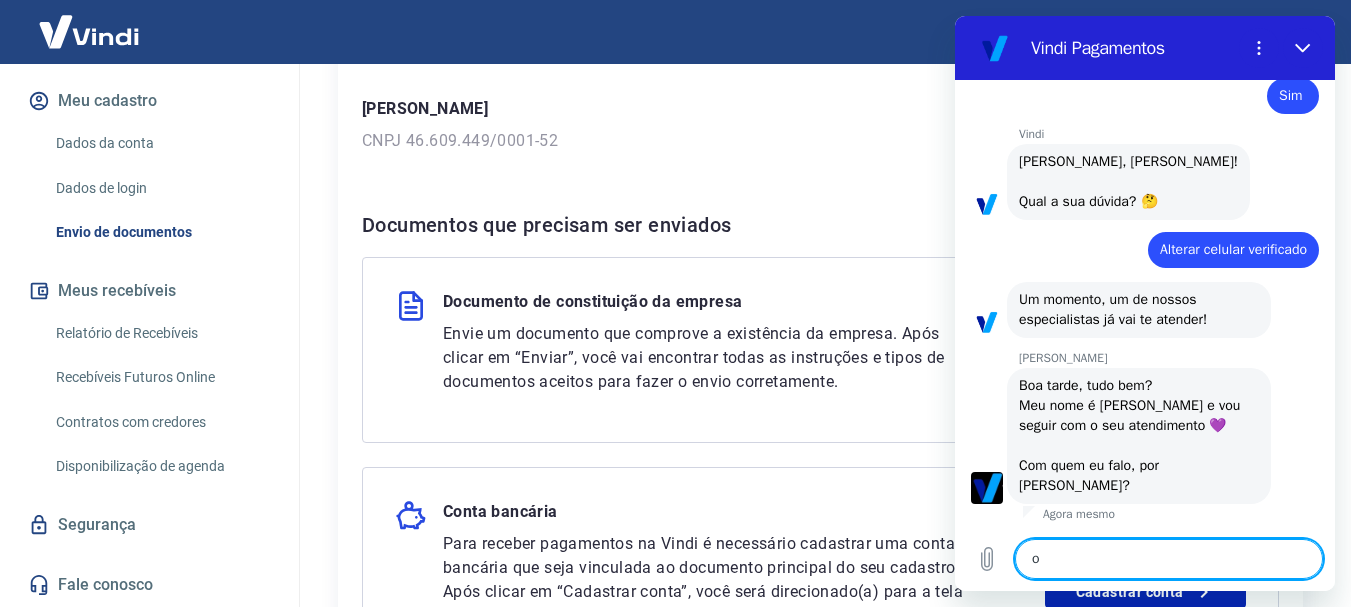 type on "ol" 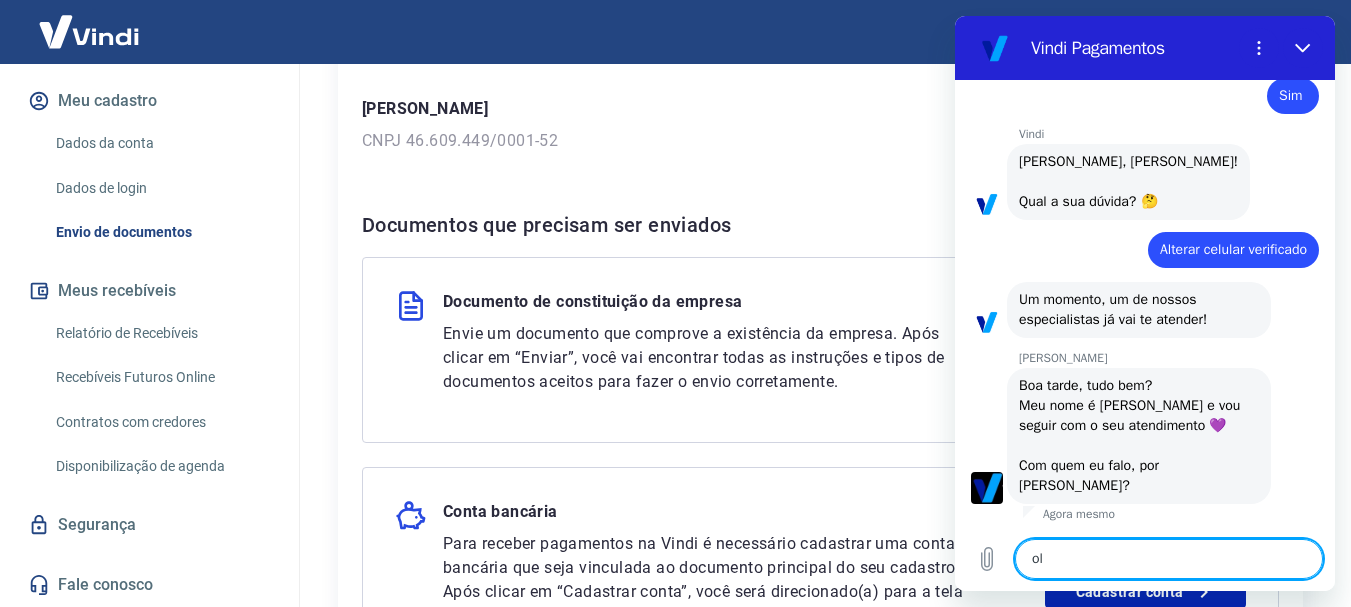 type on "x" 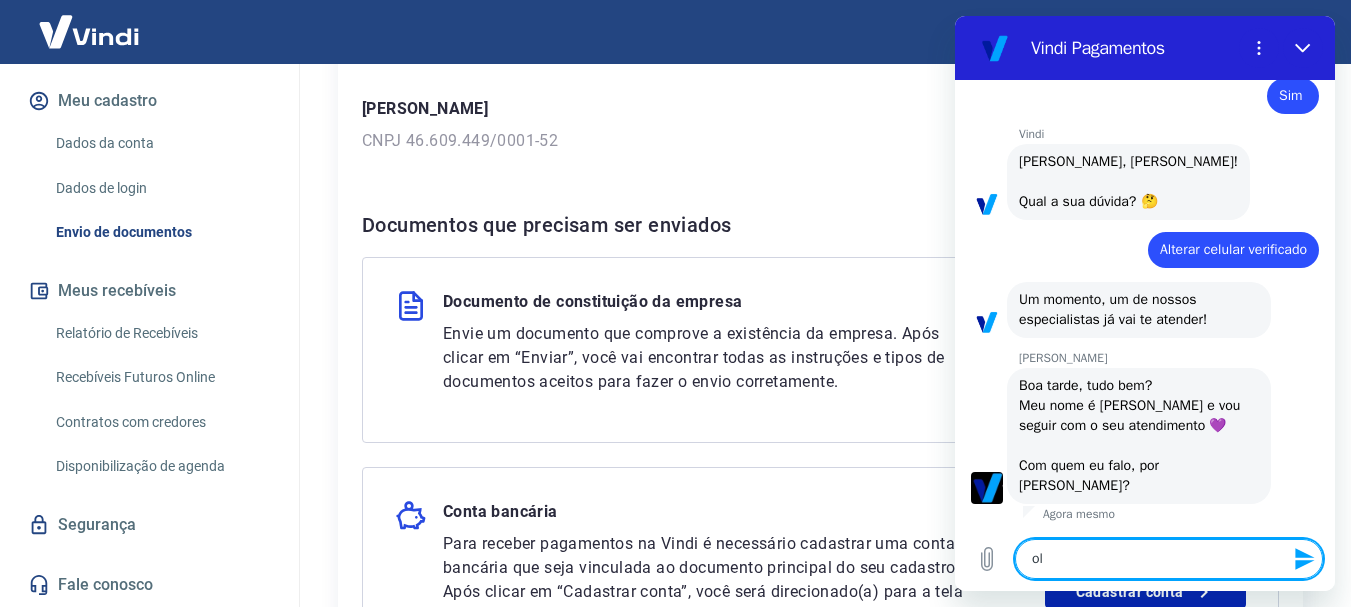 type on "ola" 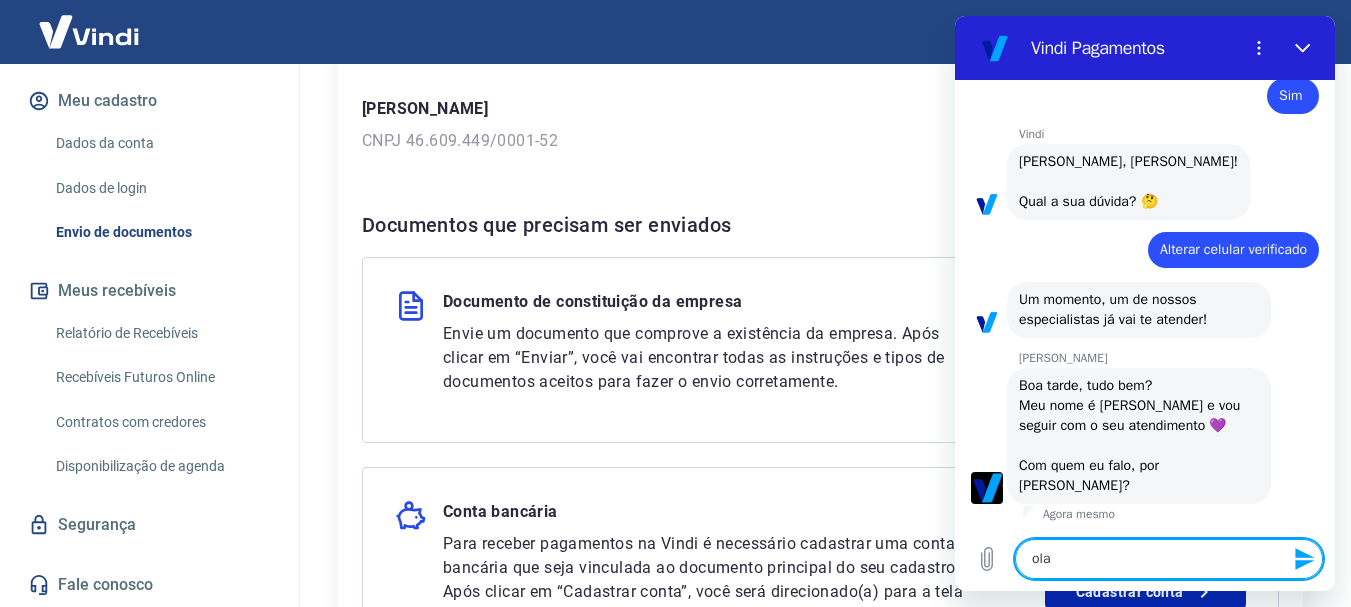 type on "ola" 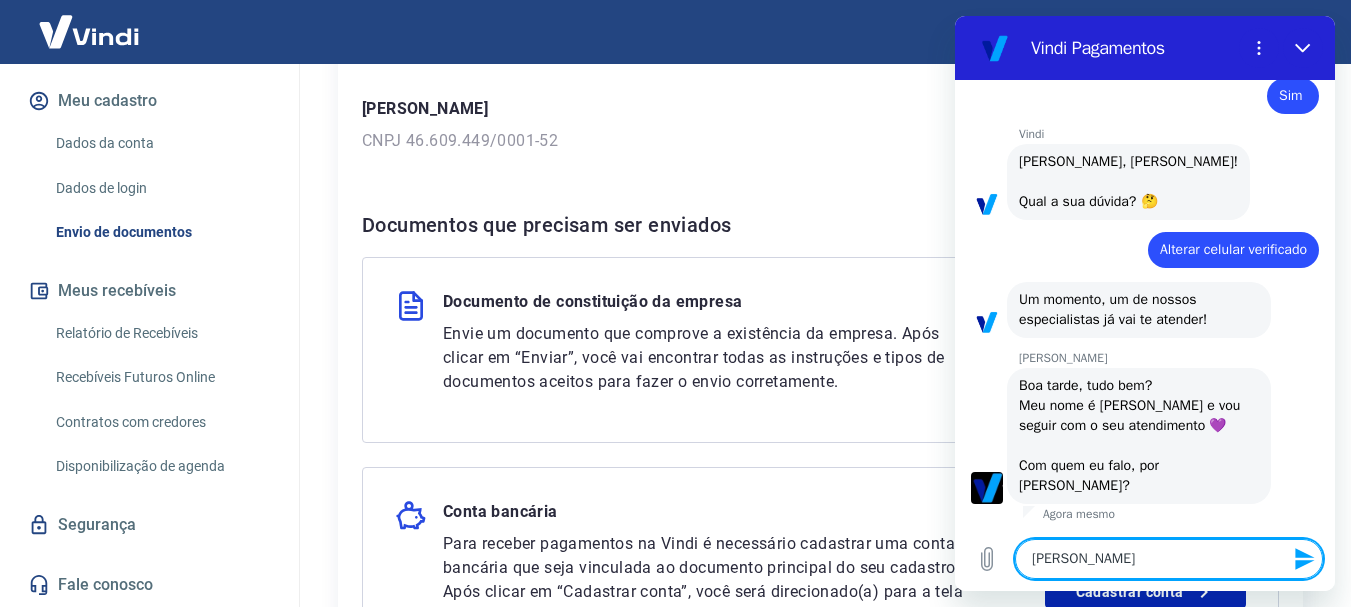 type on "[PERSON_NAME]" 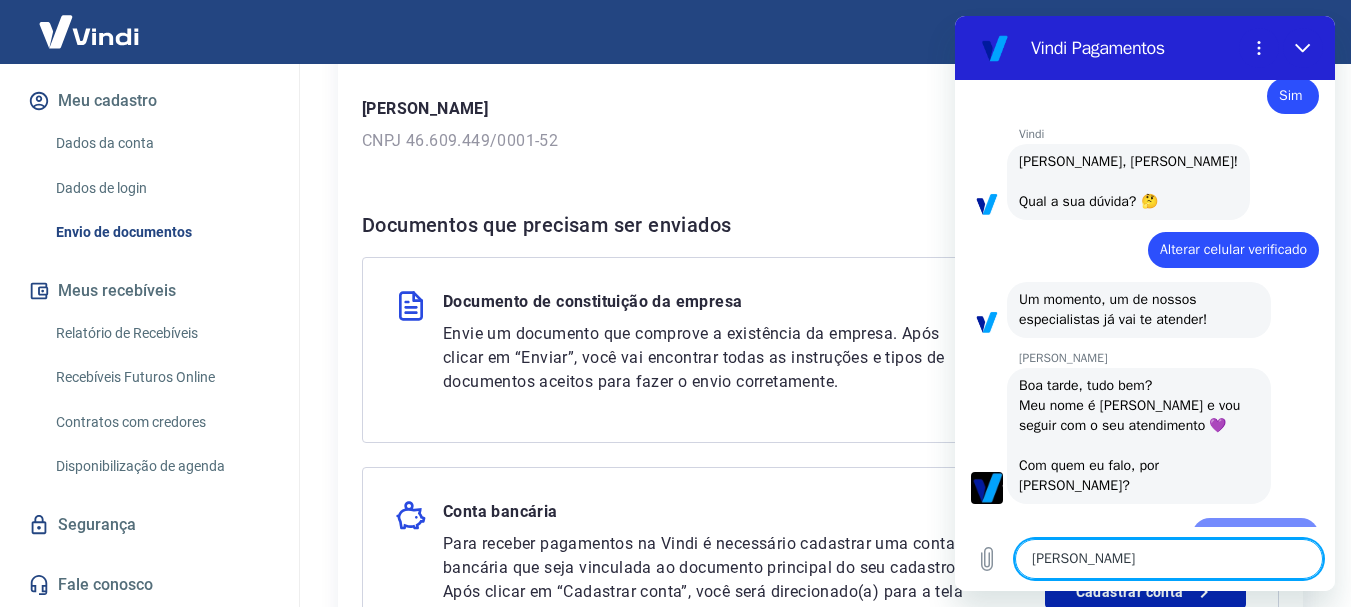 type 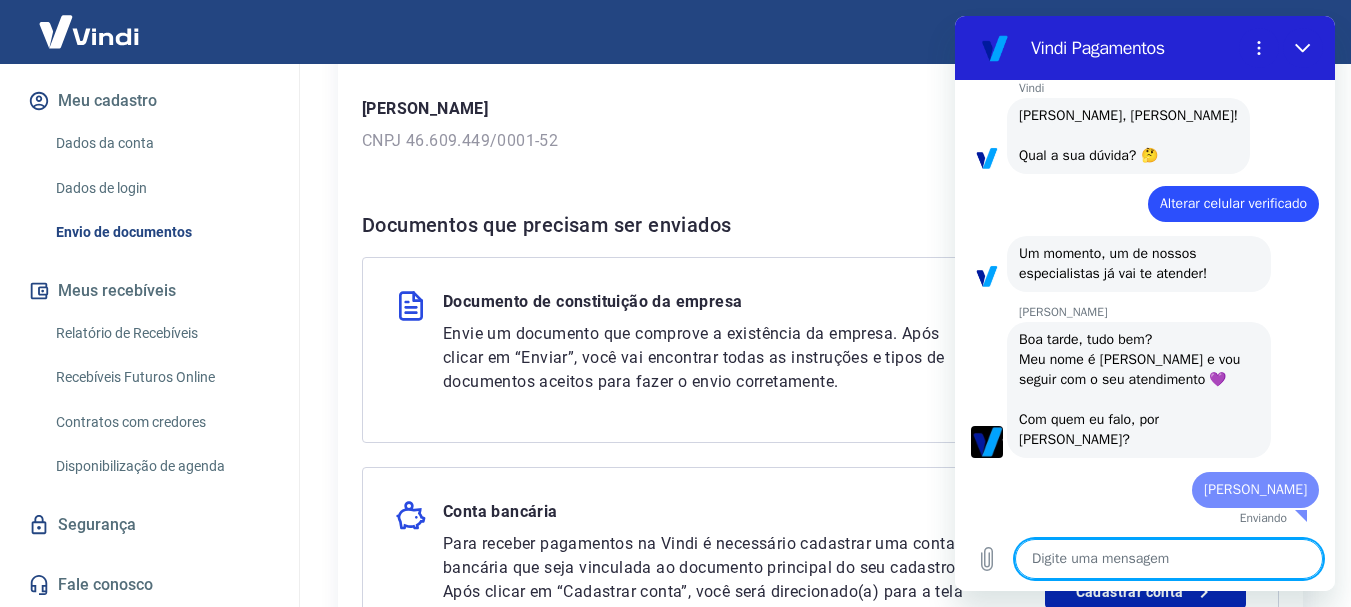 type on "x" 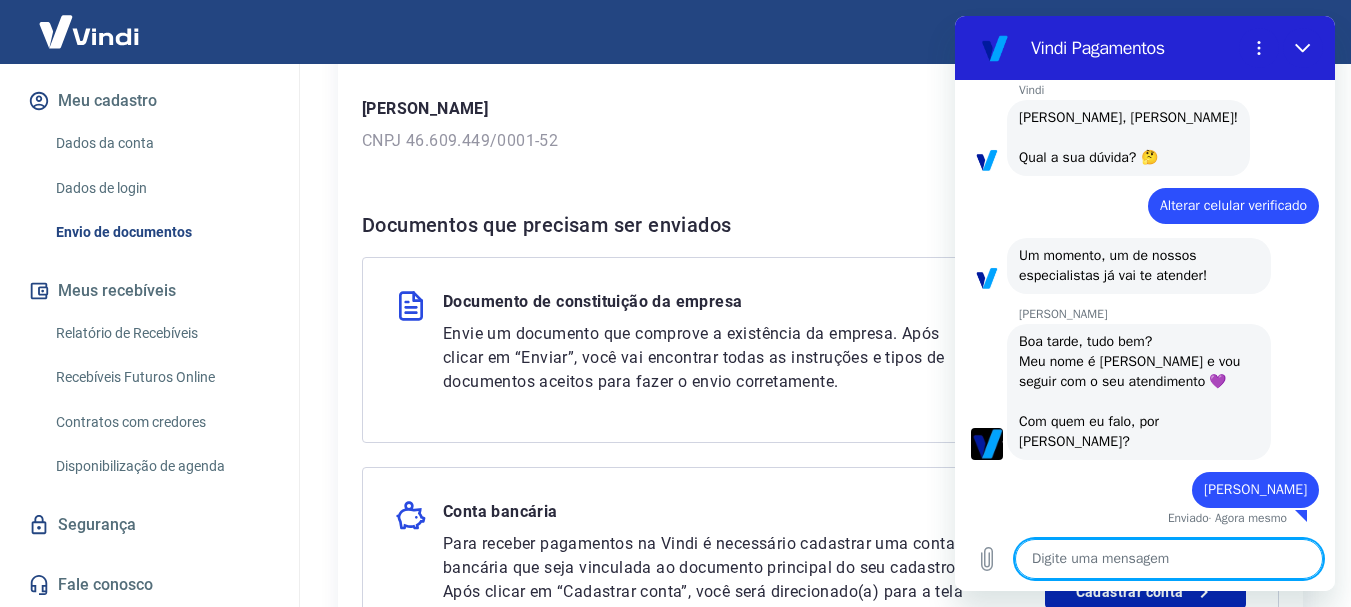 scroll, scrollTop: 790, scrollLeft: 0, axis: vertical 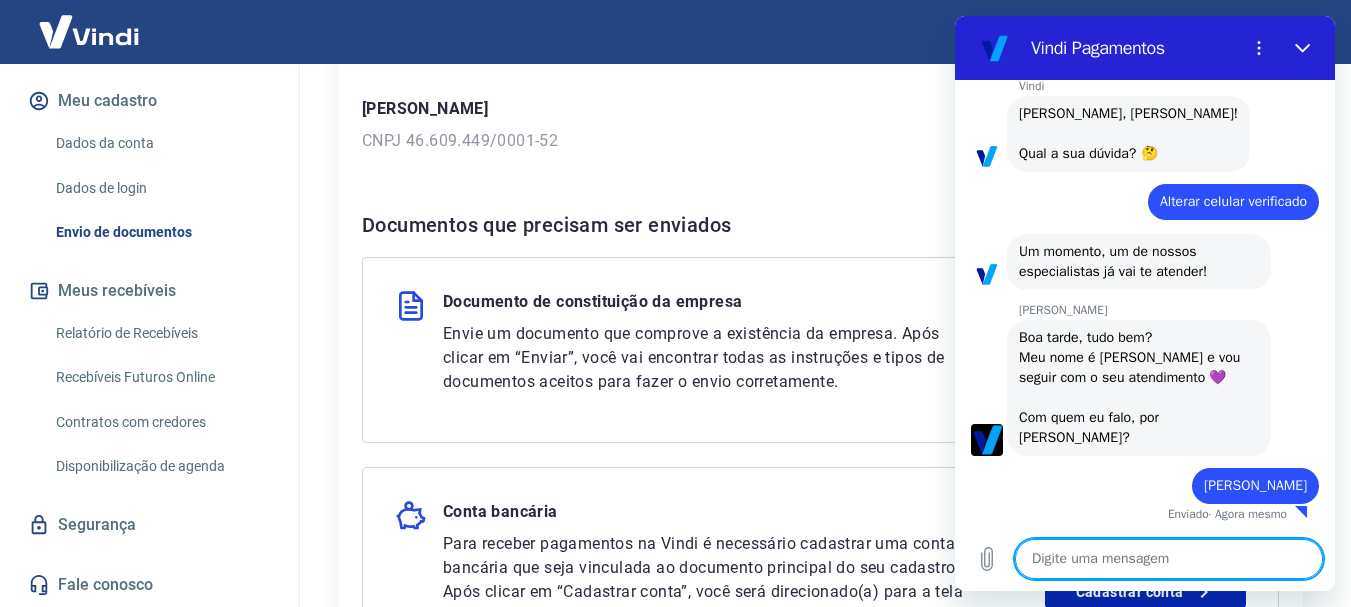 type on "b" 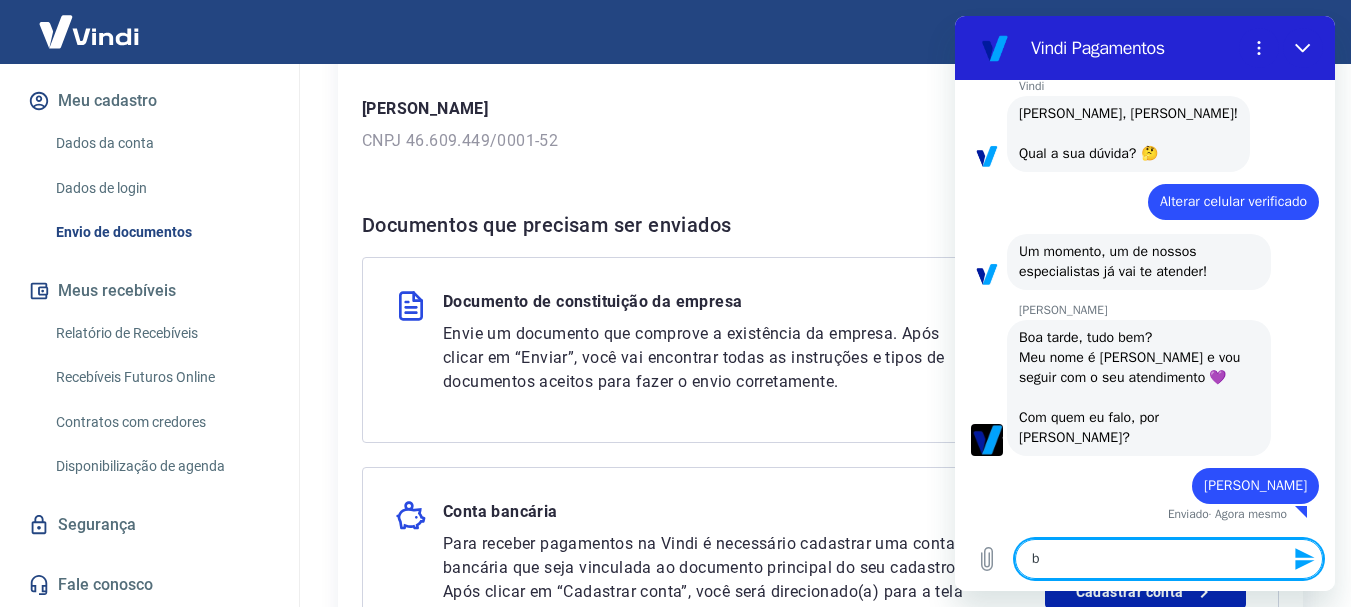 type on "bo" 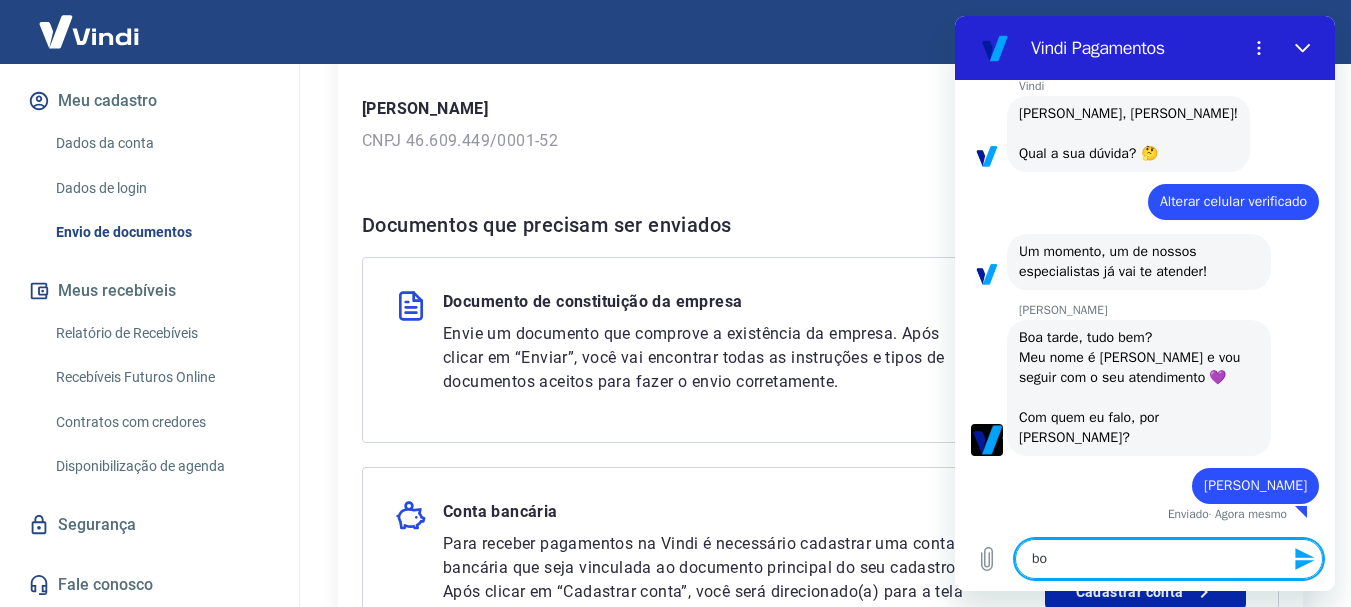 type on "boa" 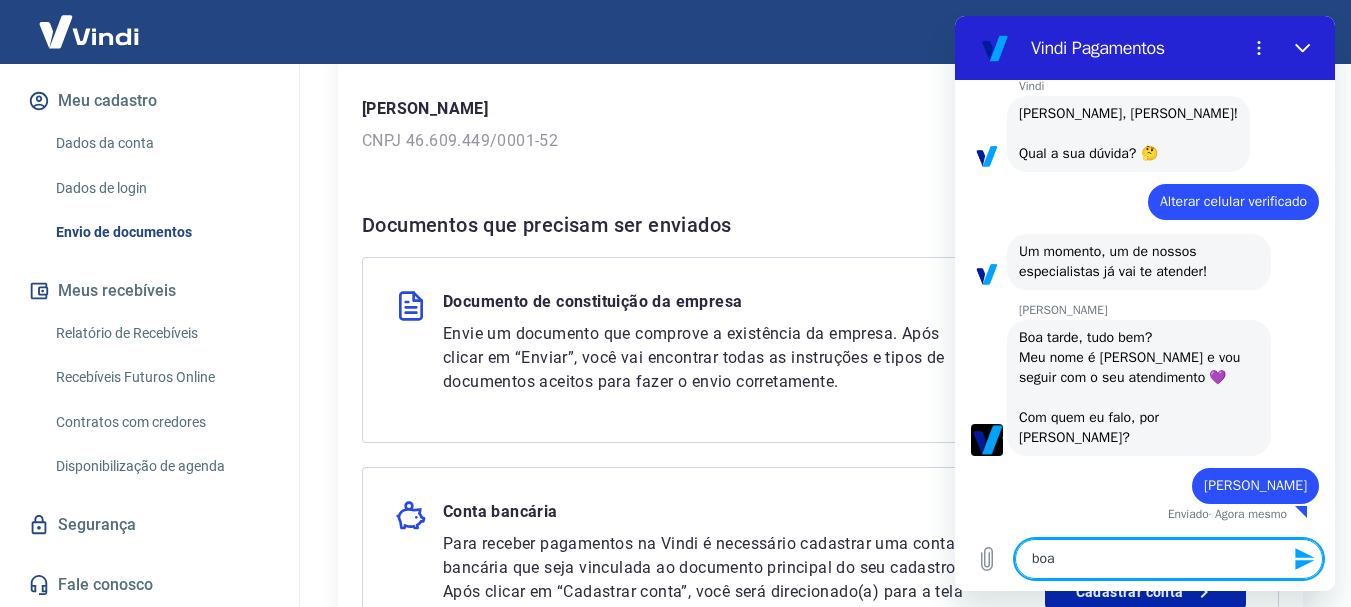 type on "boa" 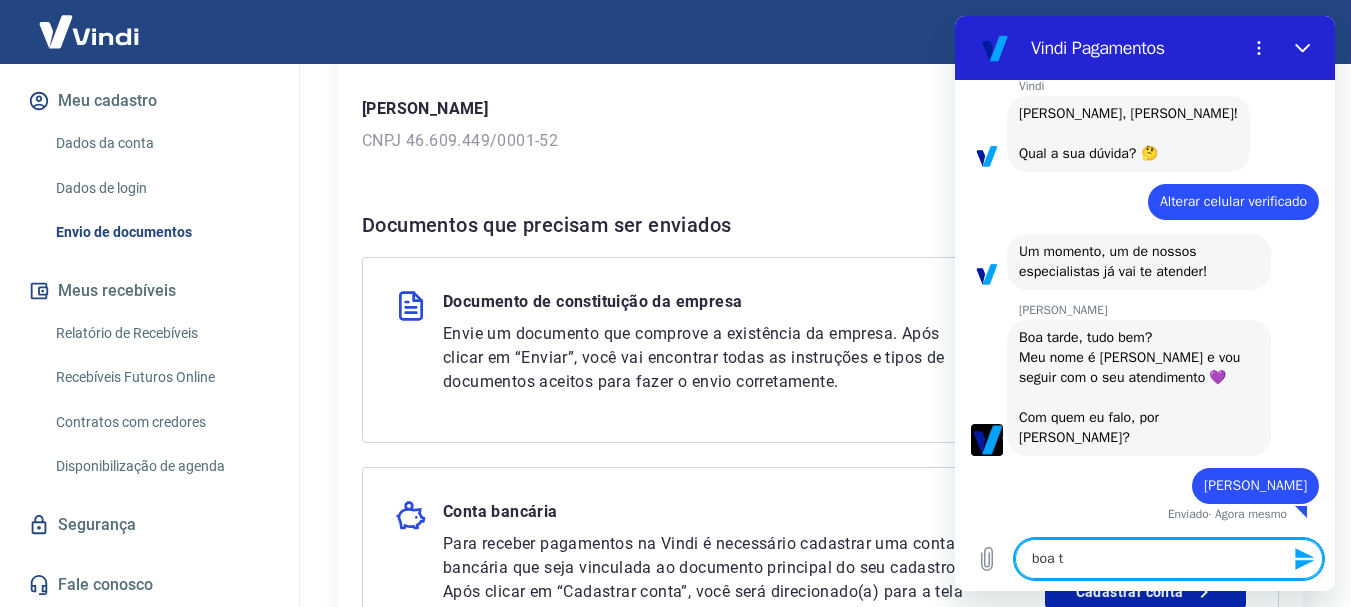 type on "boa ta" 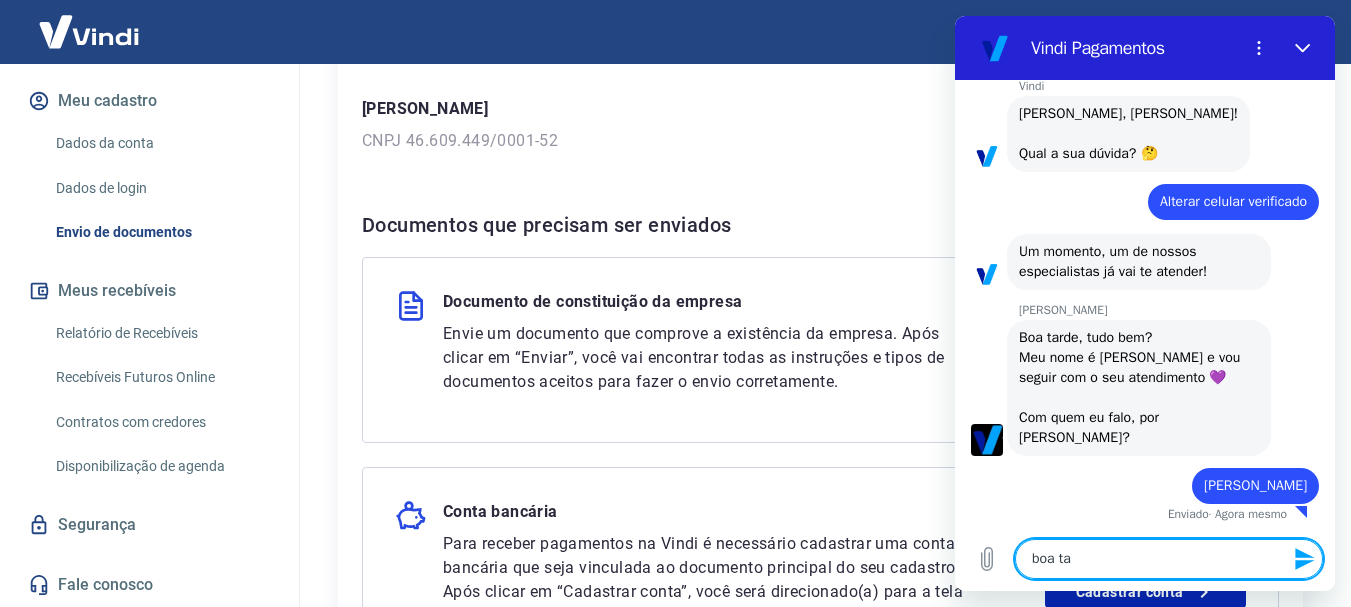 type on "boa tar" 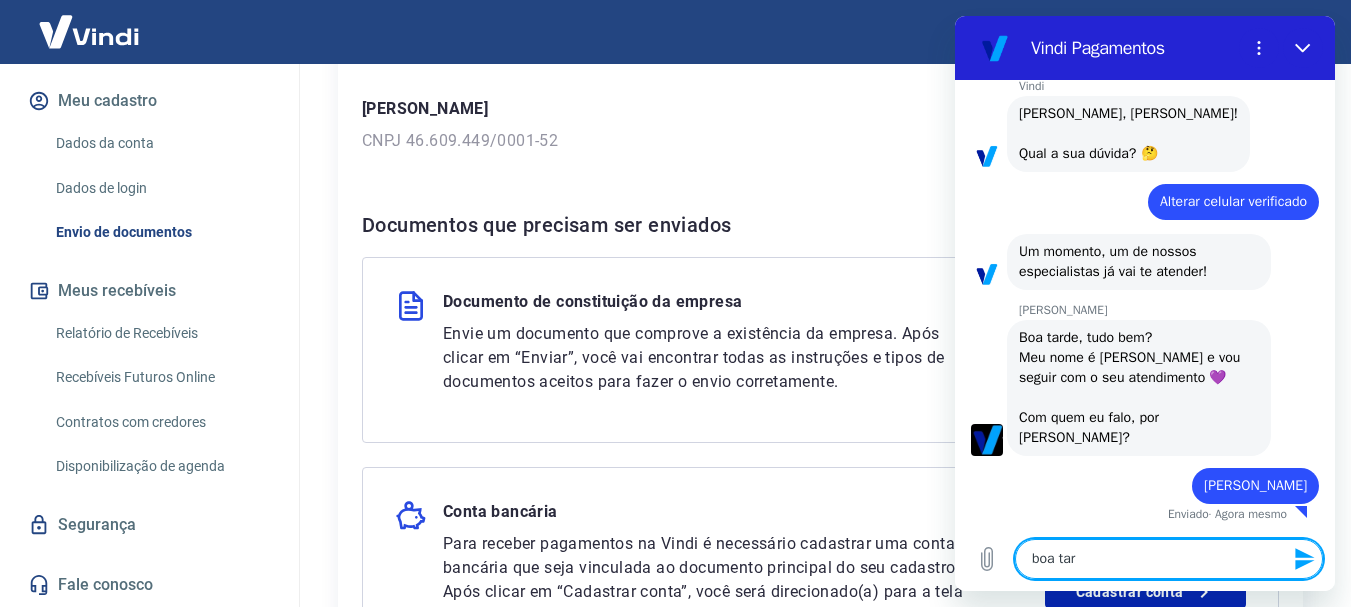 type on "boa tare" 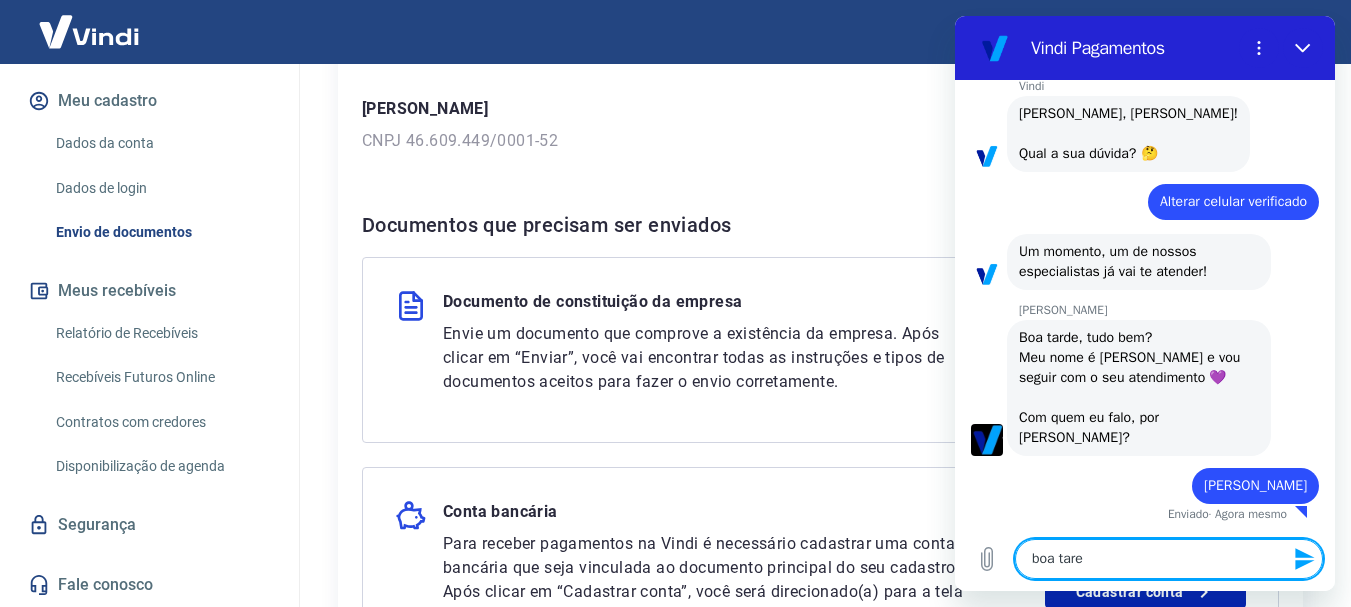 type on "boa tared" 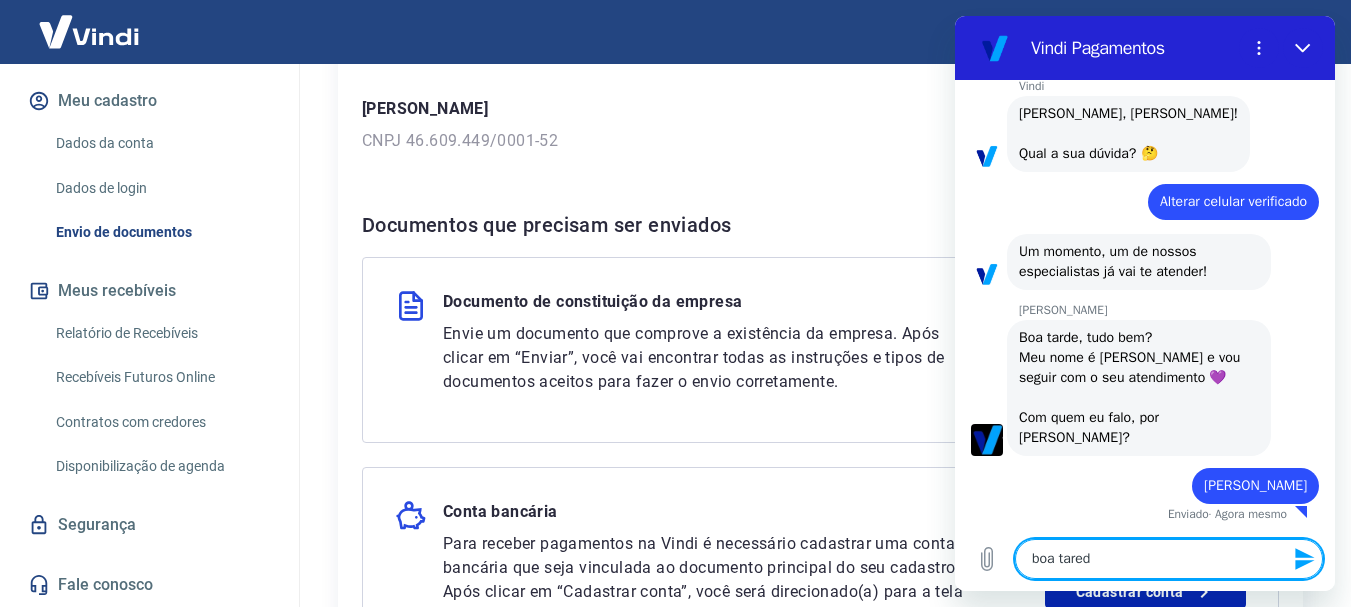 type on "boa tarede" 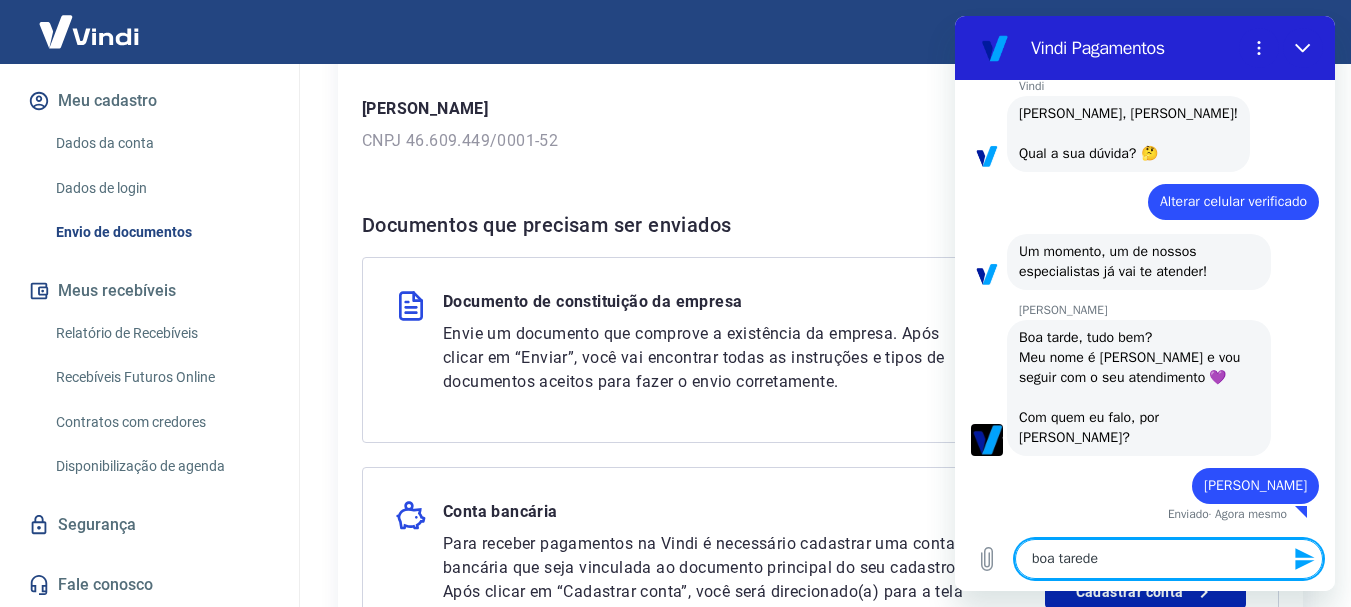 type on "boa tared" 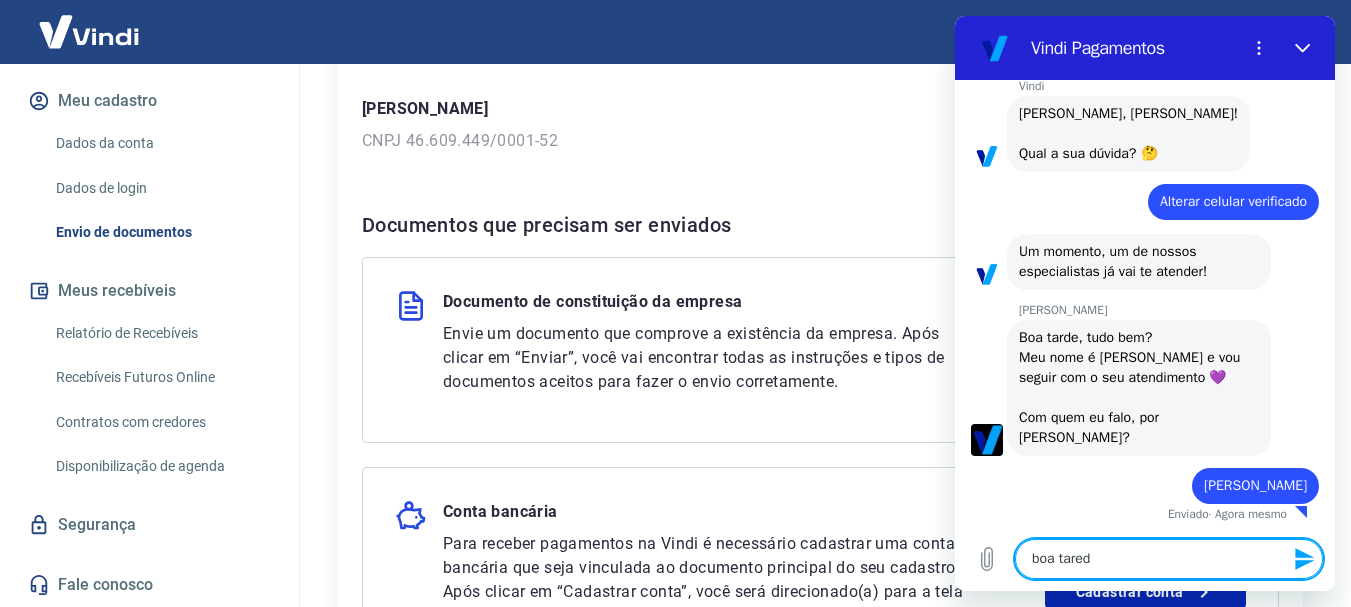 type on "boa tare" 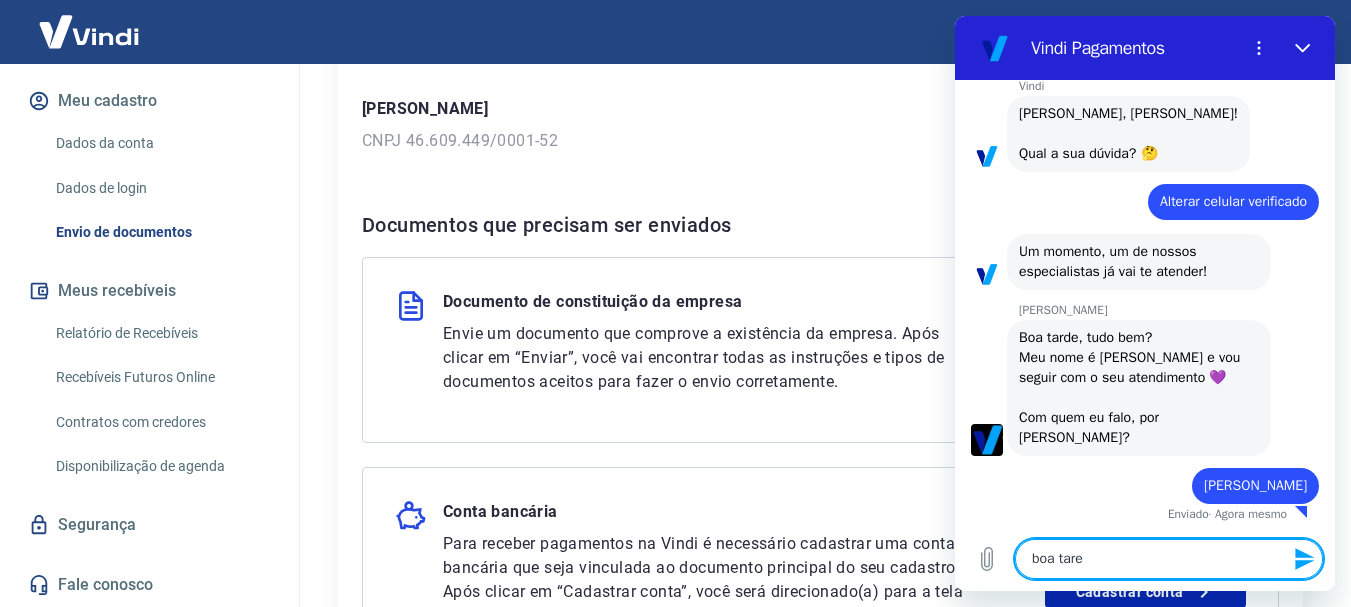 type on "boa tar" 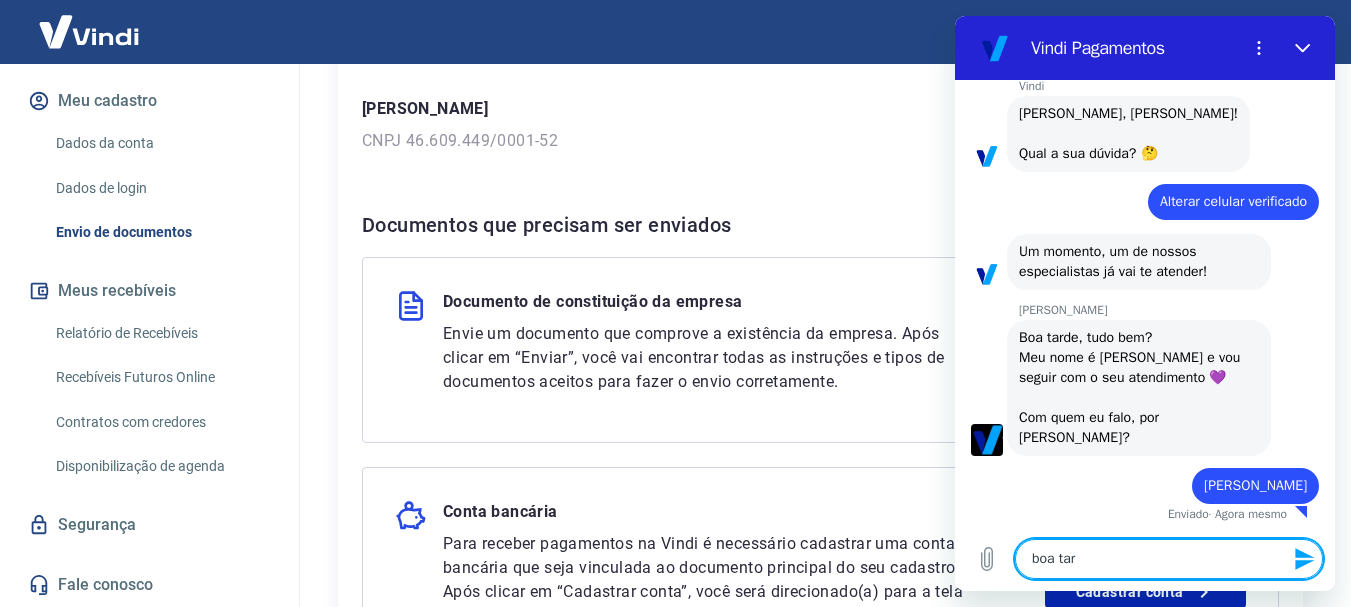 type on "boa tard" 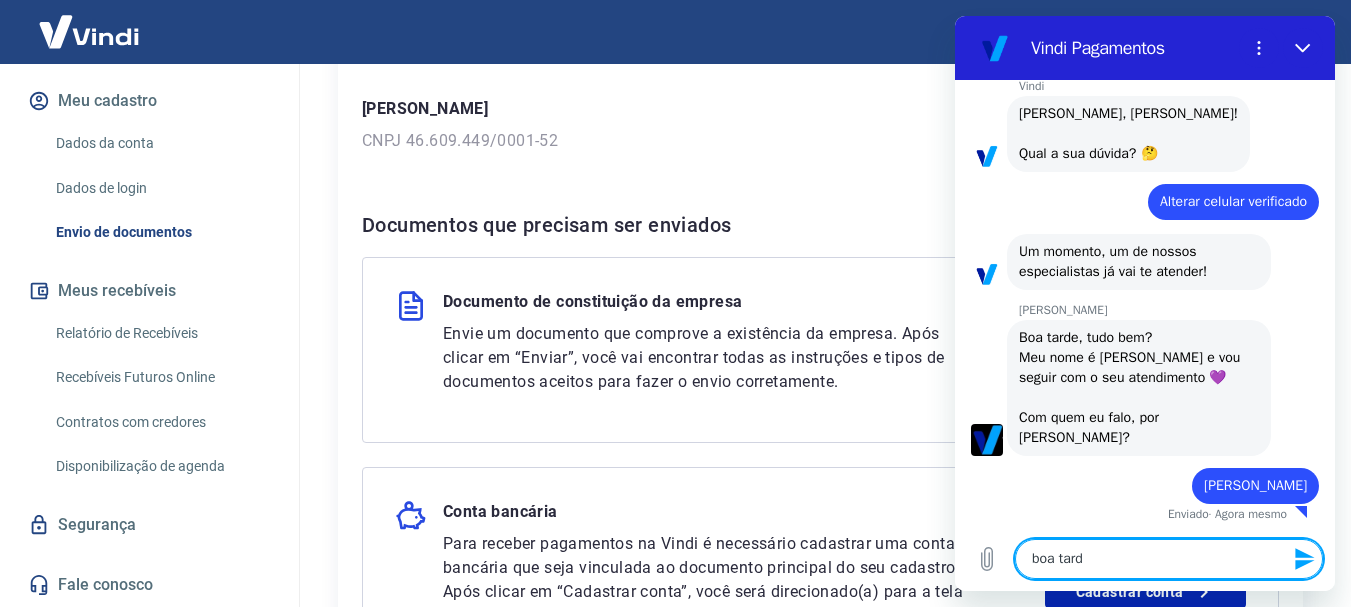 type on "boa tarde" 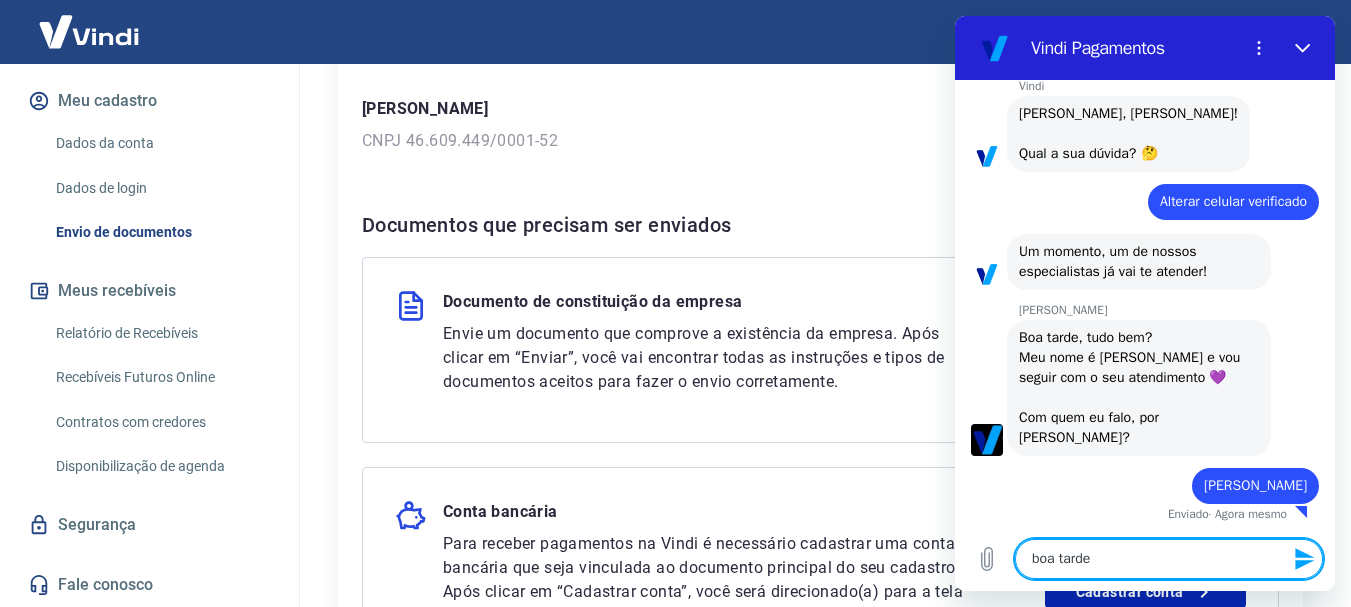 type on "boa tarde" 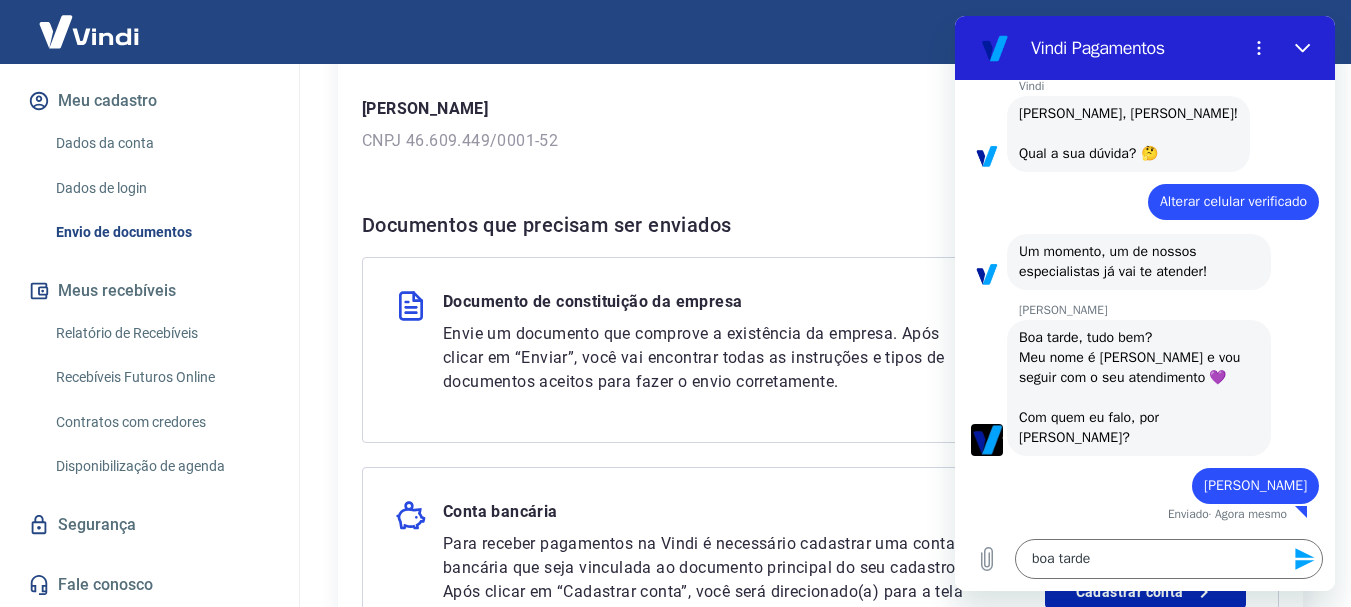 click at bounding box center [1303, 559] 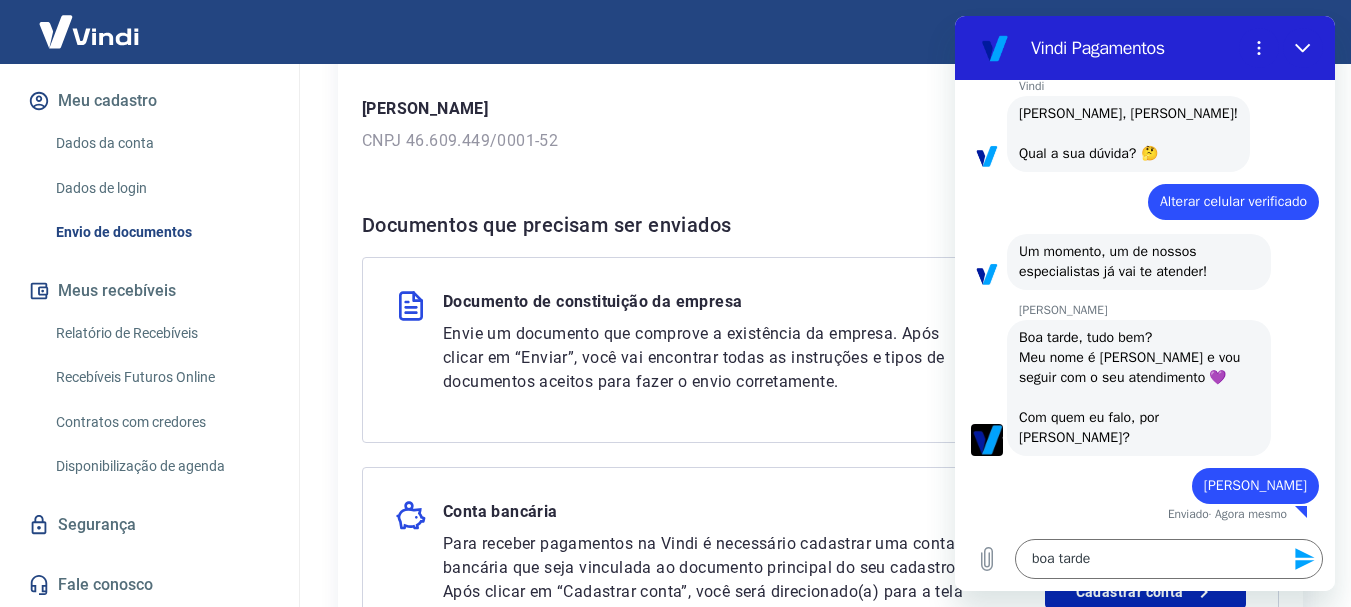 type 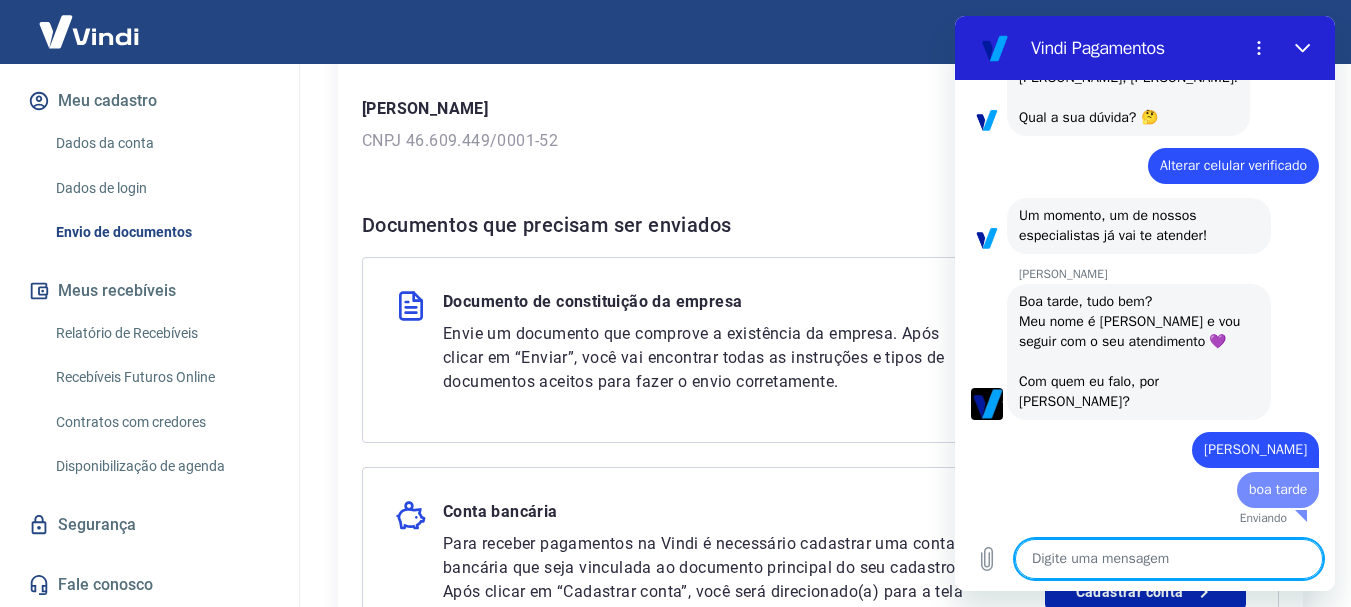type on "x" 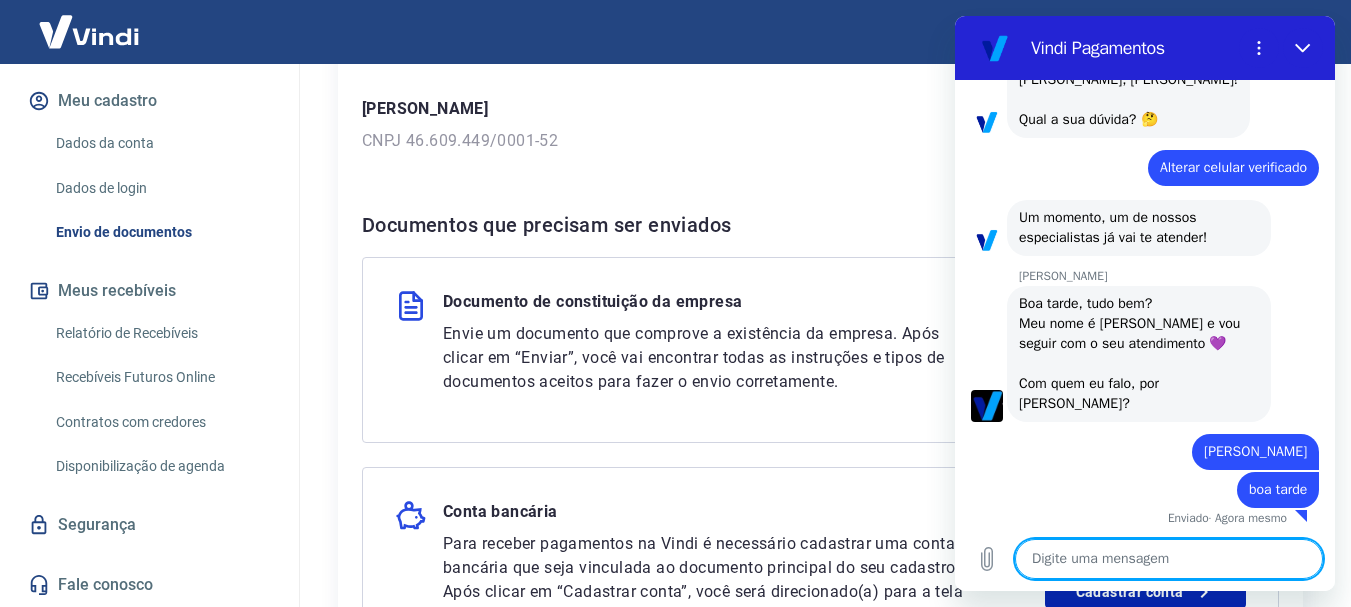 scroll, scrollTop: 828, scrollLeft: 0, axis: vertical 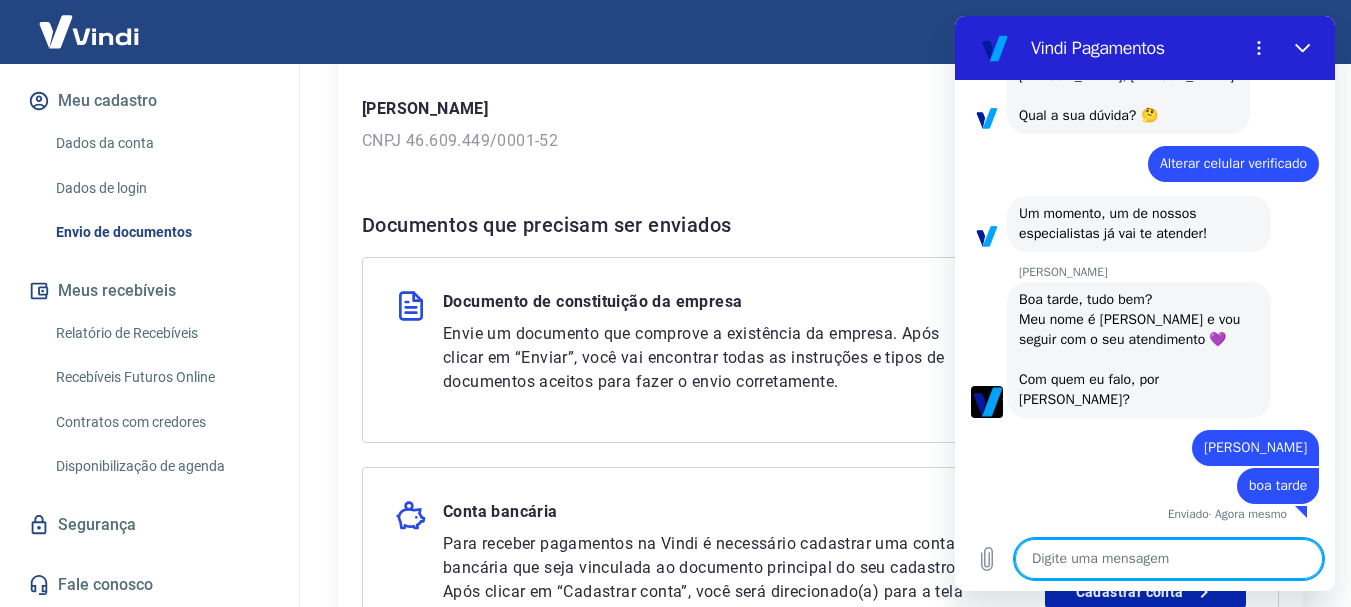 type on "e" 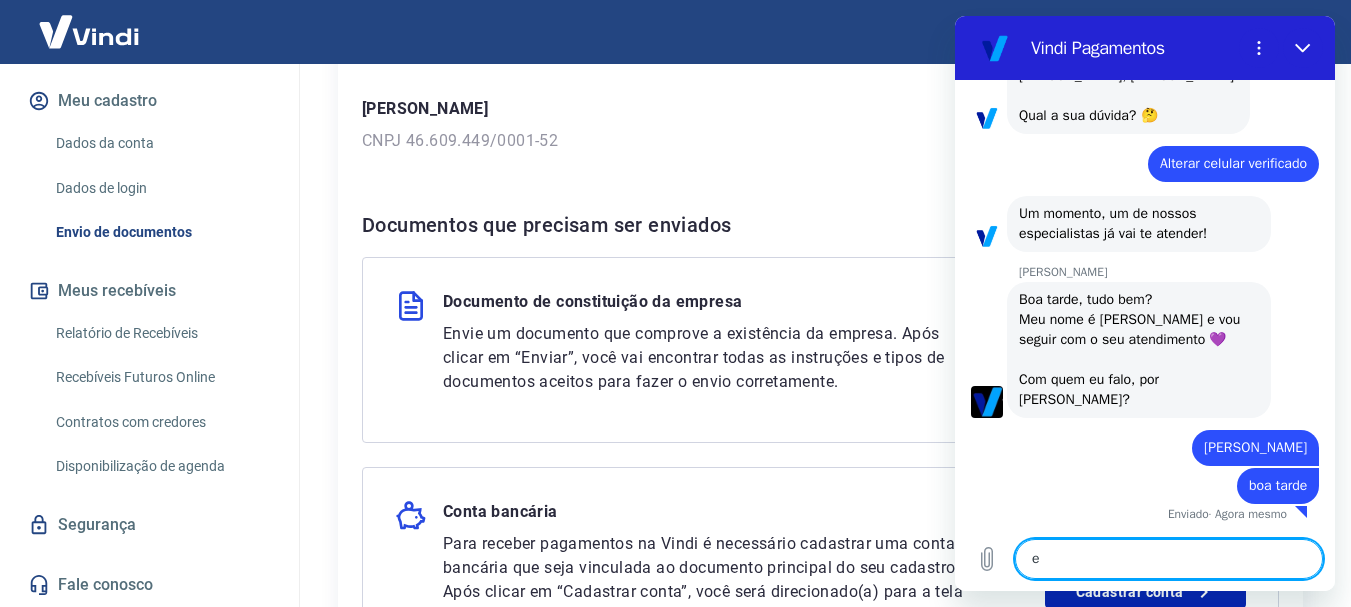 type on "x" 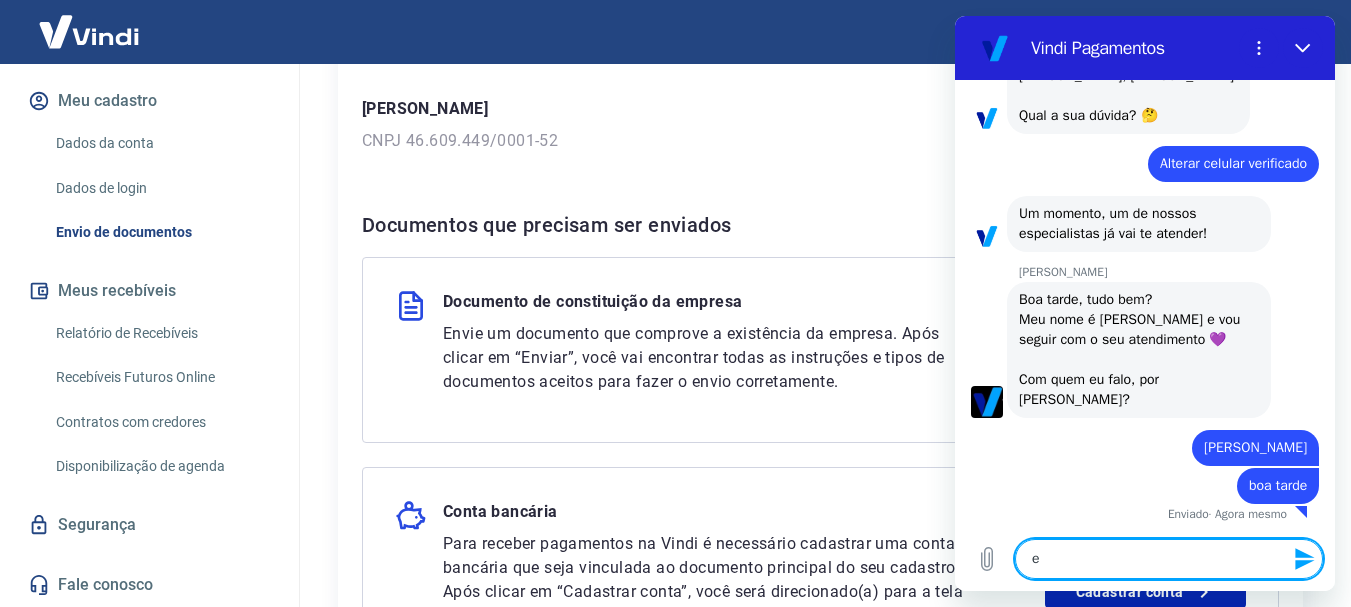 type on "es" 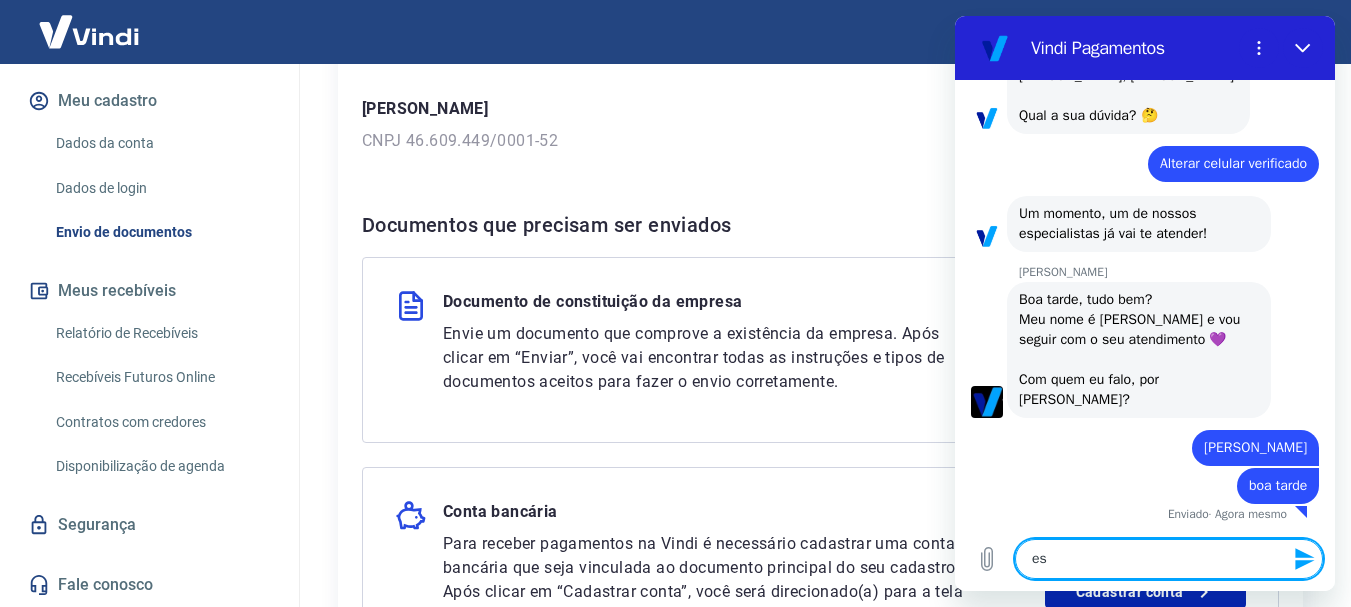 type on "esy" 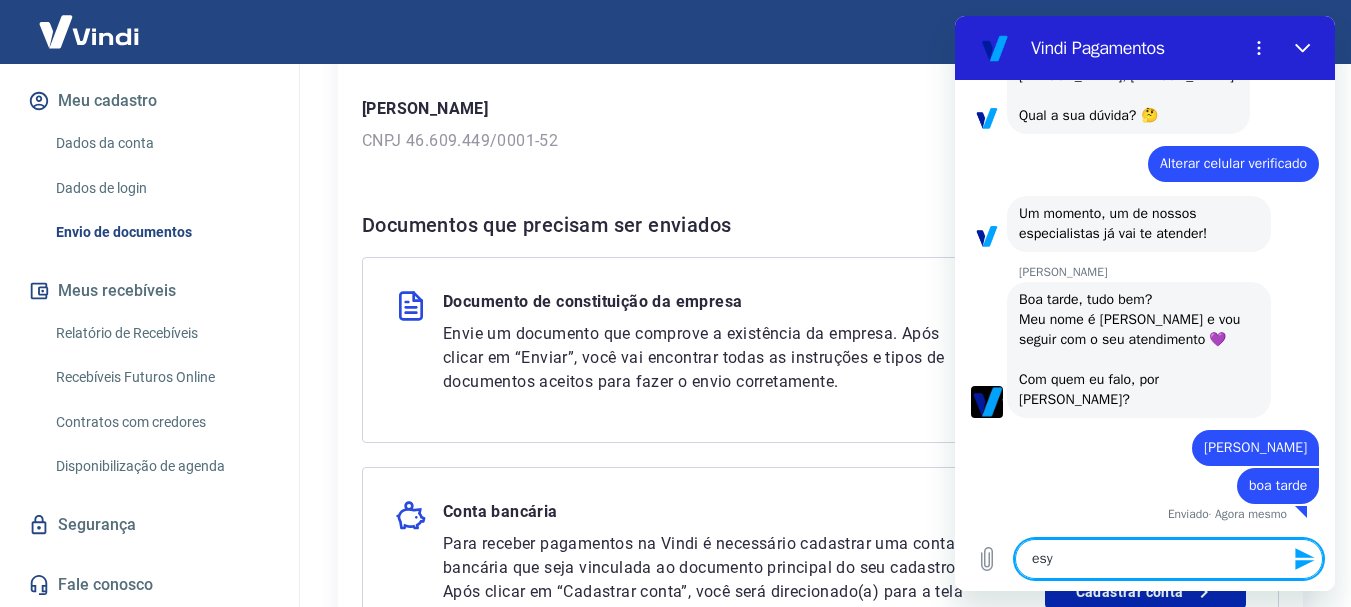 type on "es" 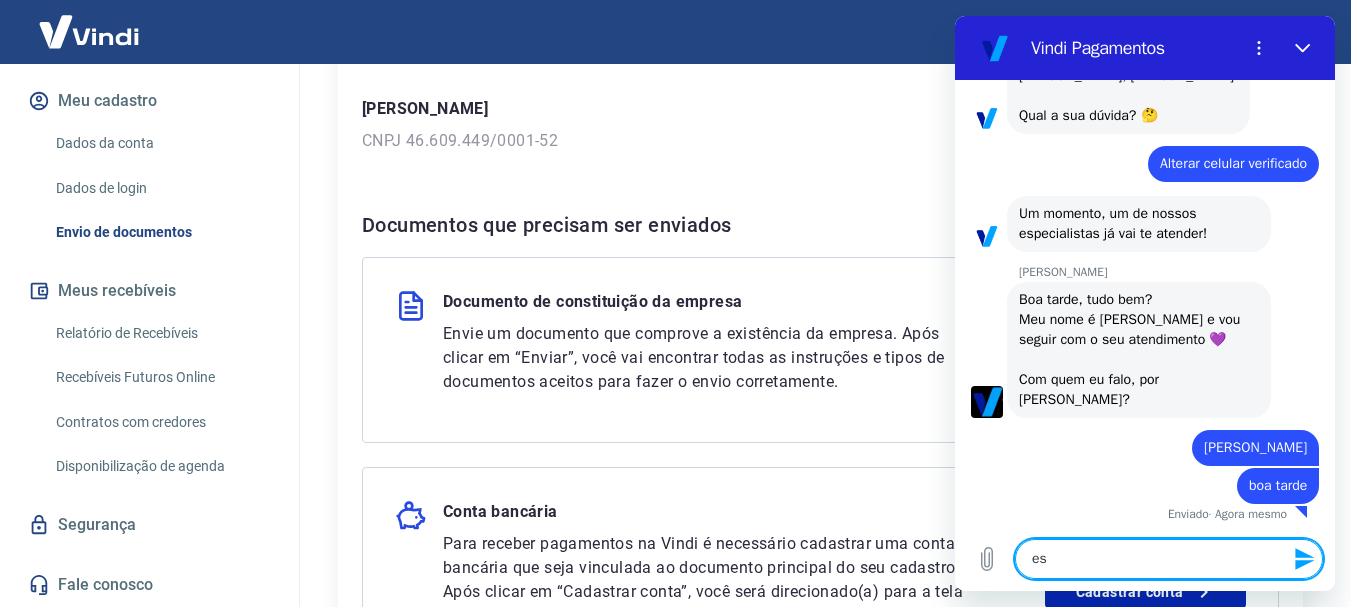 type on "est" 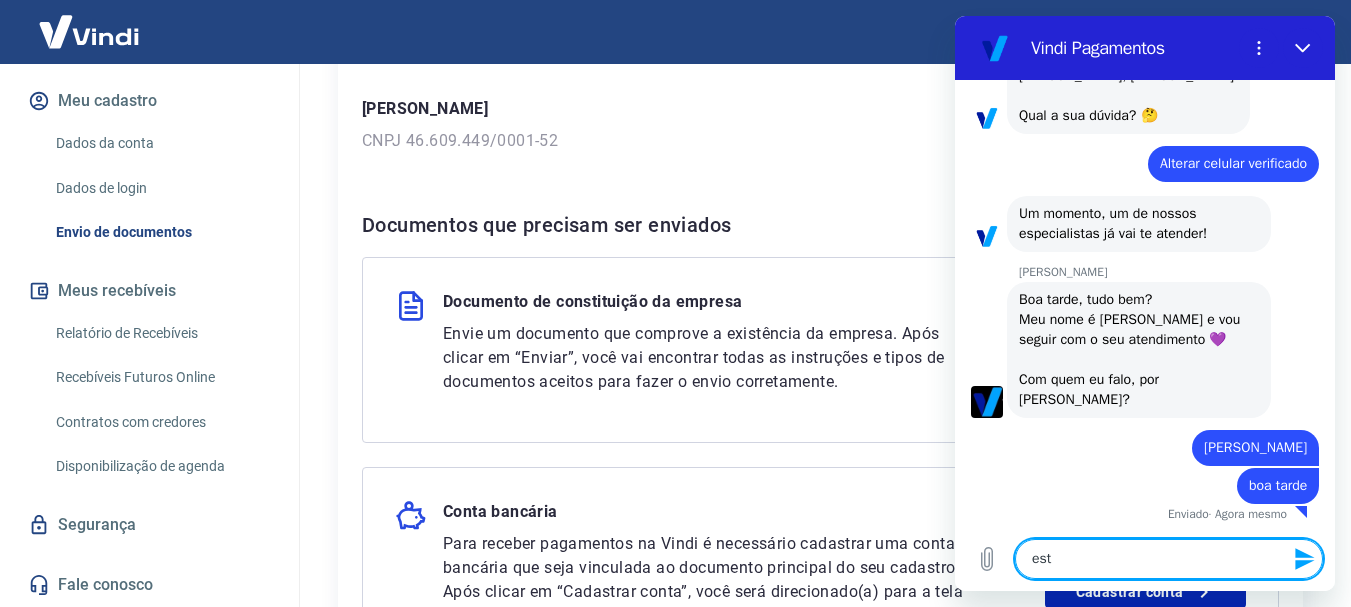 type on "esto" 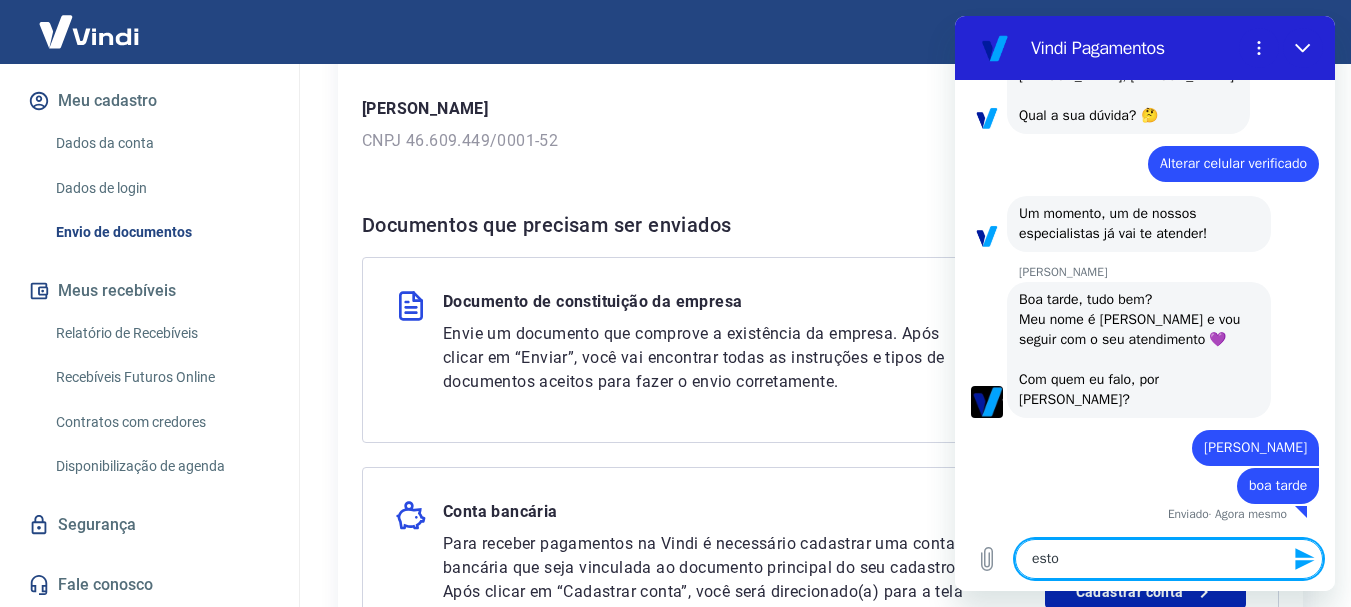 type on "estou" 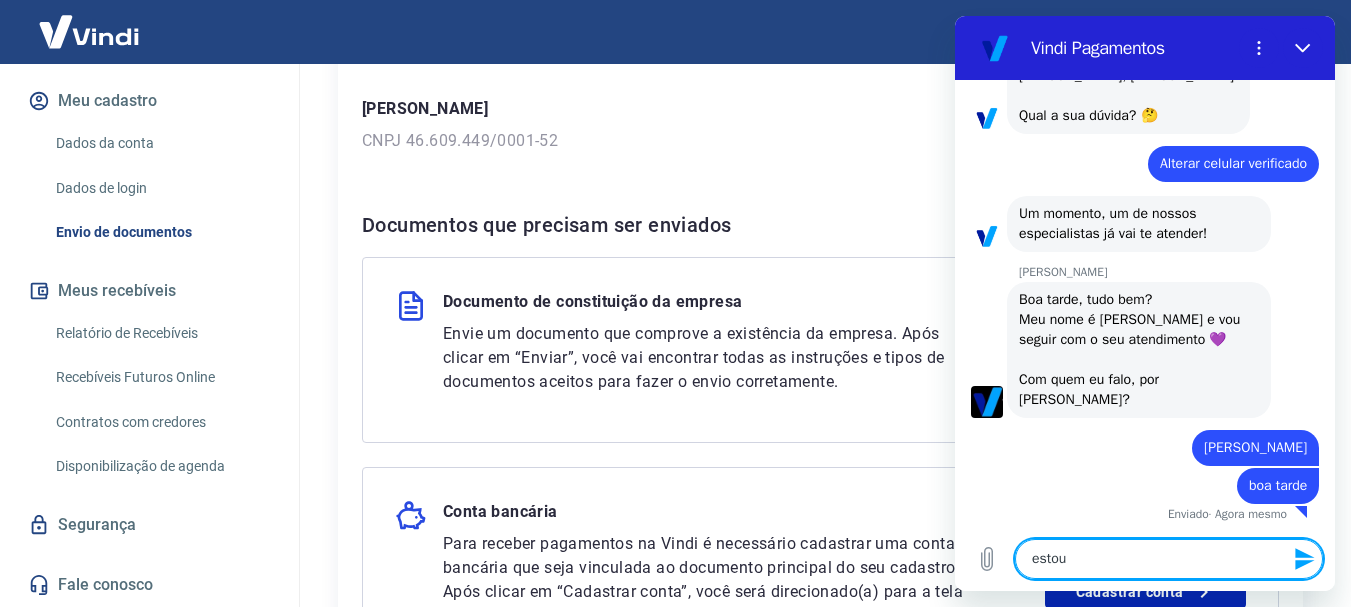 type on "estou" 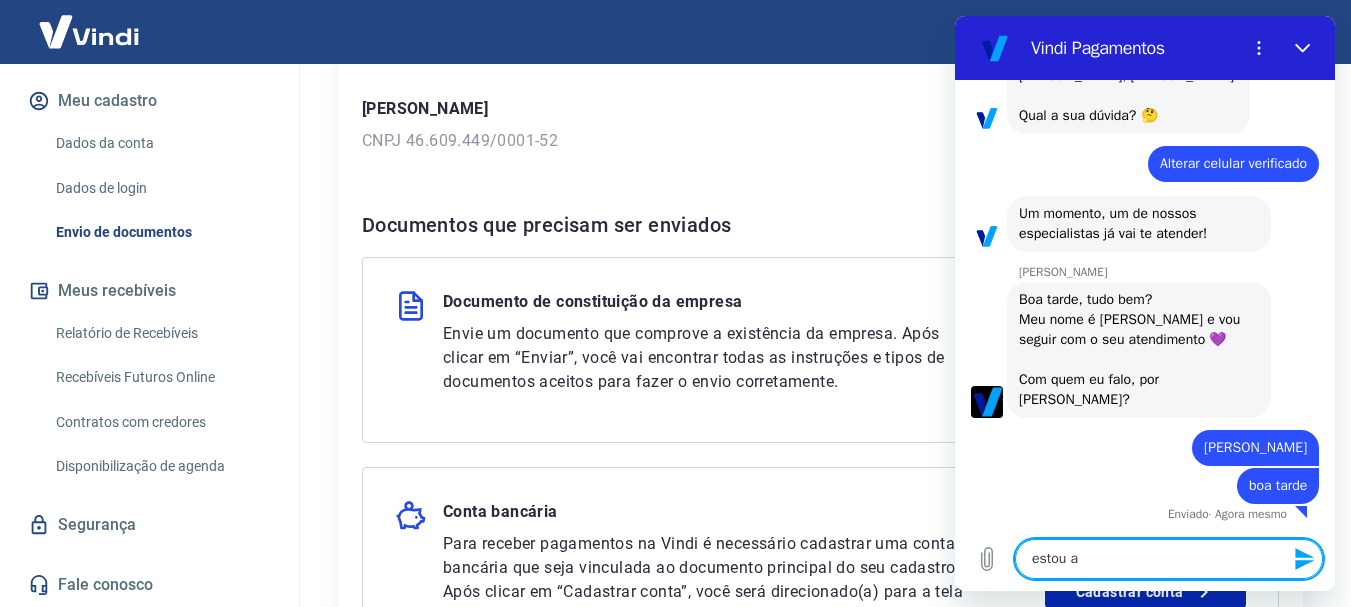 type on "estou ab" 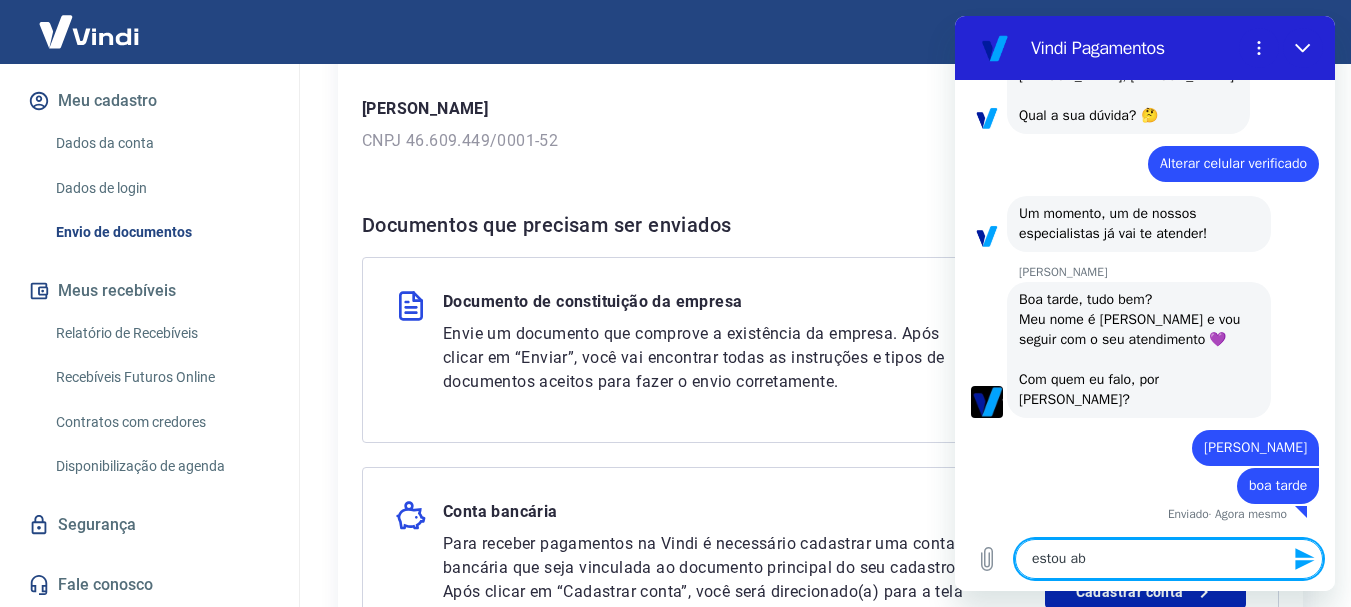 type on "estou abr" 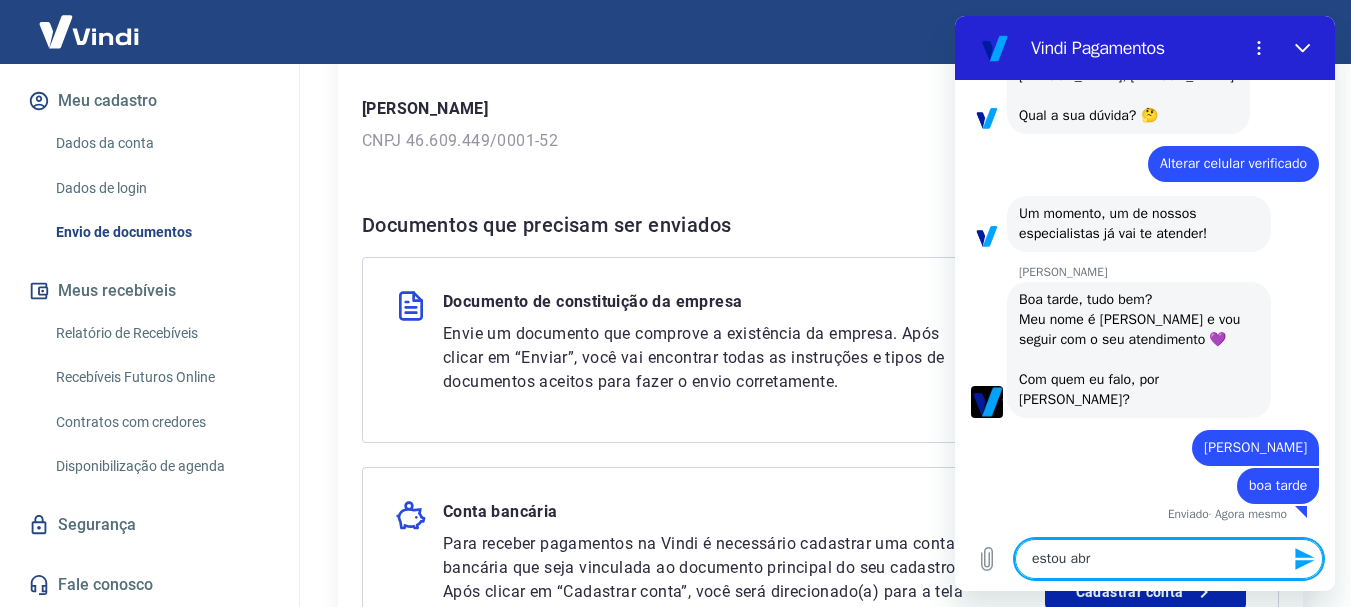type on "estou abri" 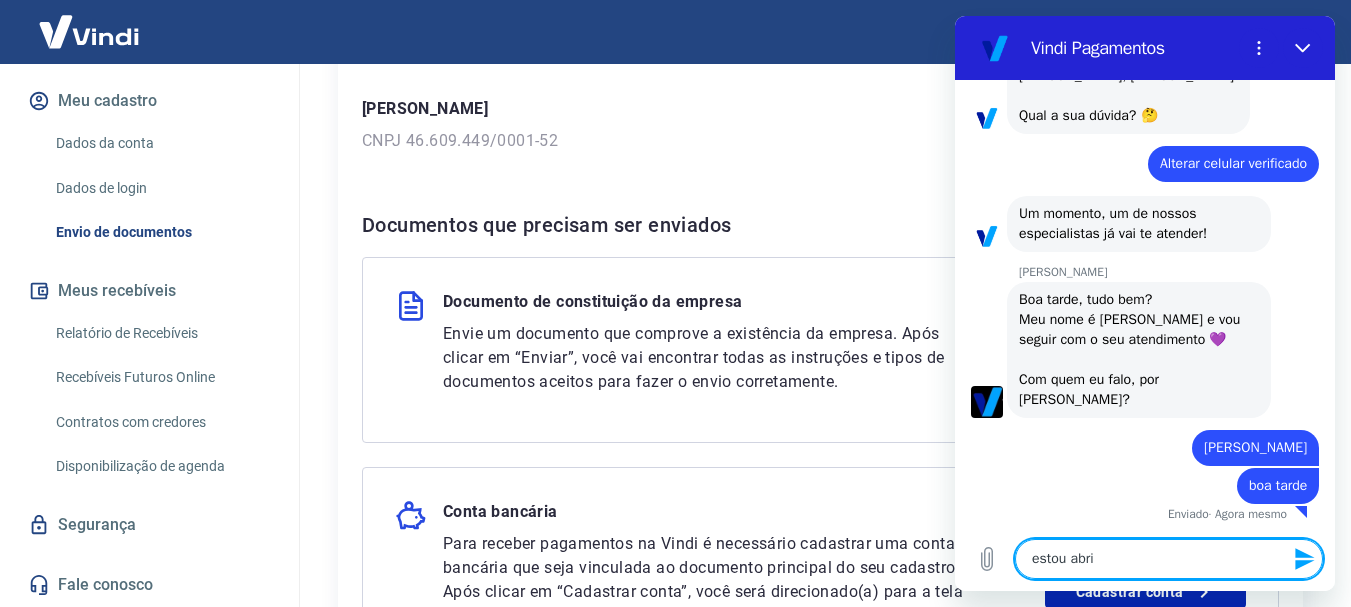 type on "estou abrin" 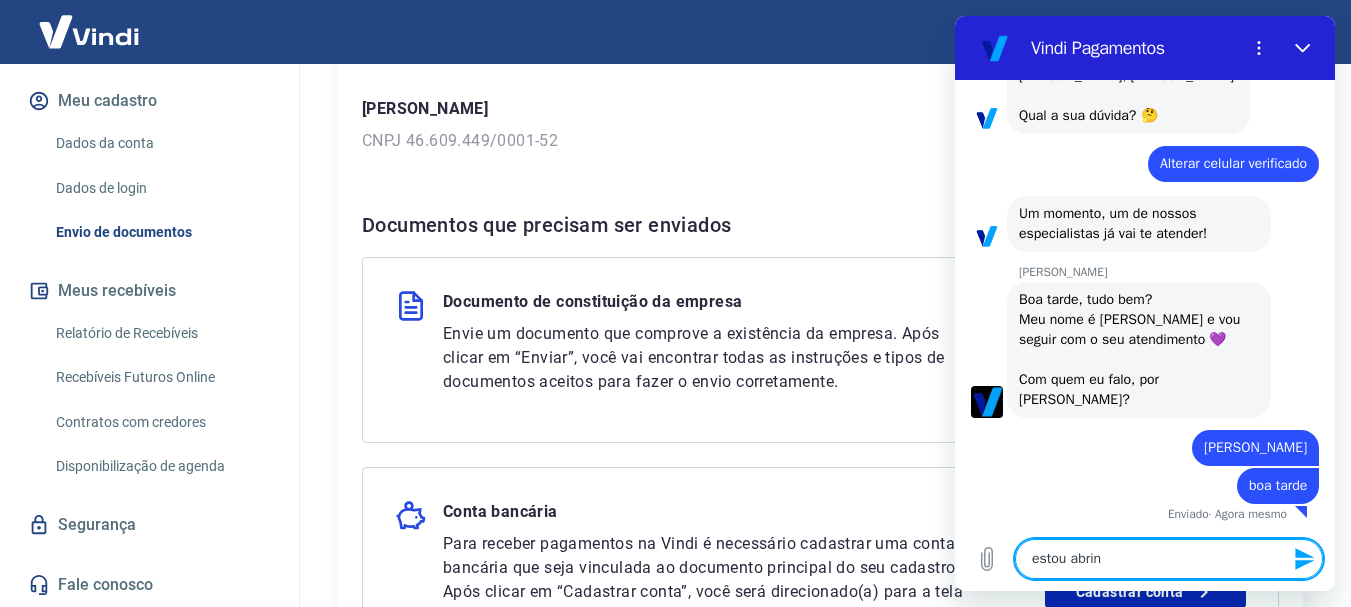 type on "estou abrind" 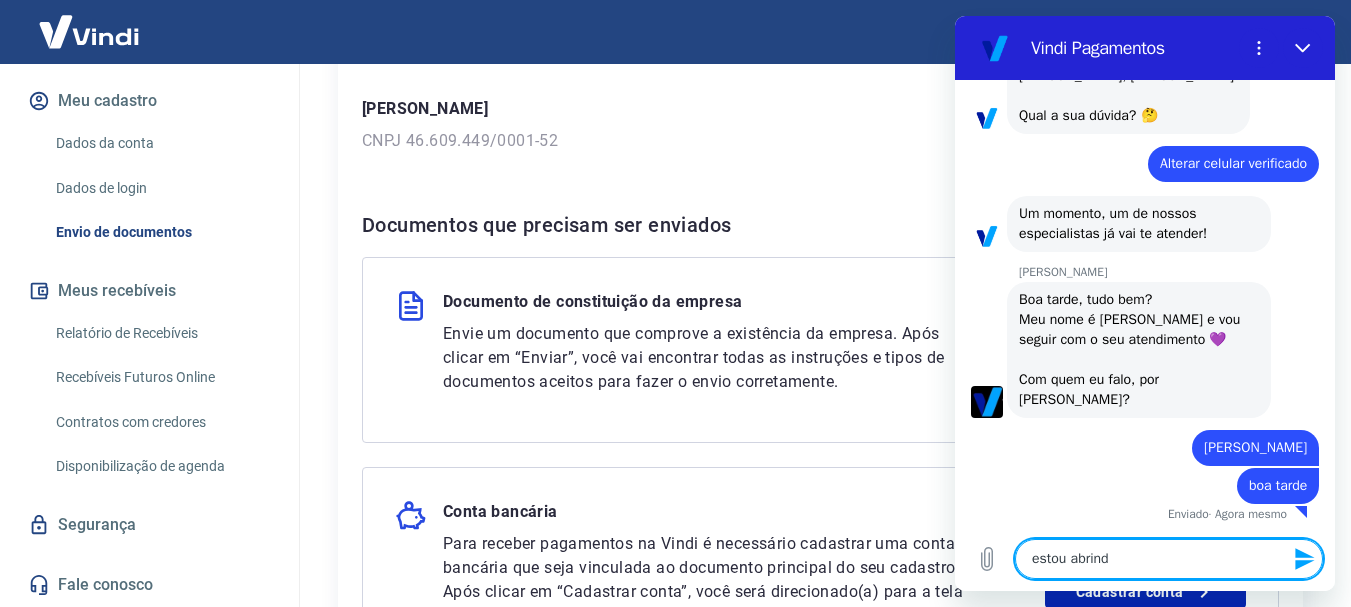 type on "estou abrindo" 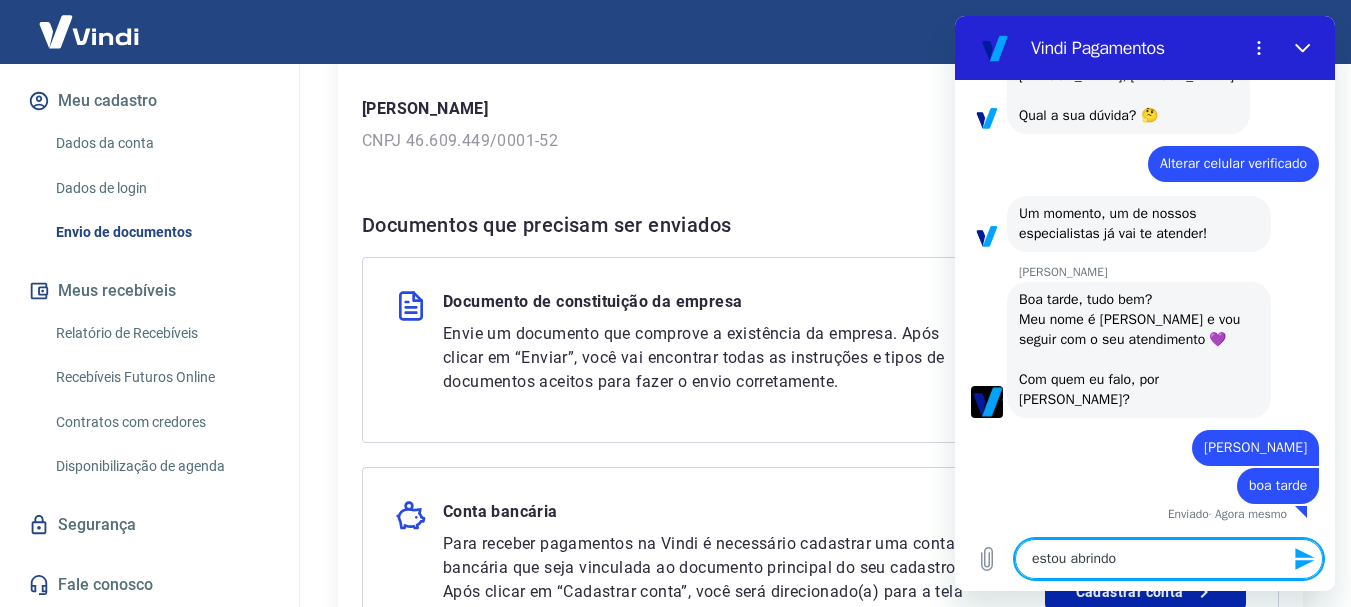 type on "estou abrindo" 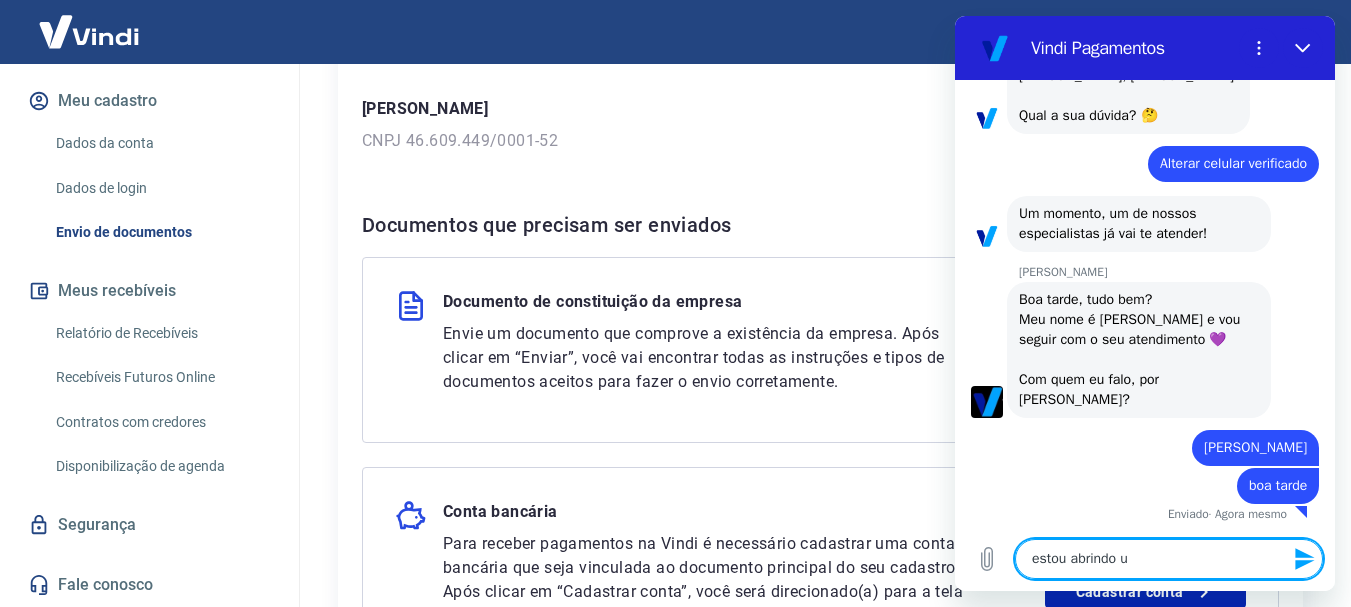 type on "estou abrindo um" 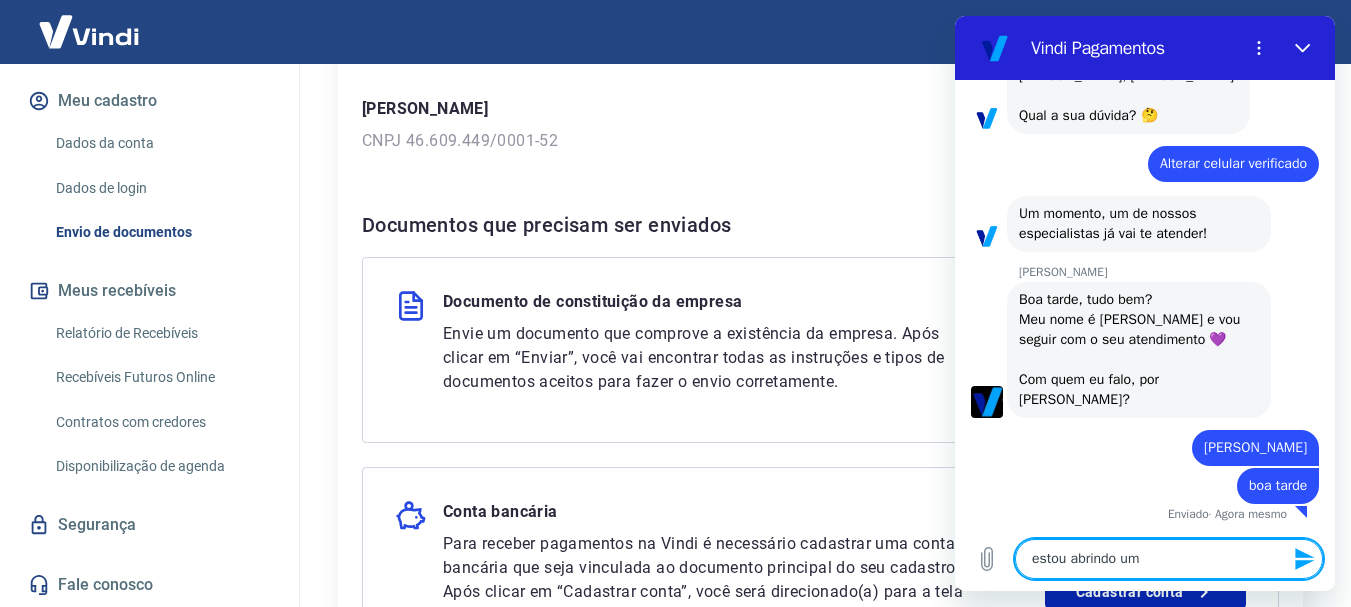type on "estou abrindo um" 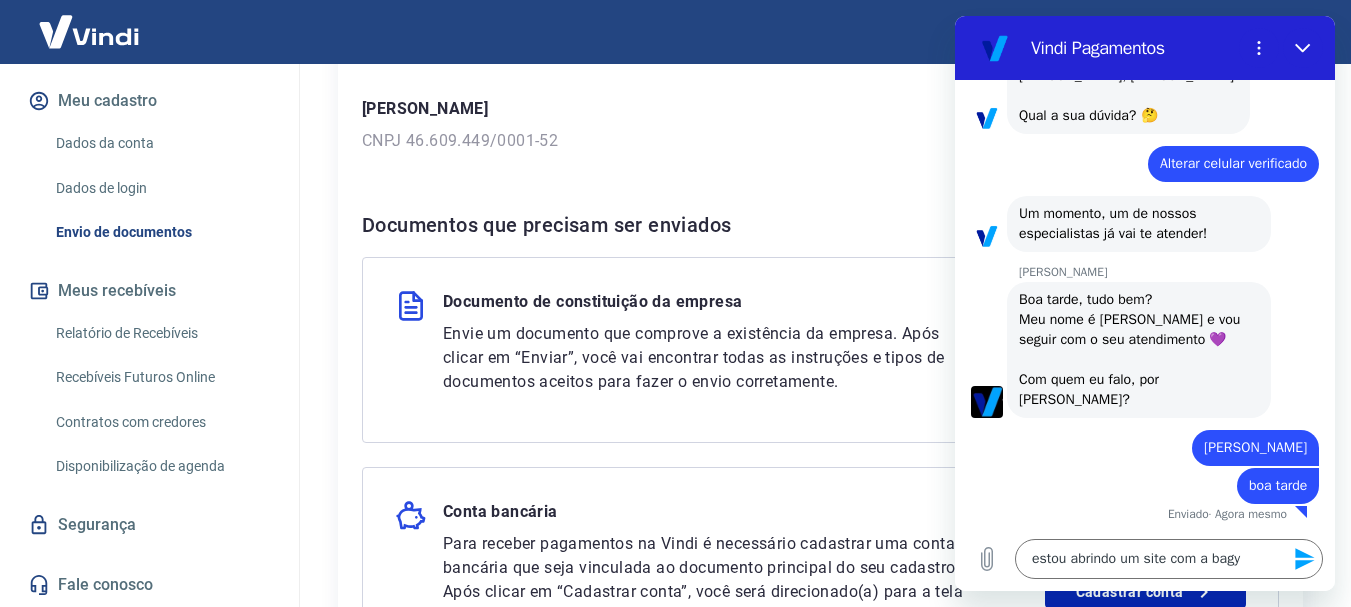 click 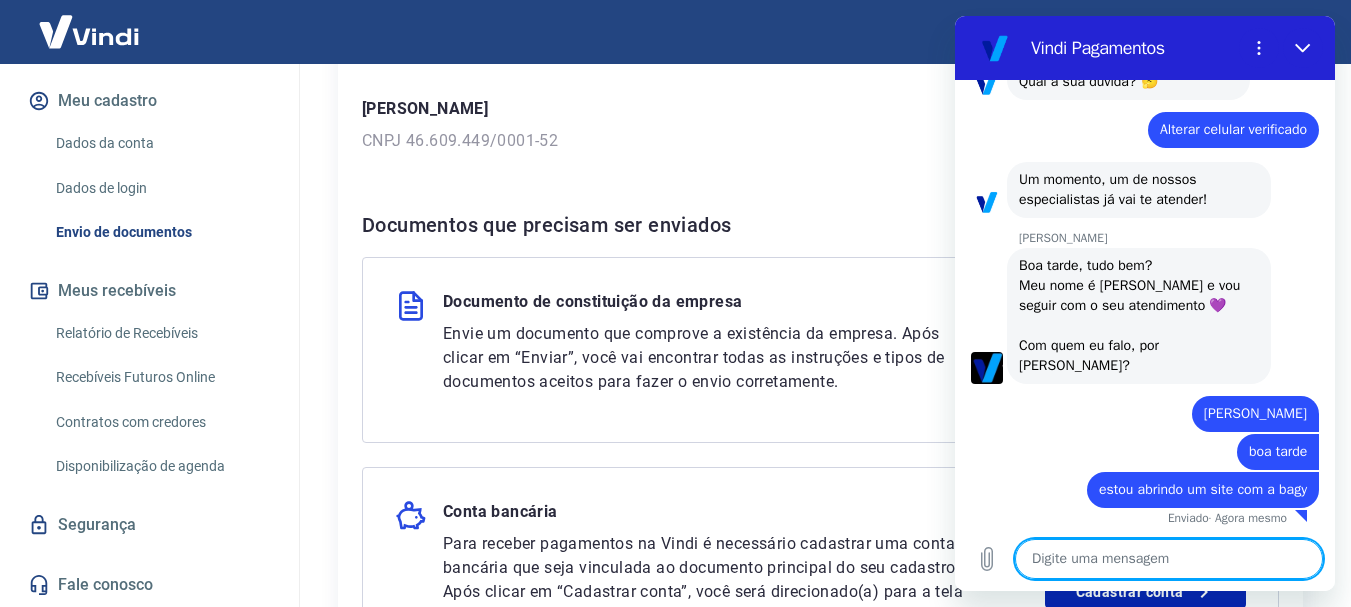 scroll, scrollTop: 866, scrollLeft: 0, axis: vertical 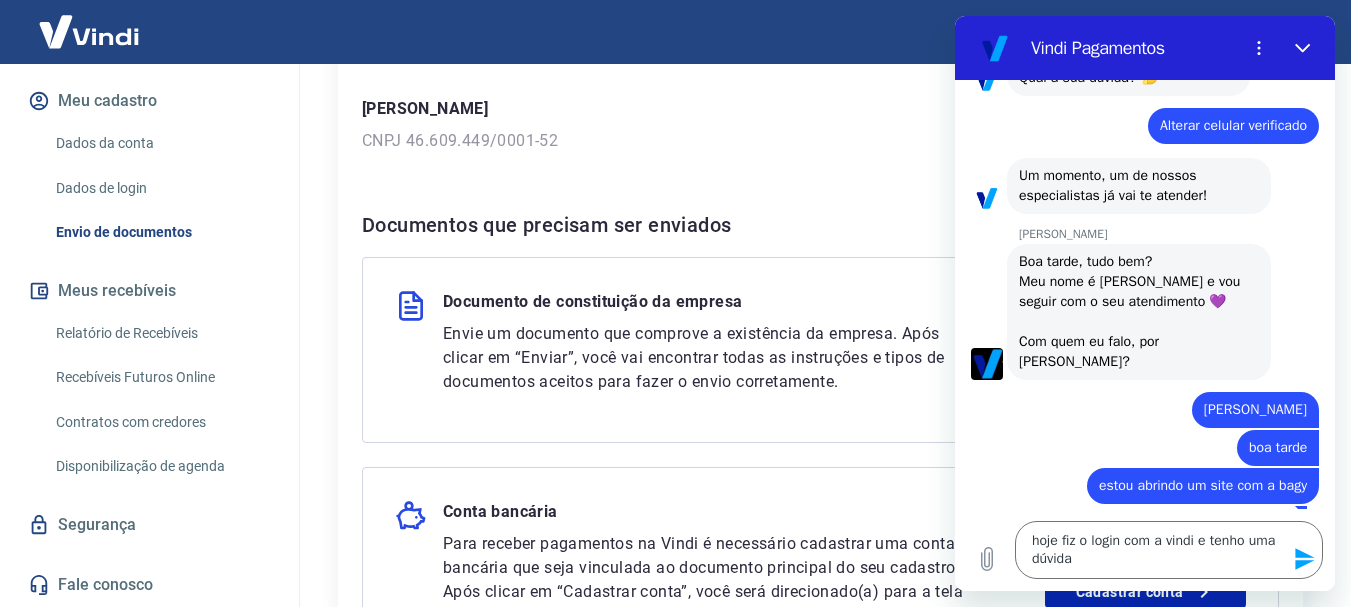 click 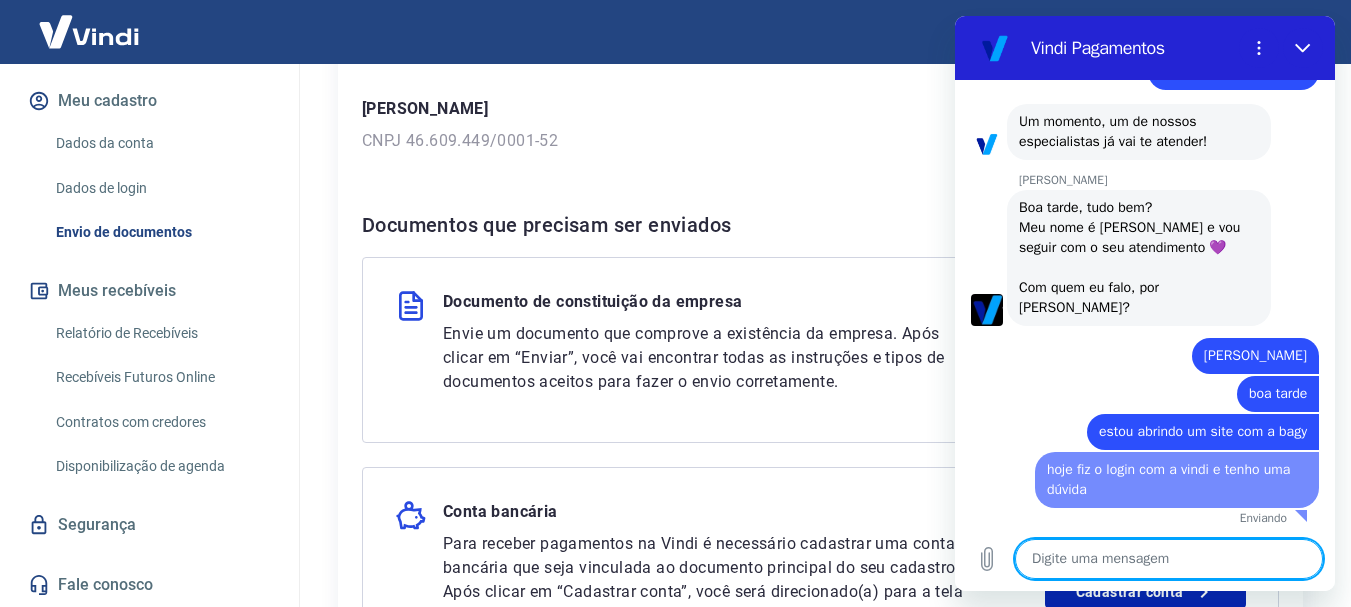 scroll, scrollTop: 924, scrollLeft: 0, axis: vertical 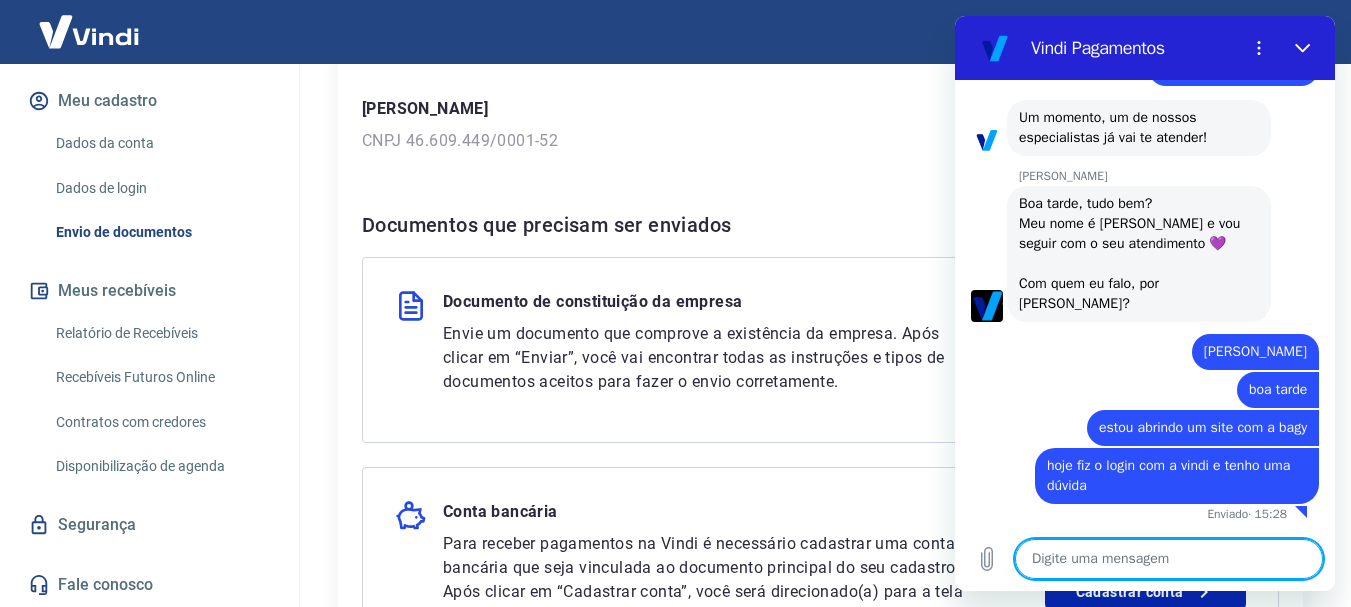 click at bounding box center (1169, 559) 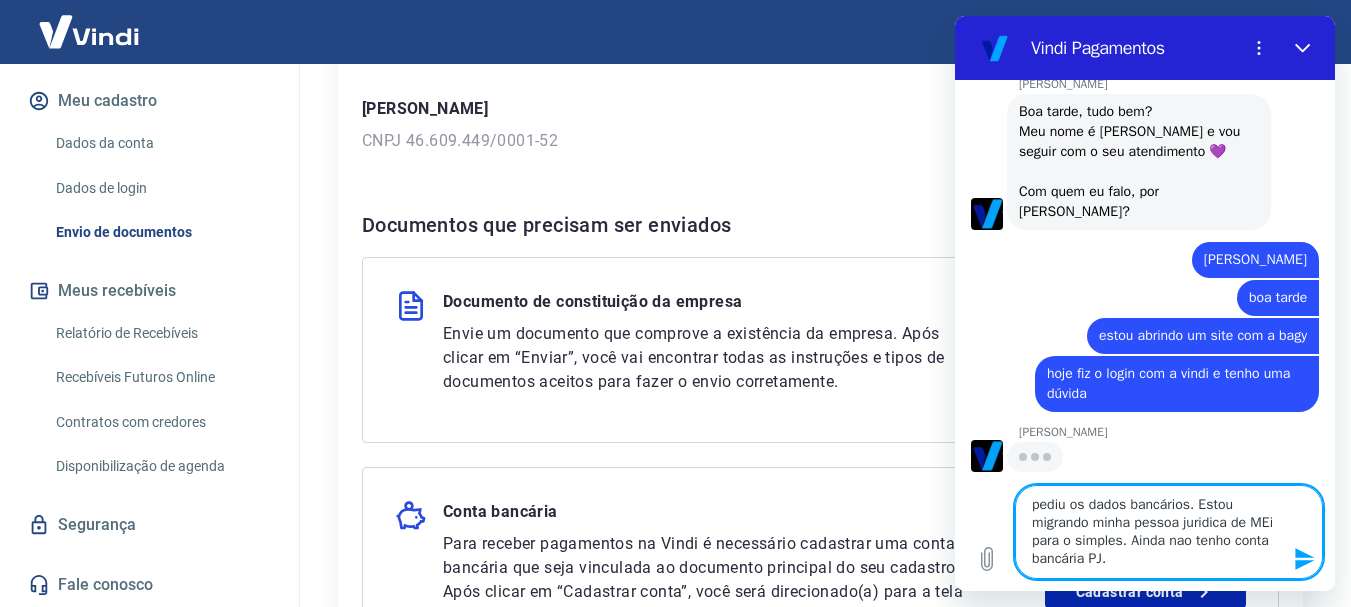 scroll, scrollTop: 1016, scrollLeft: 0, axis: vertical 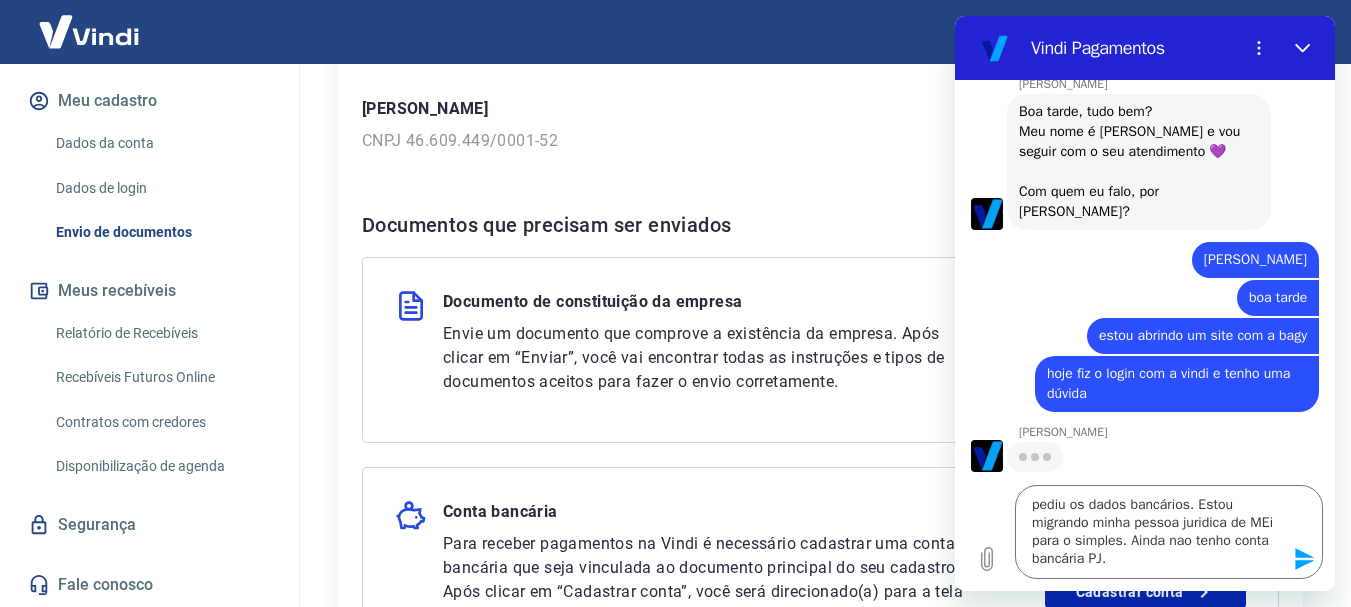 click 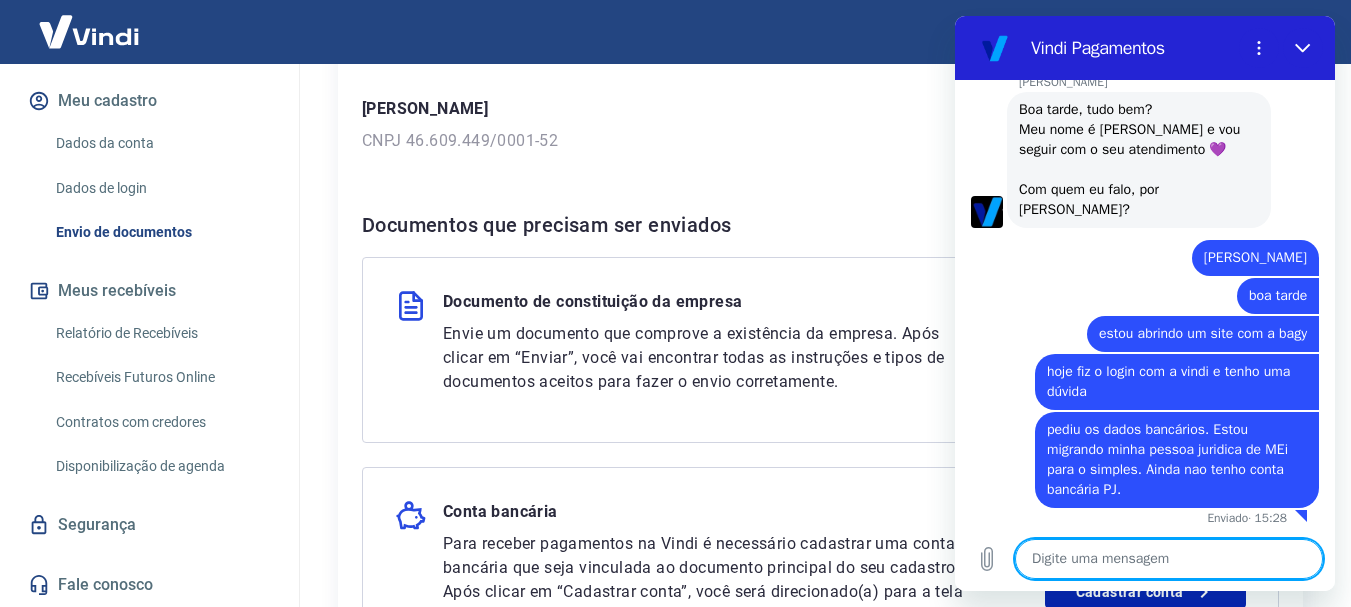 scroll, scrollTop: 1022, scrollLeft: 0, axis: vertical 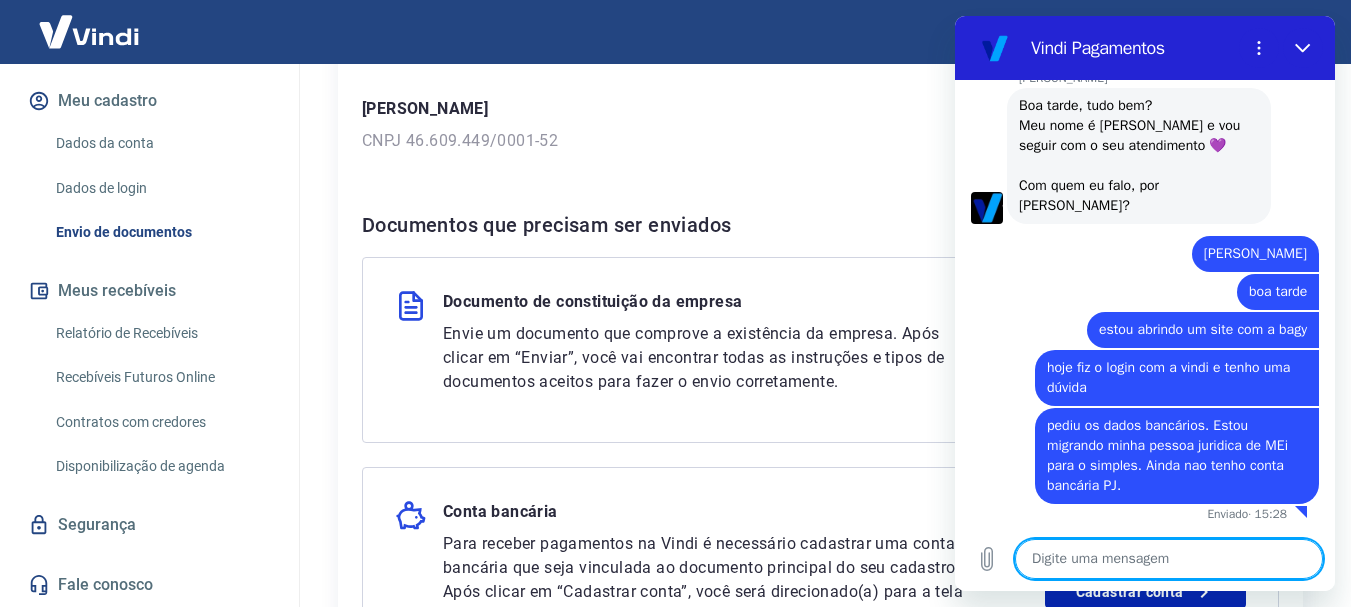click at bounding box center (1169, 559) 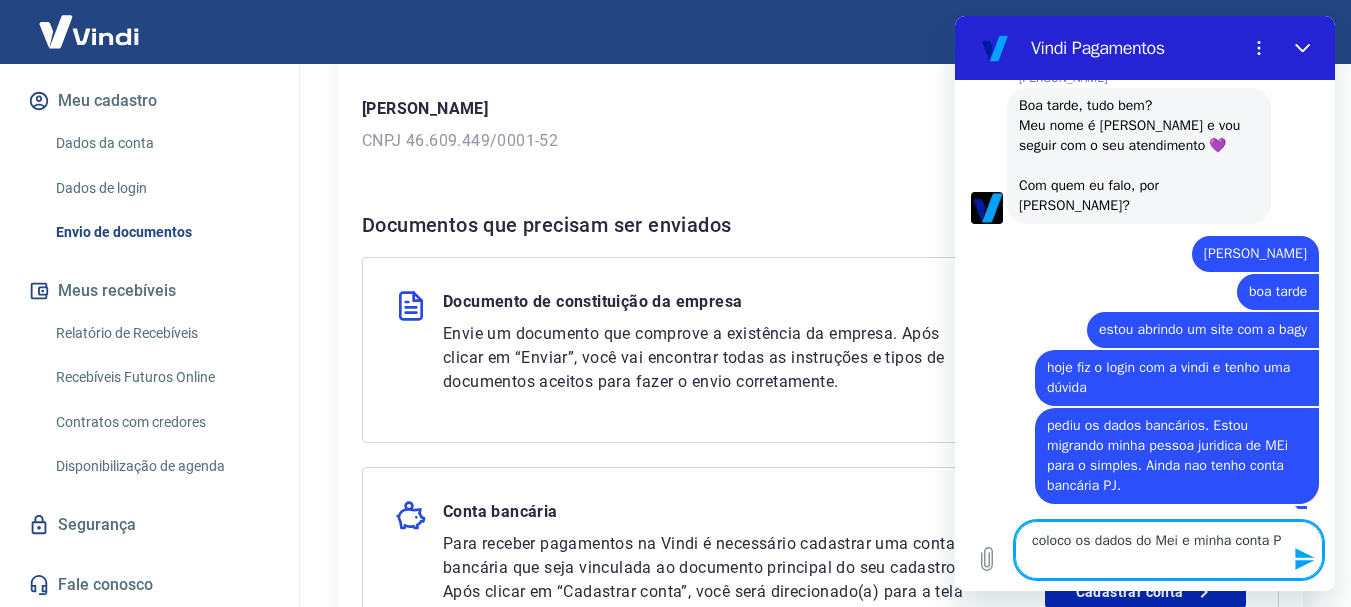 scroll, scrollTop: 1040, scrollLeft: 0, axis: vertical 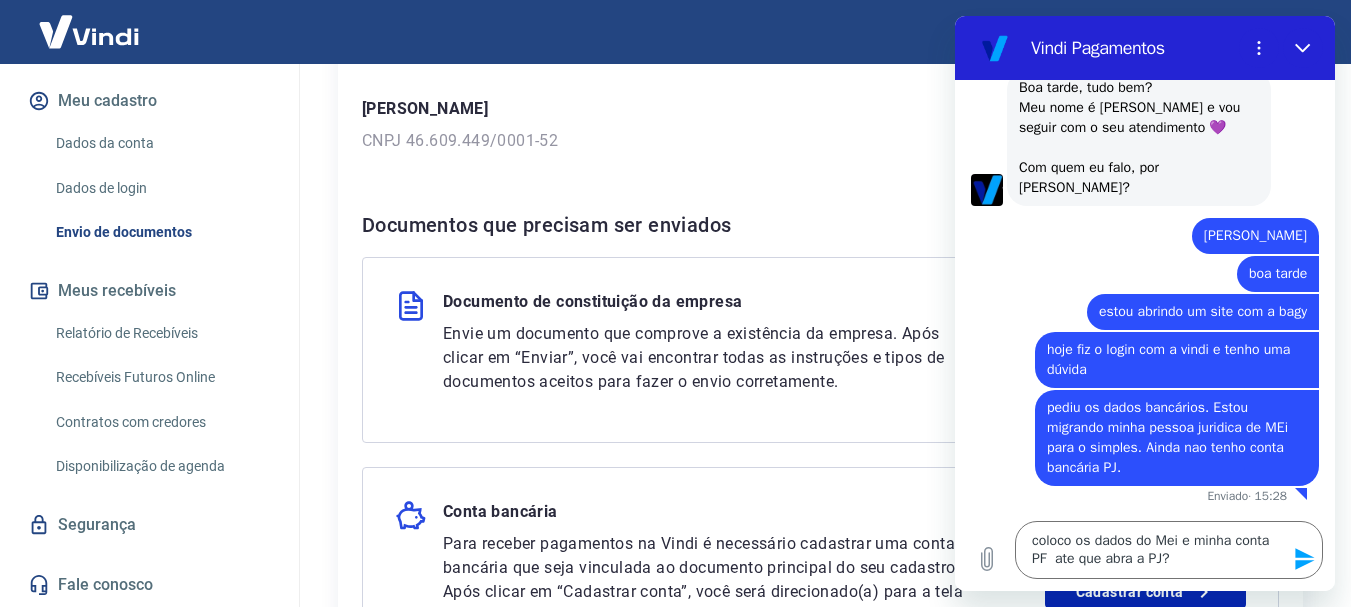click 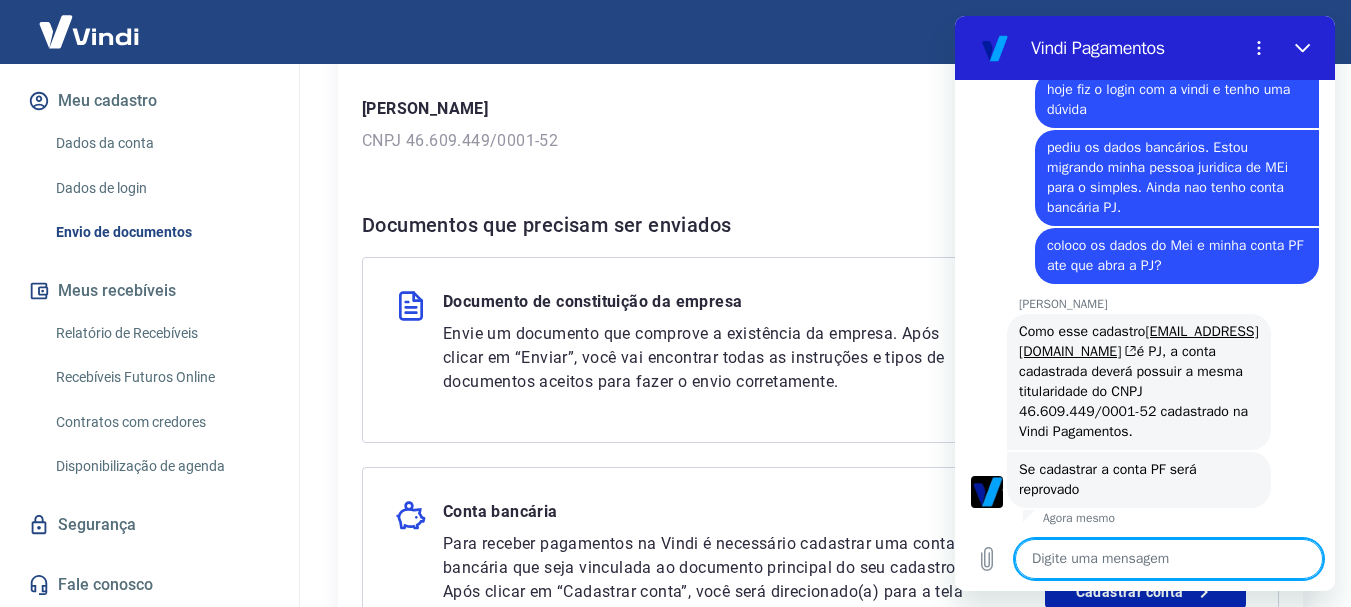 scroll, scrollTop: 1304, scrollLeft: 0, axis: vertical 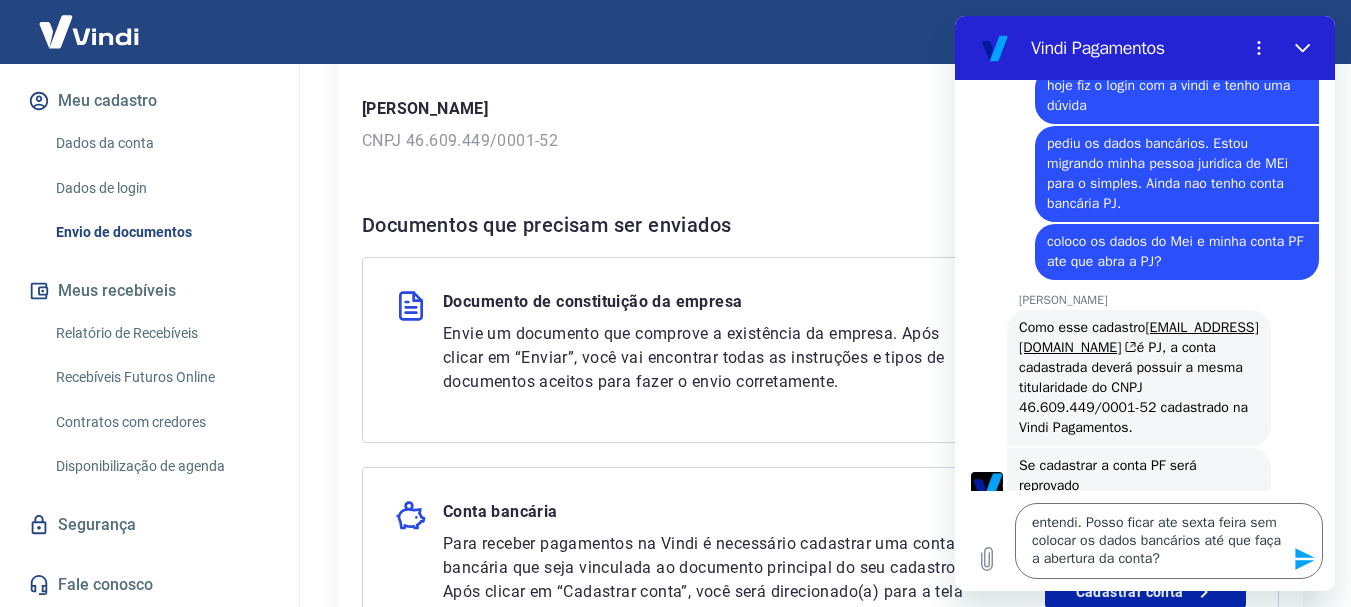 click 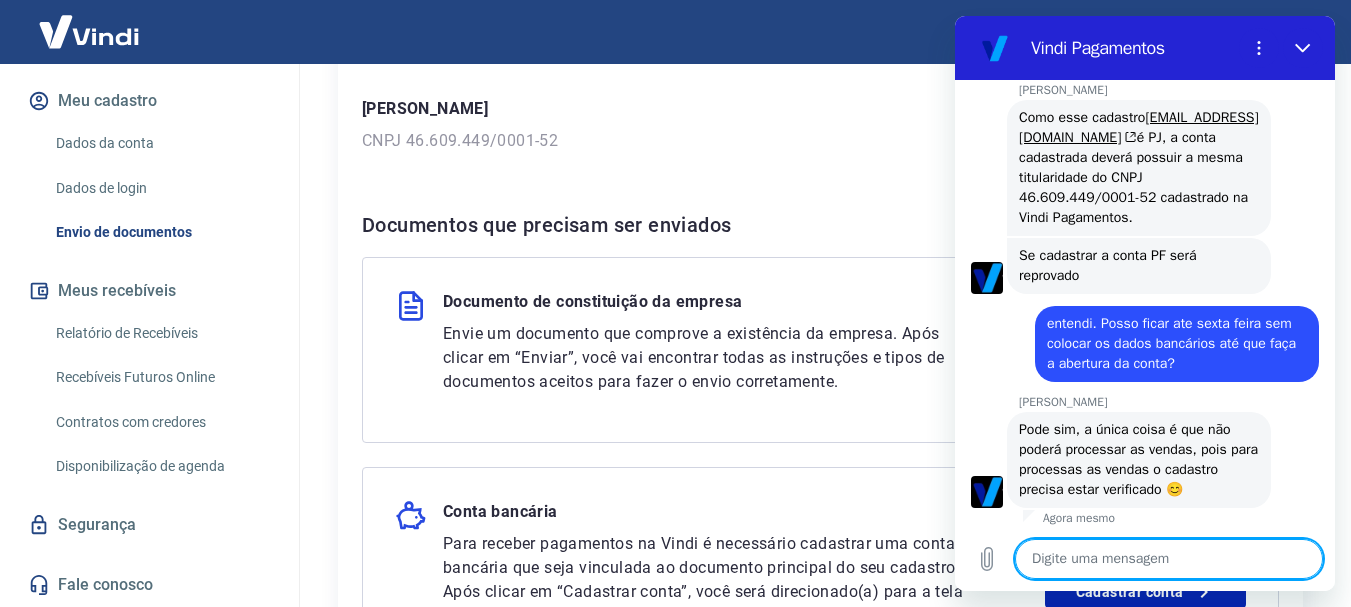 scroll, scrollTop: 1518, scrollLeft: 0, axis: vertical 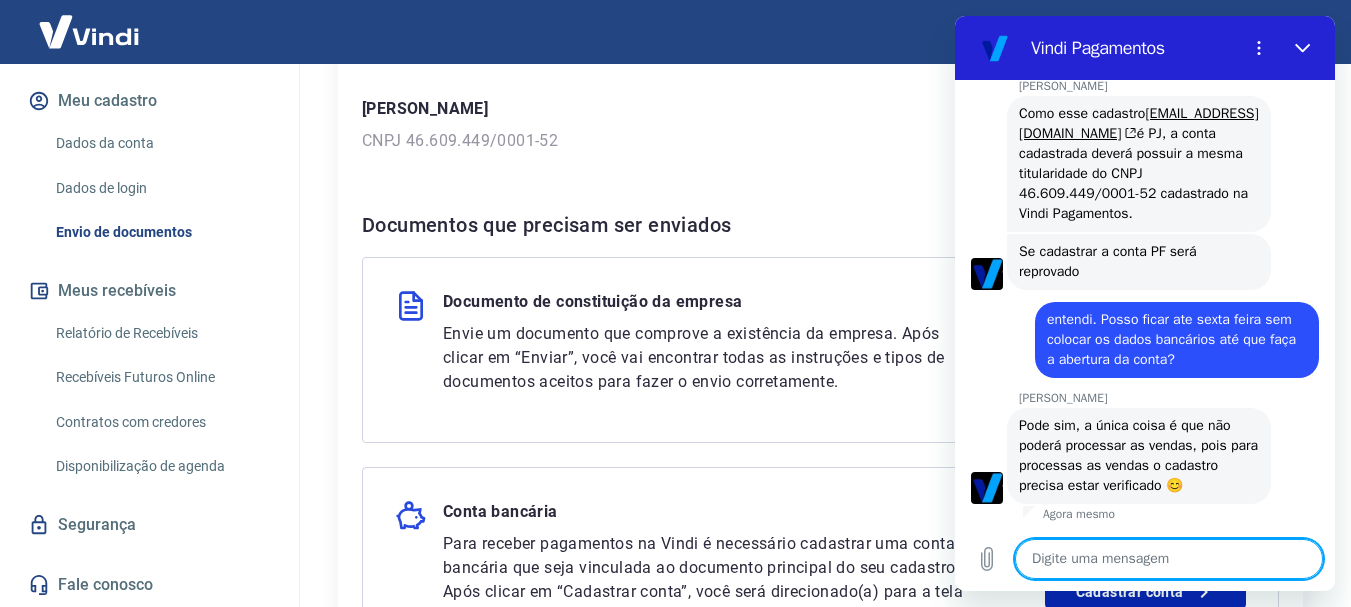 click at bounding box center (1169, 559) 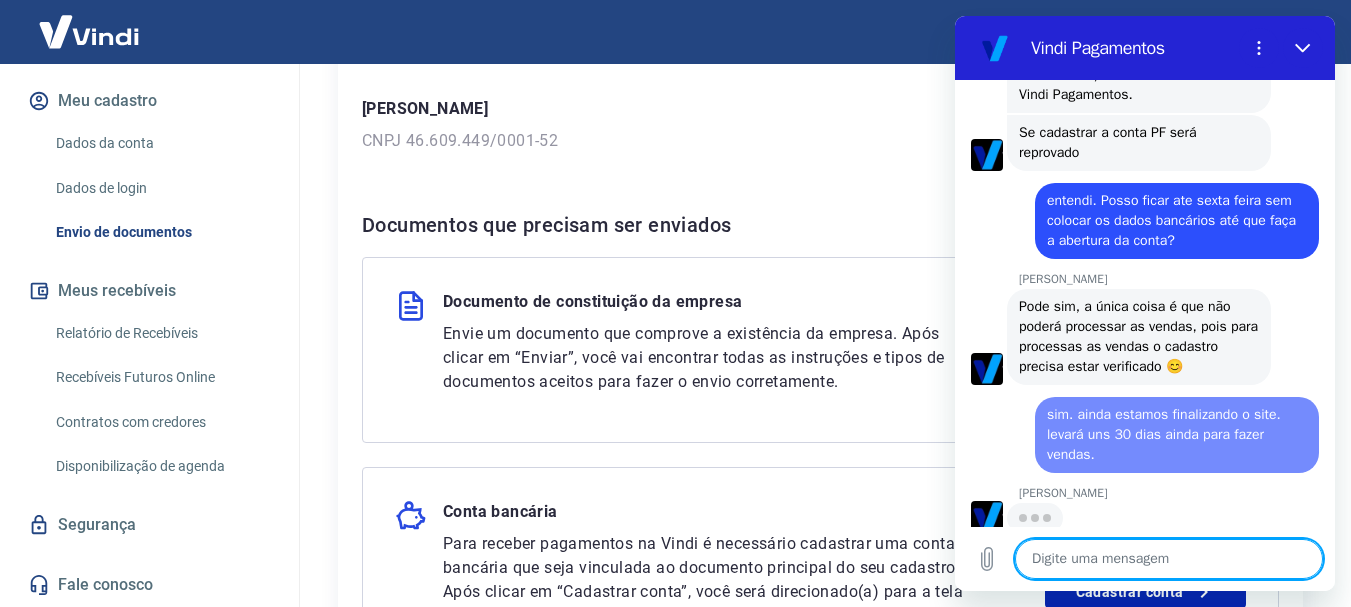 scroll, scrollTop: 1644, scrollLeft: 0, axis: vertical 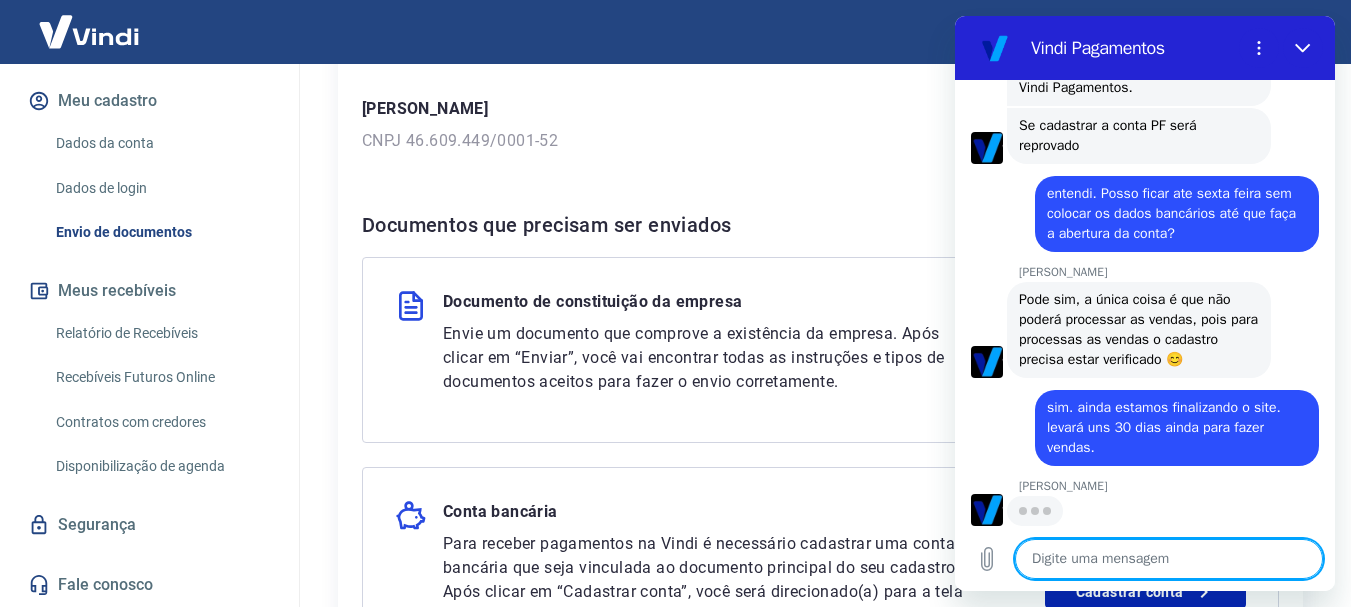 click at bounding box center (1169, 559) 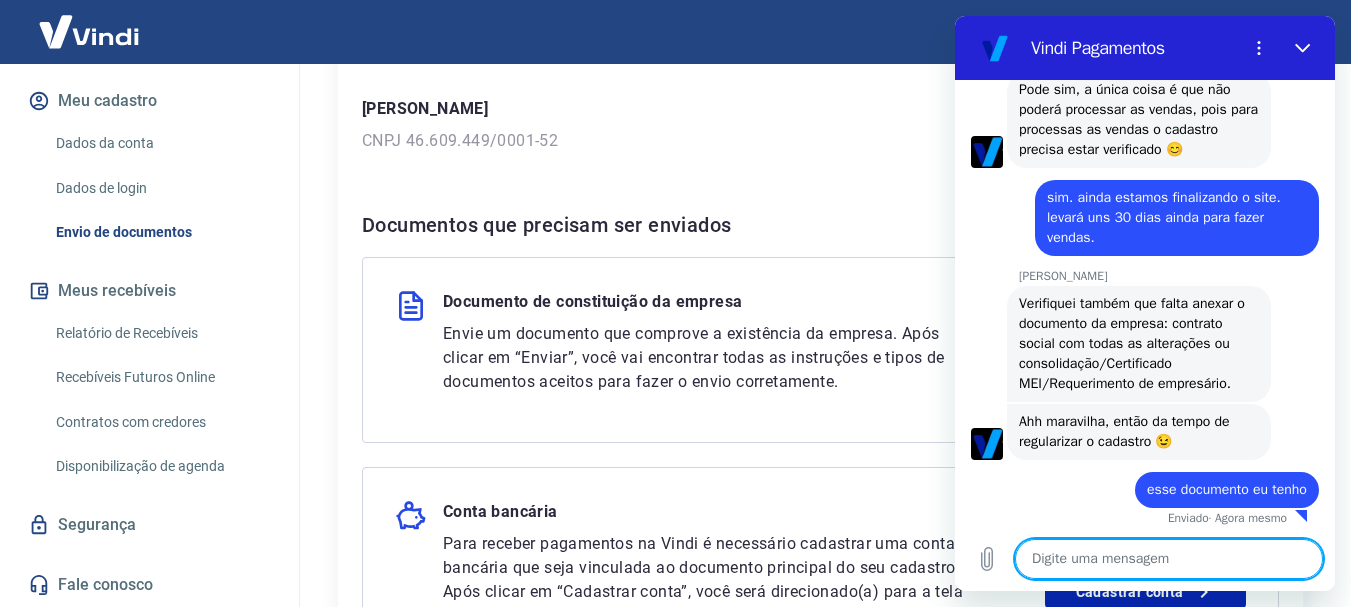 scroll, scrollTop: 1858, scrollLeft: 0, axis: vertical 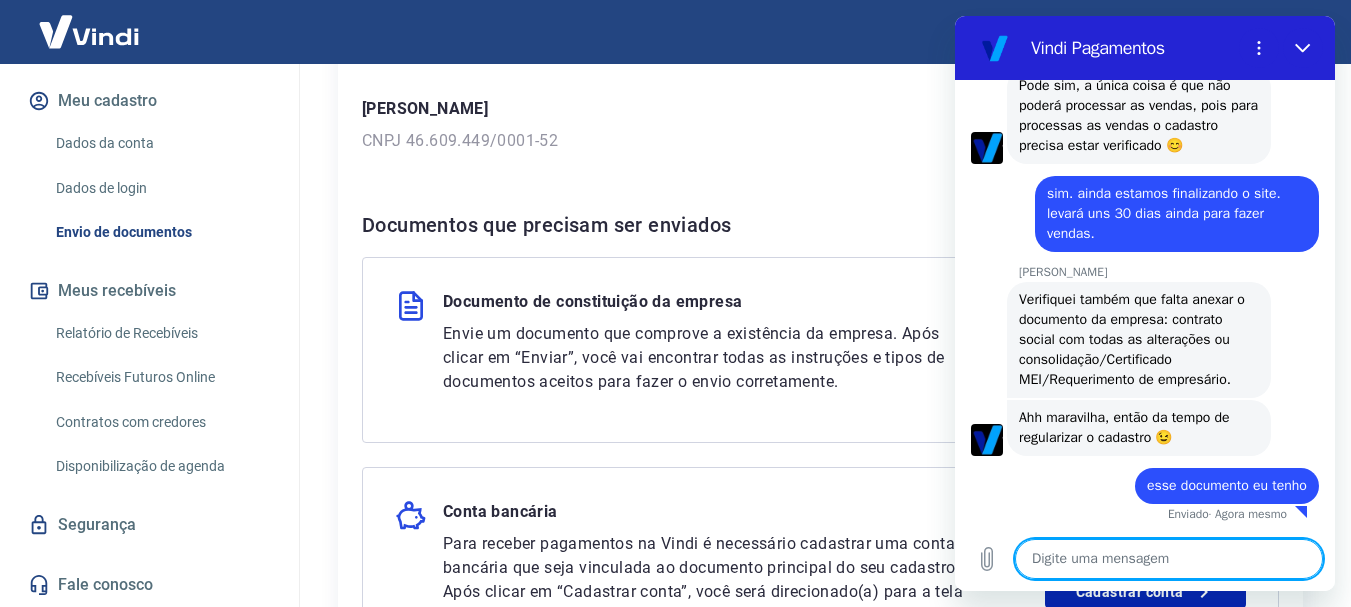 click at bounding box center (1169, 559) 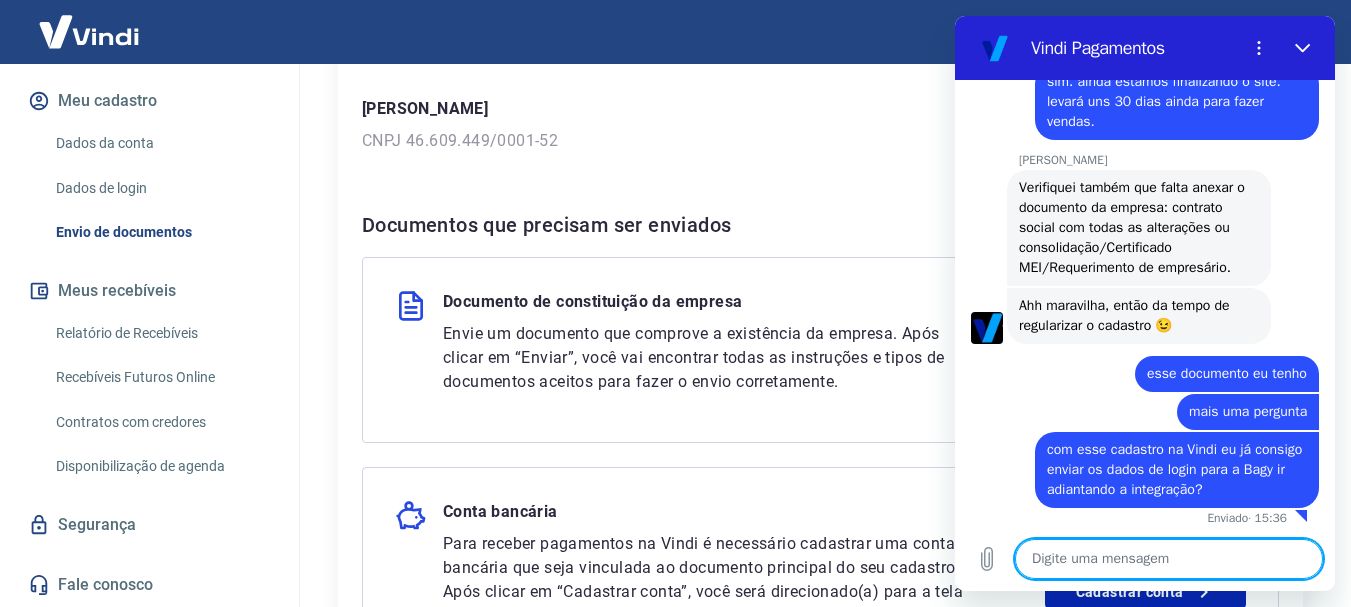 scroll, scrollTop: 1974, scrollLeft: 0, axis: vertical 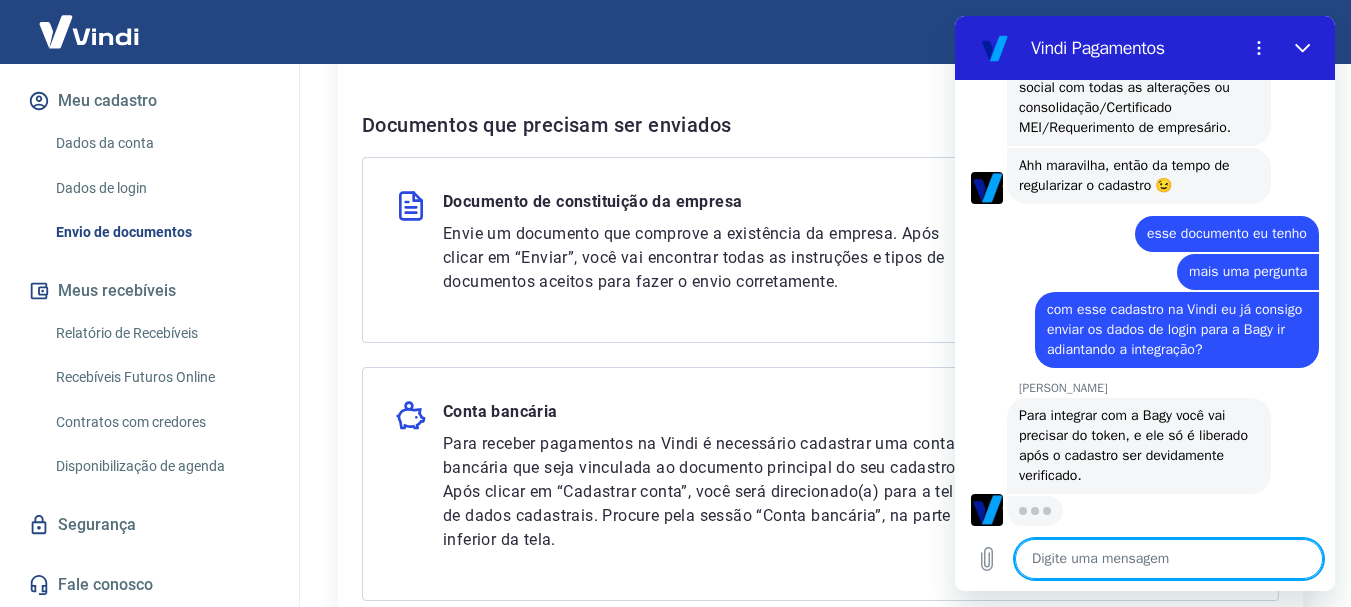click at bounding box center [1169, 559] 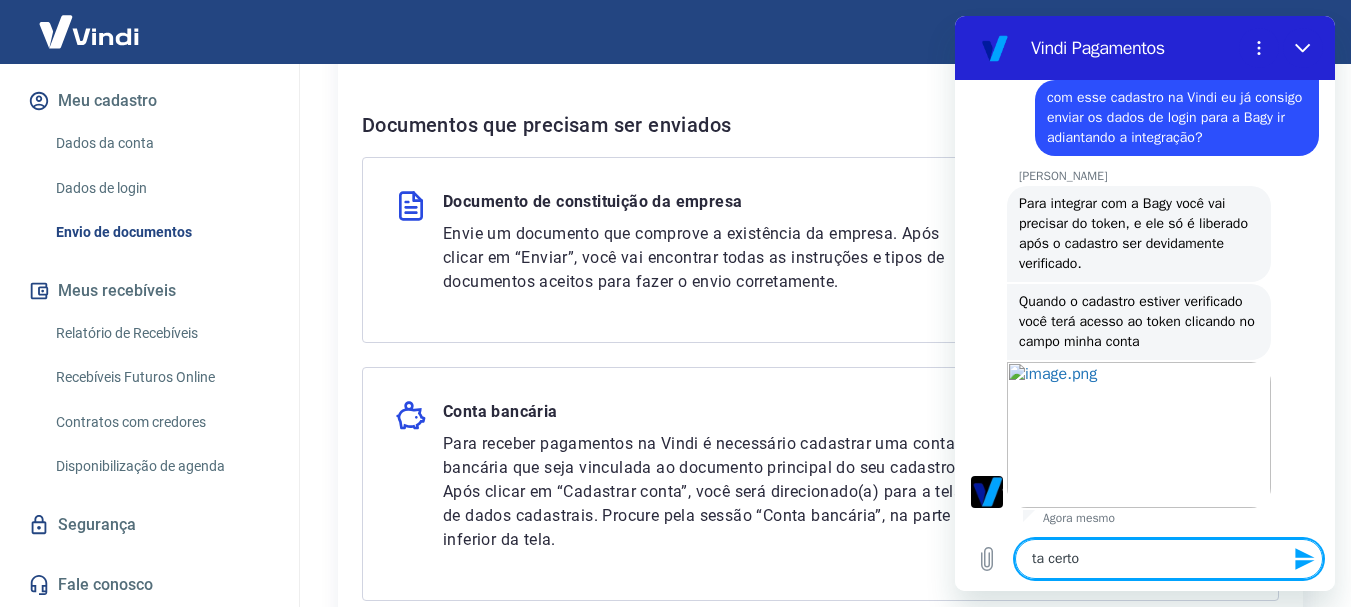 scroll, scrollTop: 2326, scrollLeft: 0, axis: vertical 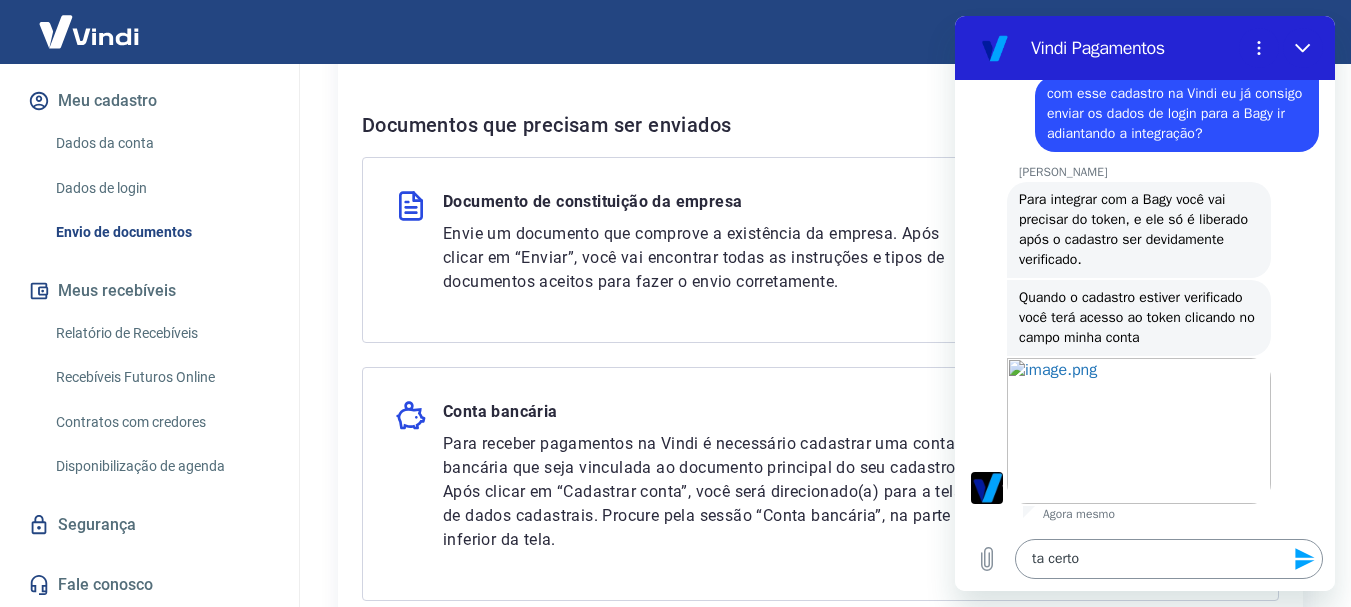 click 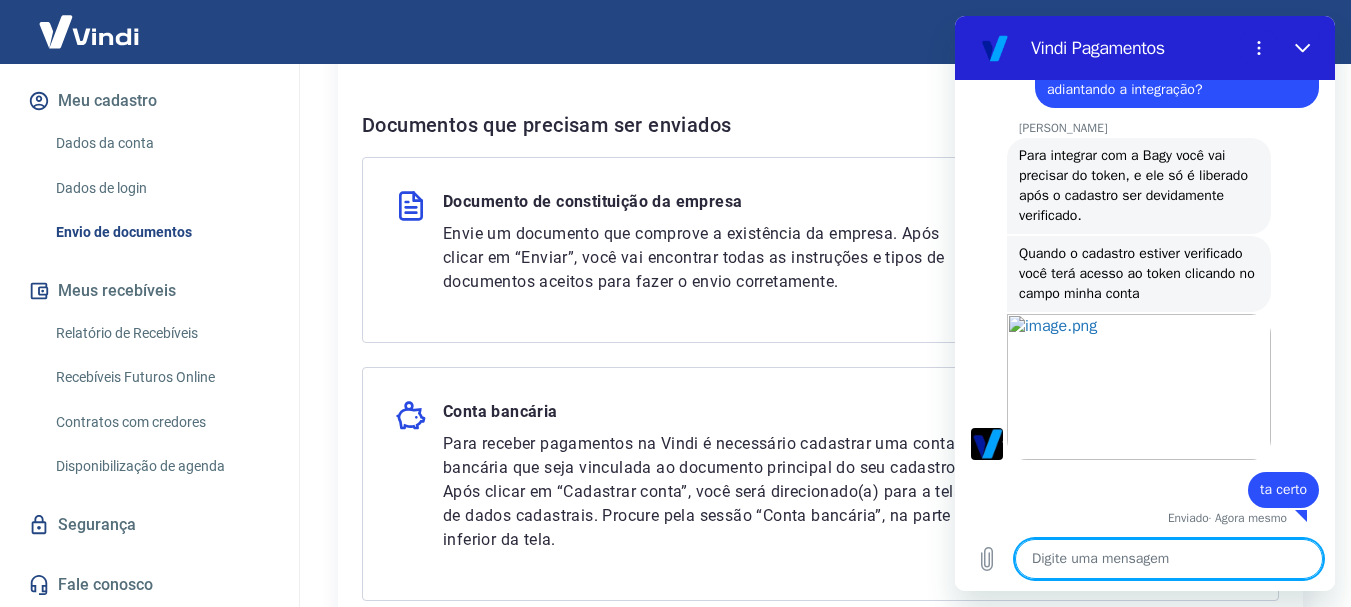 scroll, scrollTop: 2374, scrollLeft: 0, axis: vertical 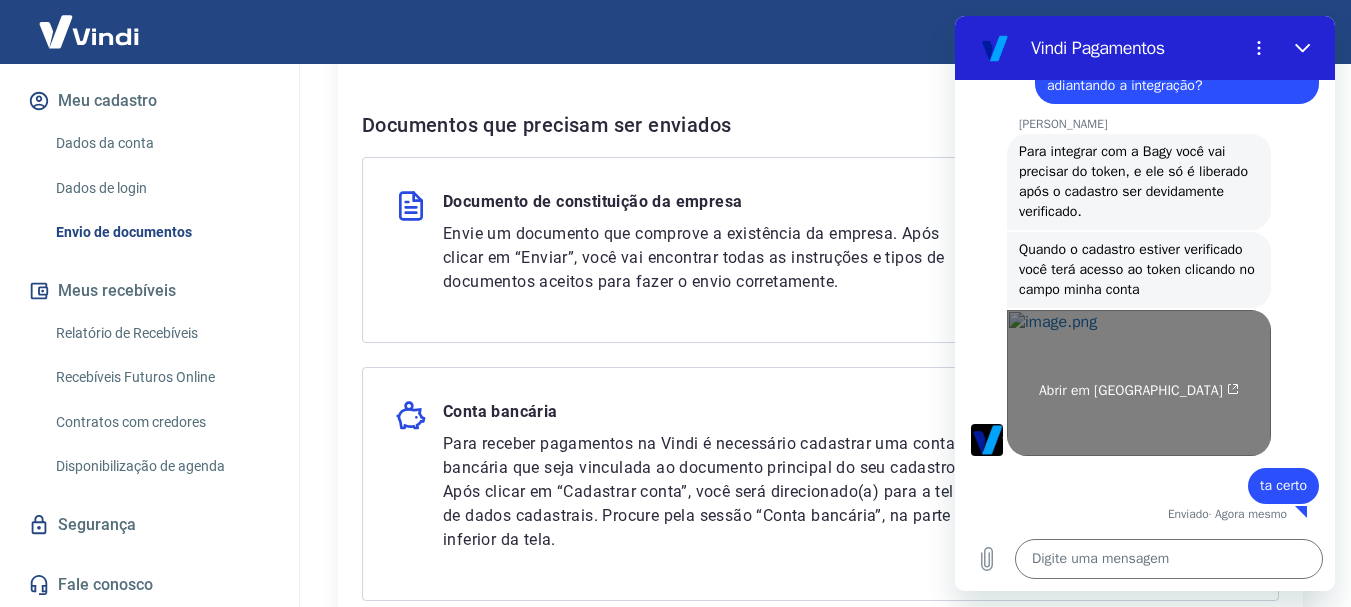 click on "Abrir em [GEOGRAPHIC_DATA]" at bounding box center (1139, 391) 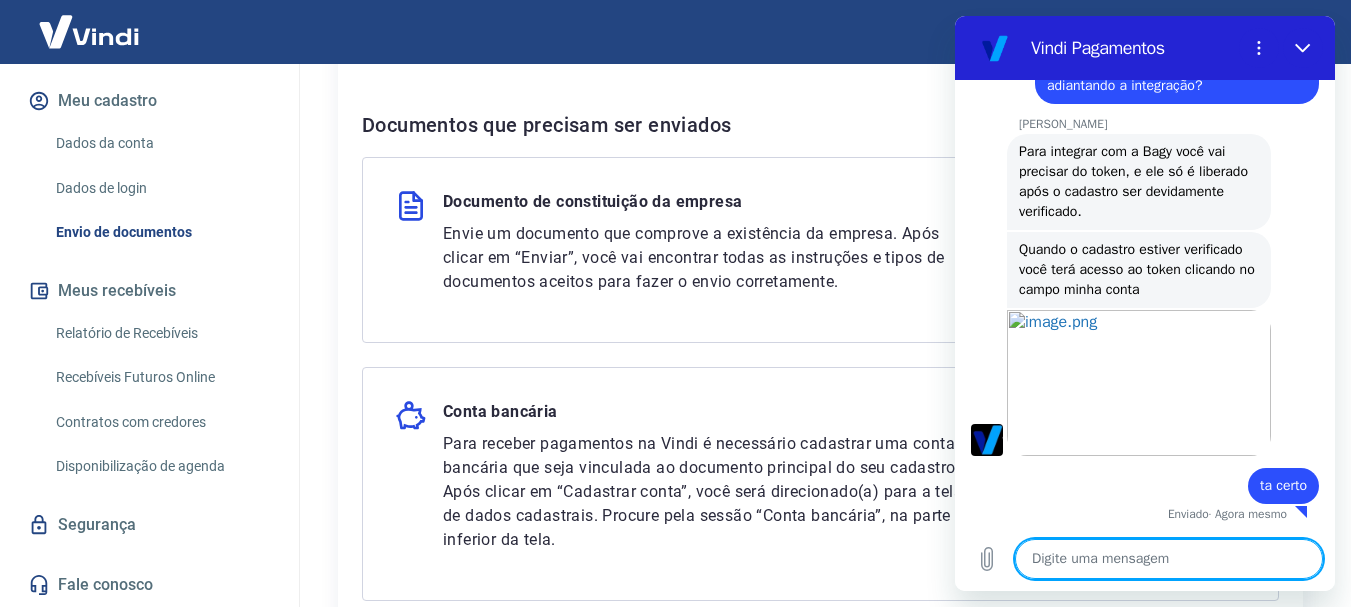 click at bounding box center (1169, 559) 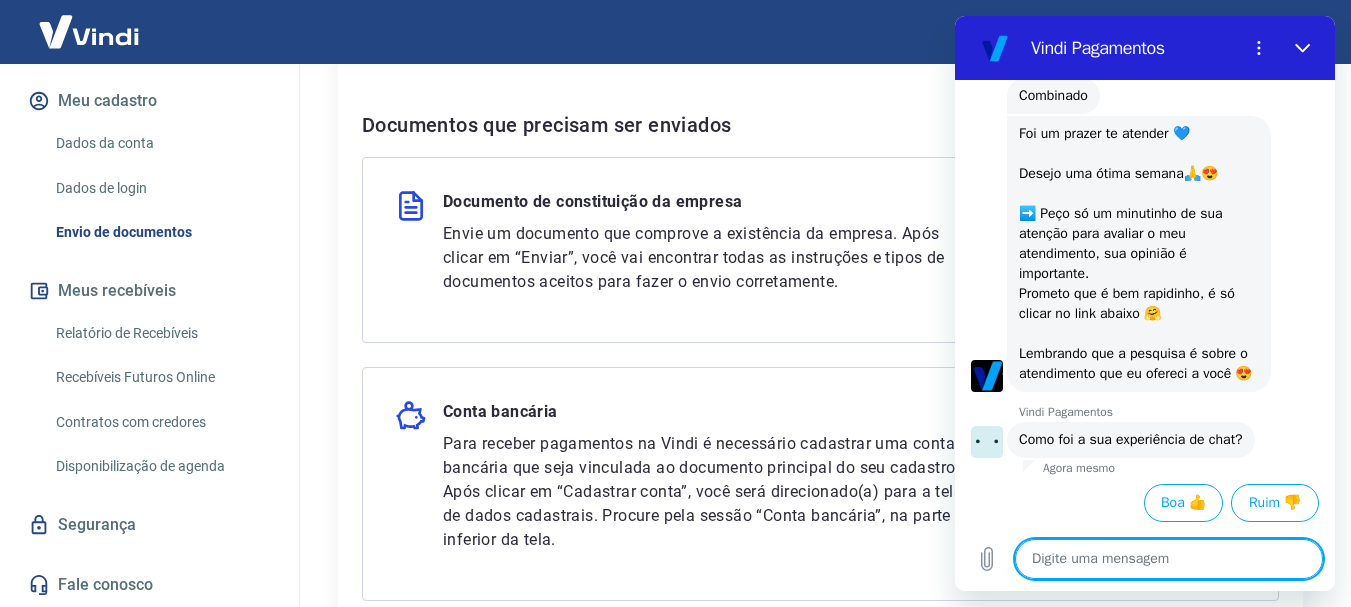 scroll, scrollTop: 2946, scrollLeft: 0, axis: vertical 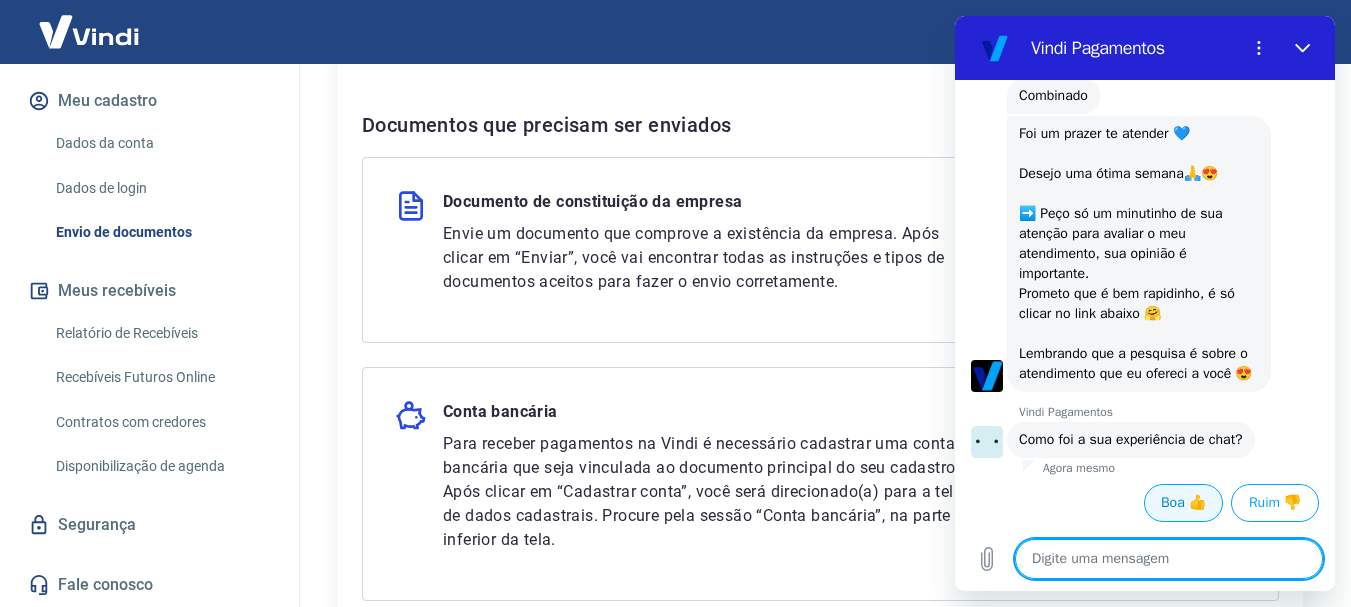 click on "Boa 👍" at bounding box center [1183, 503] 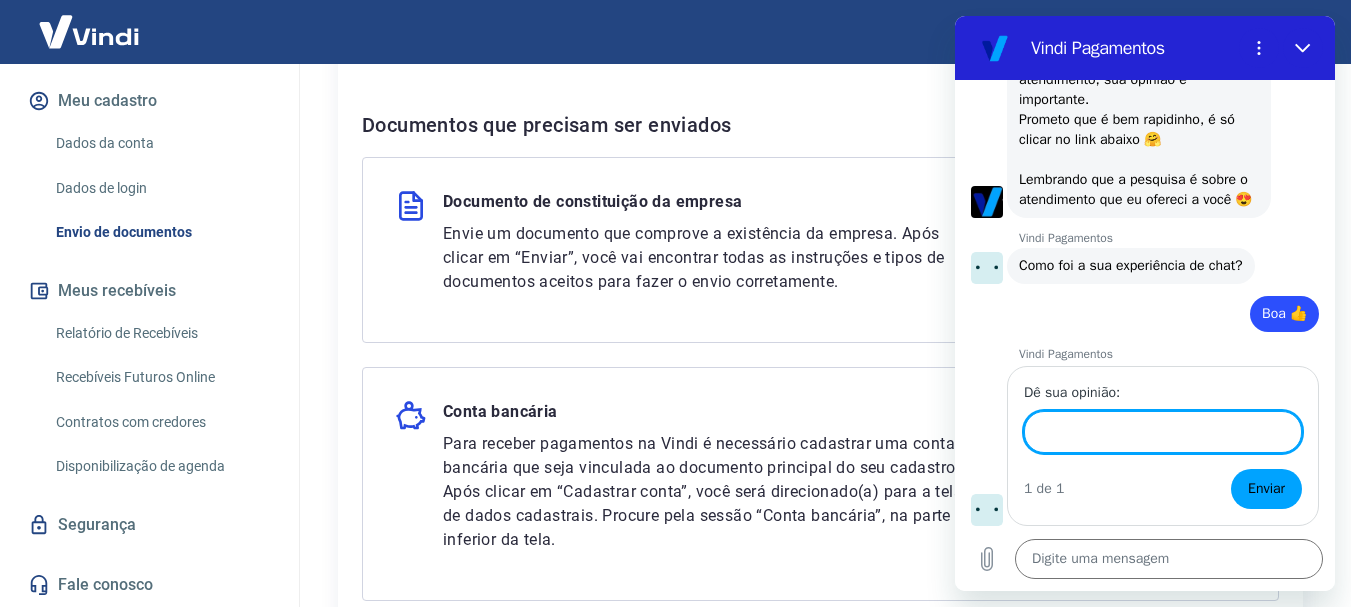 scroll, scrollTop: 3118, scrollLeft: 0, axis: vertical 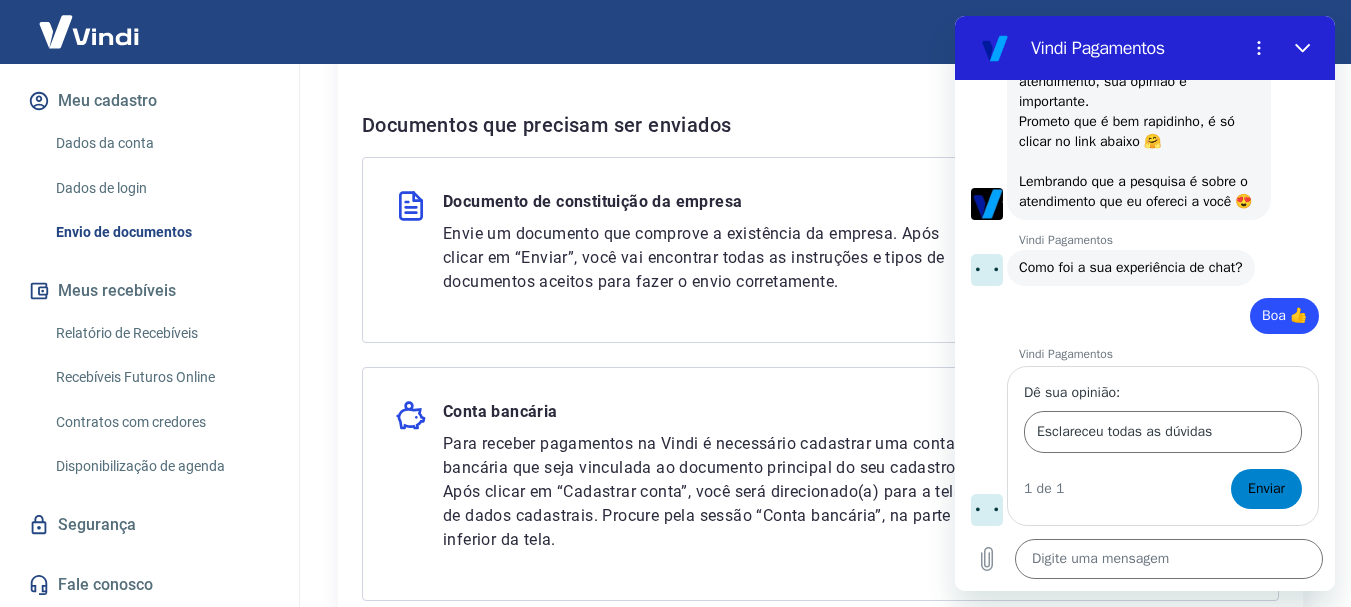 click on "Enviar" at bounding box center (1266, 489) 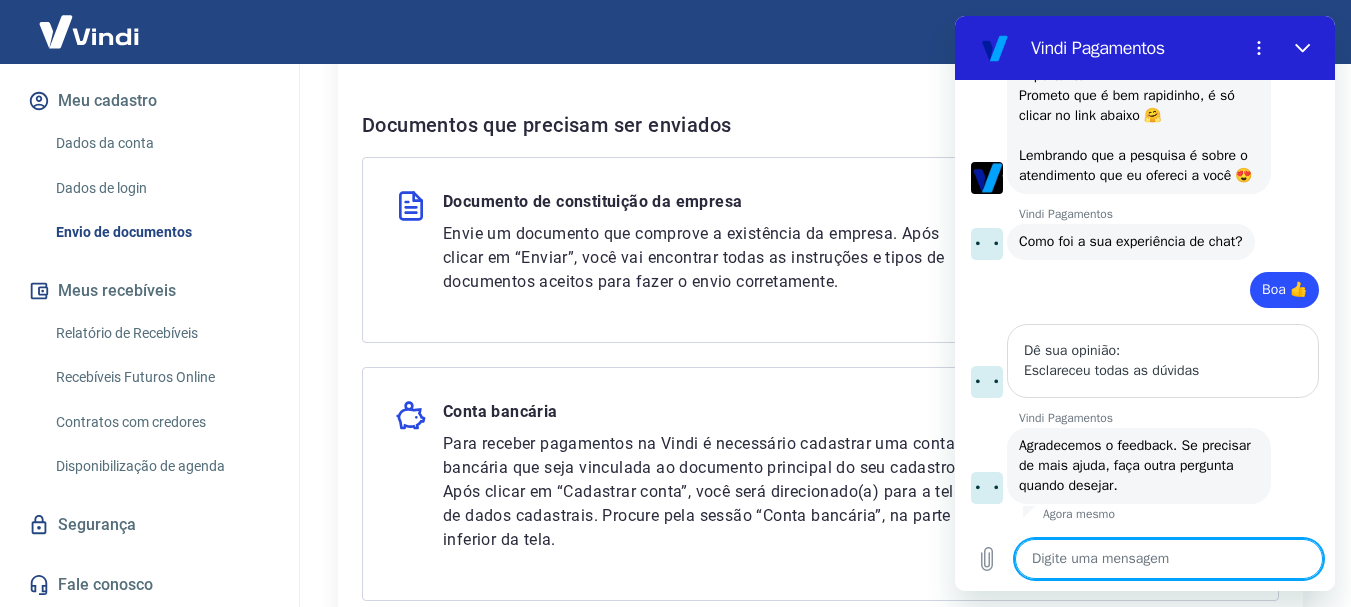 scroll, scrollTop: 3144, scrollLeft: 0, axis: vertical 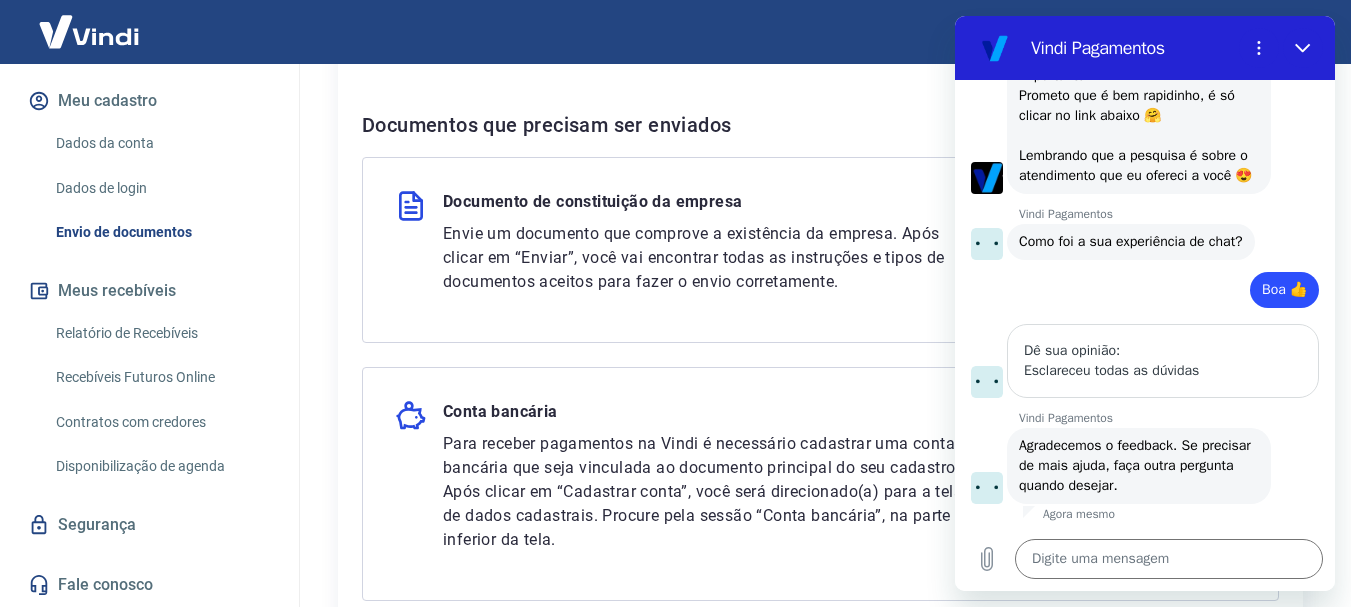click on "Para utilizar alguns recursos da sua conta [PERSON_NAME], é necessário enviar alguns documentos. Este envio serve como comprovação de dados e atende as exigências de órgãos reguladores para que suas movimentações de valores na Vindi sejam ainda mais seguras. [PERSON_NAME] CNPJ 46.609.449/0001-52 Documentos que precisam ser enviados Documento de constituição da empresa Envie um documento que comprove a existência da empresa. Após clicar em “Enviar”, você vai encontrar todas as instruções e tipos de documentos aceitos para fazer o envio corretamente. Enviar Conta bancária Para receber pagamentos na Vindi é necessário cadastrar uma conta bancária que seja vinculada ao documento principal do seu cadastro. Após clicar em “Cadastrar conta”, você será direcionado(a) para a tela de dados cadastrais. Procure pela sessão “Conta bancária”, na parte inferior da tela. Cadastrar conta" at bounding box center (820, 219) 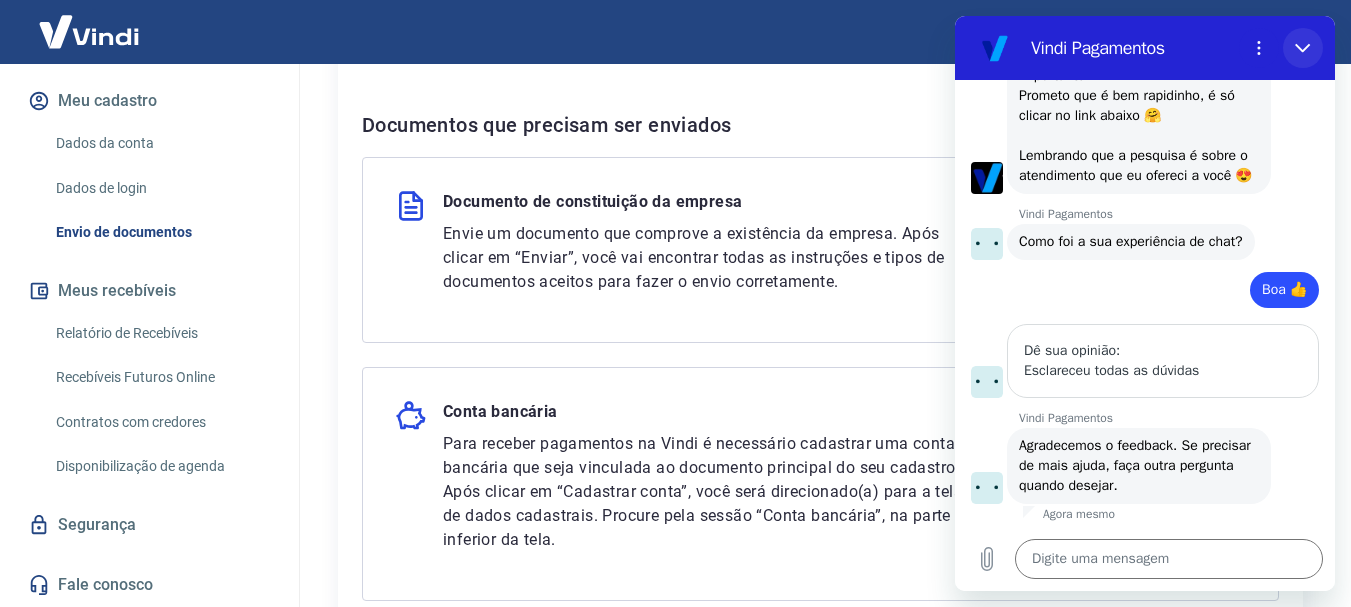 click 